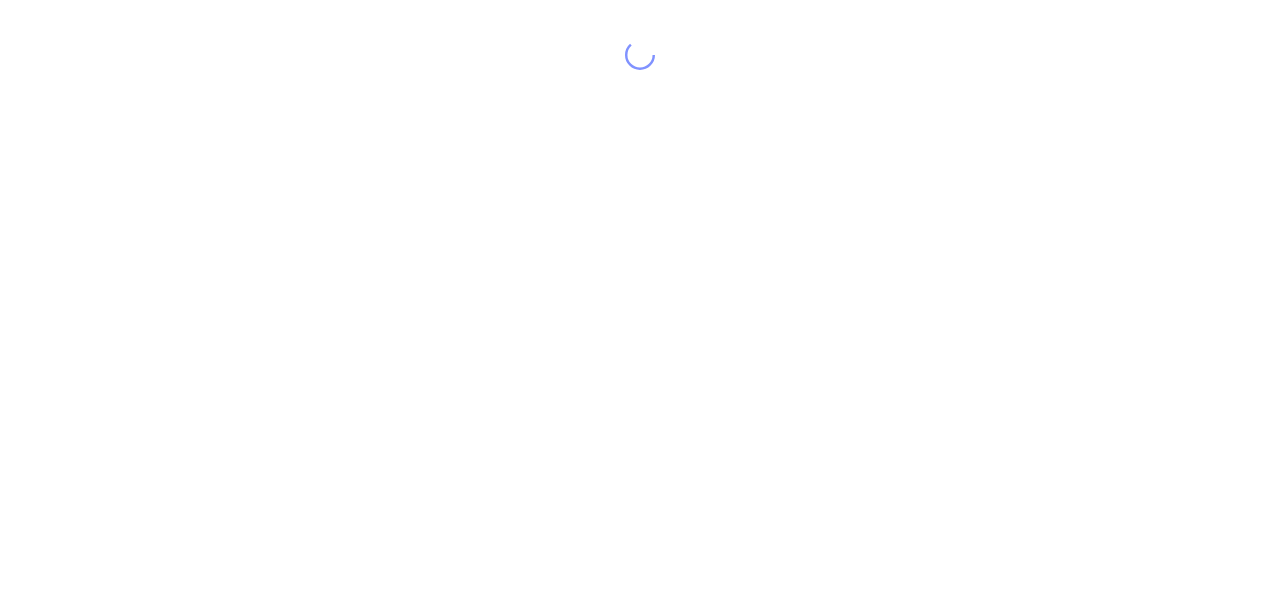 scroll, scrollTop: 0, scrollLeft: 0, axis: both 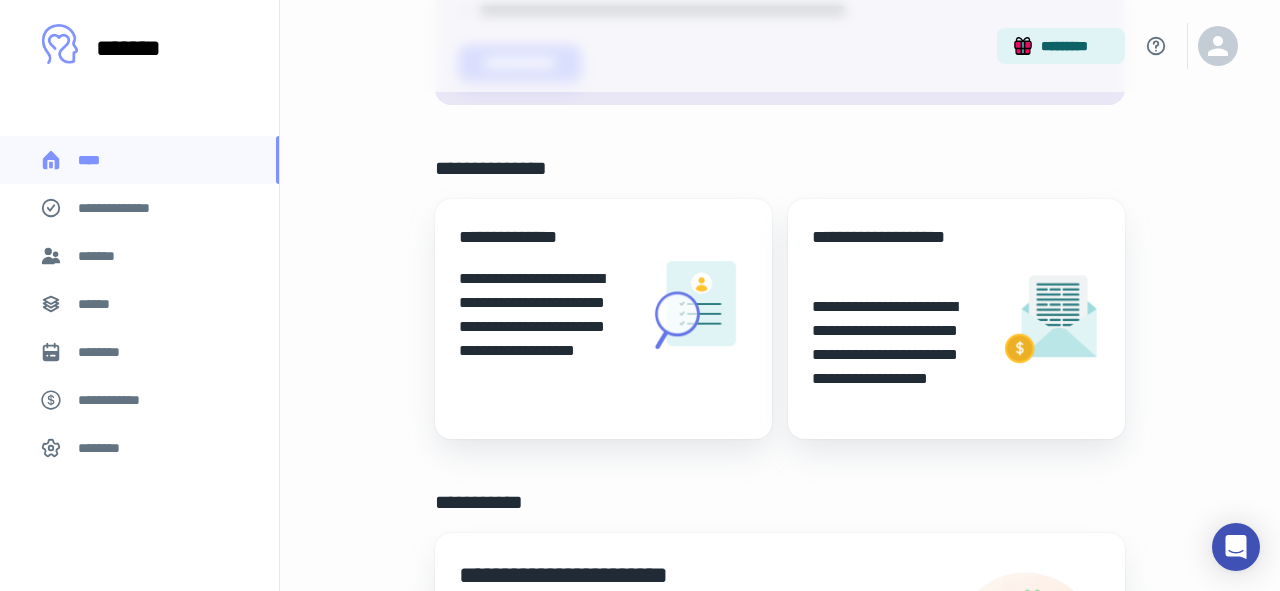 click on "**********" at bounding box center [545, 327] 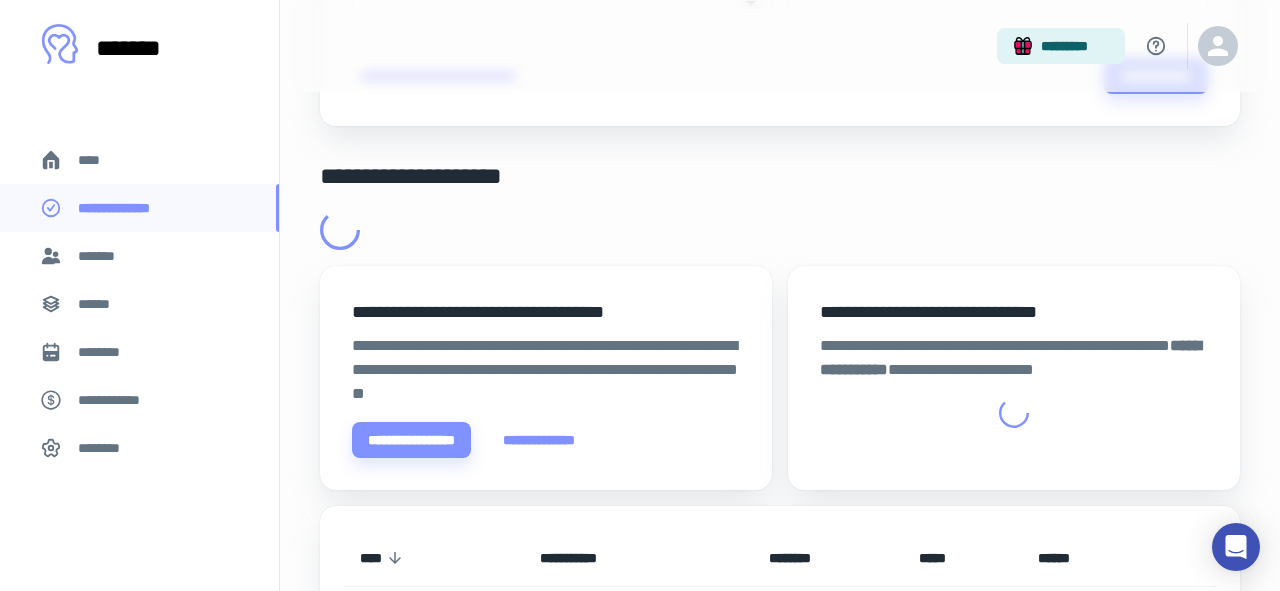 scroll, scrollTop: 0, scrollLeft: 0, axis: both 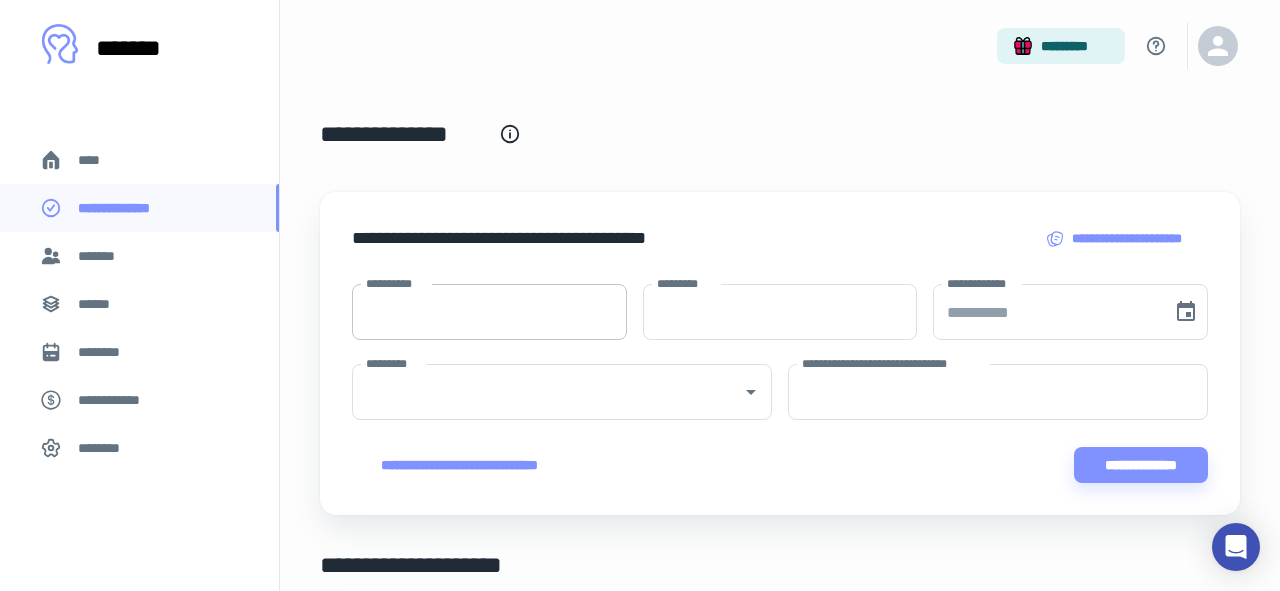 click on "**********" at bounding box center [489, 312] 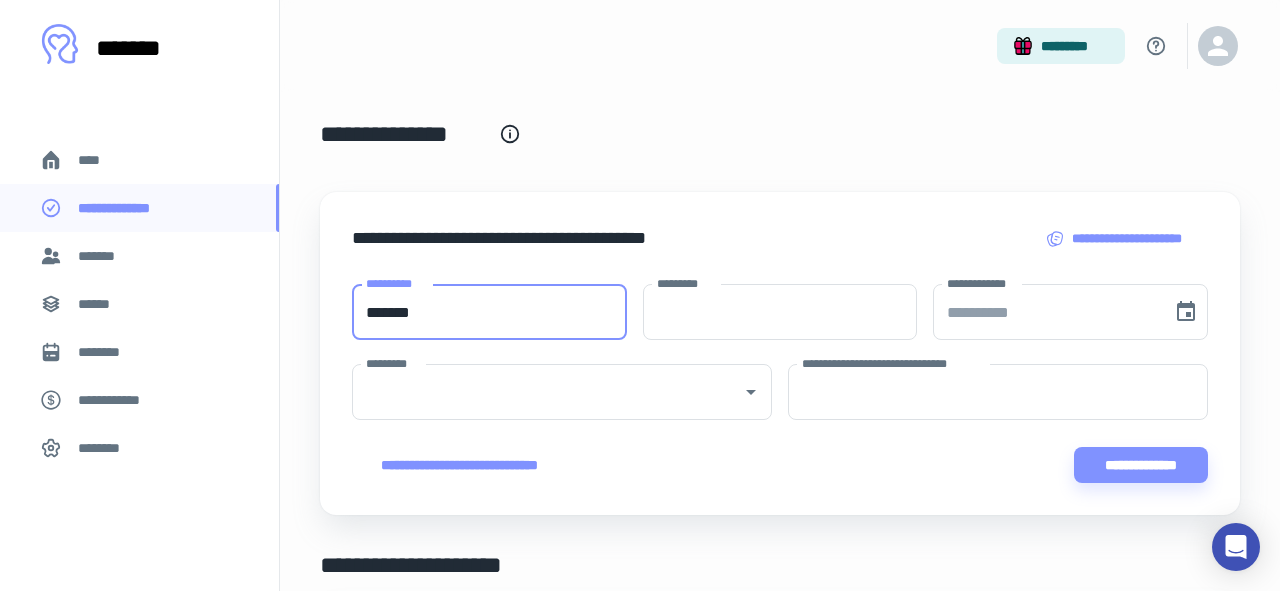 type on "*******" 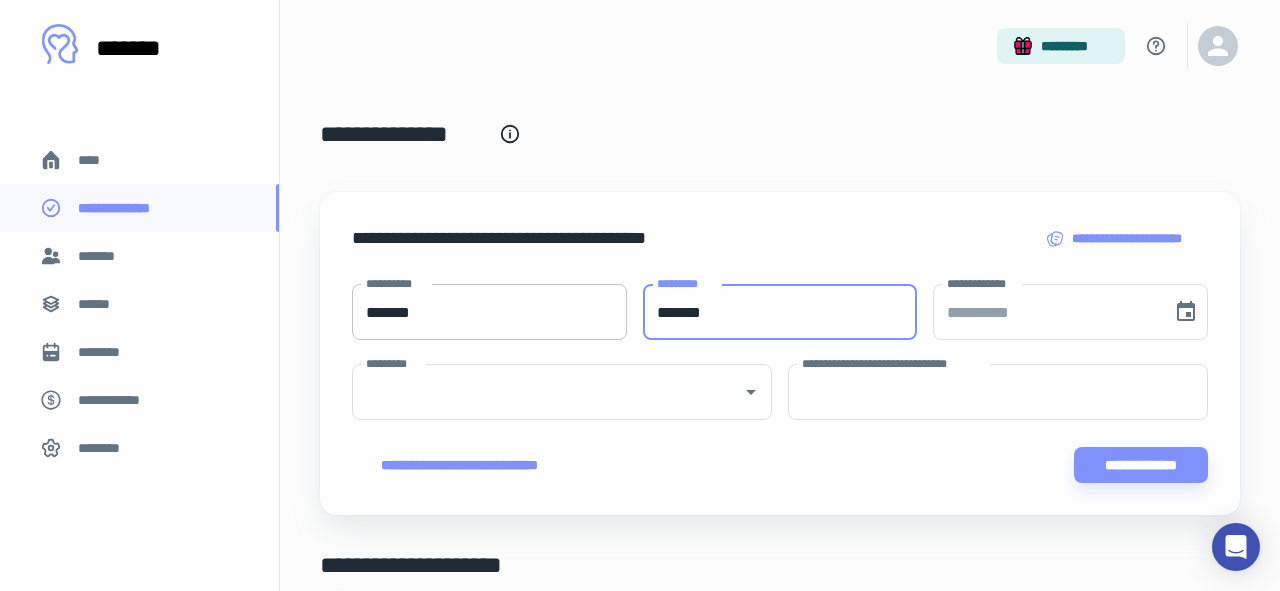 type on "*******" 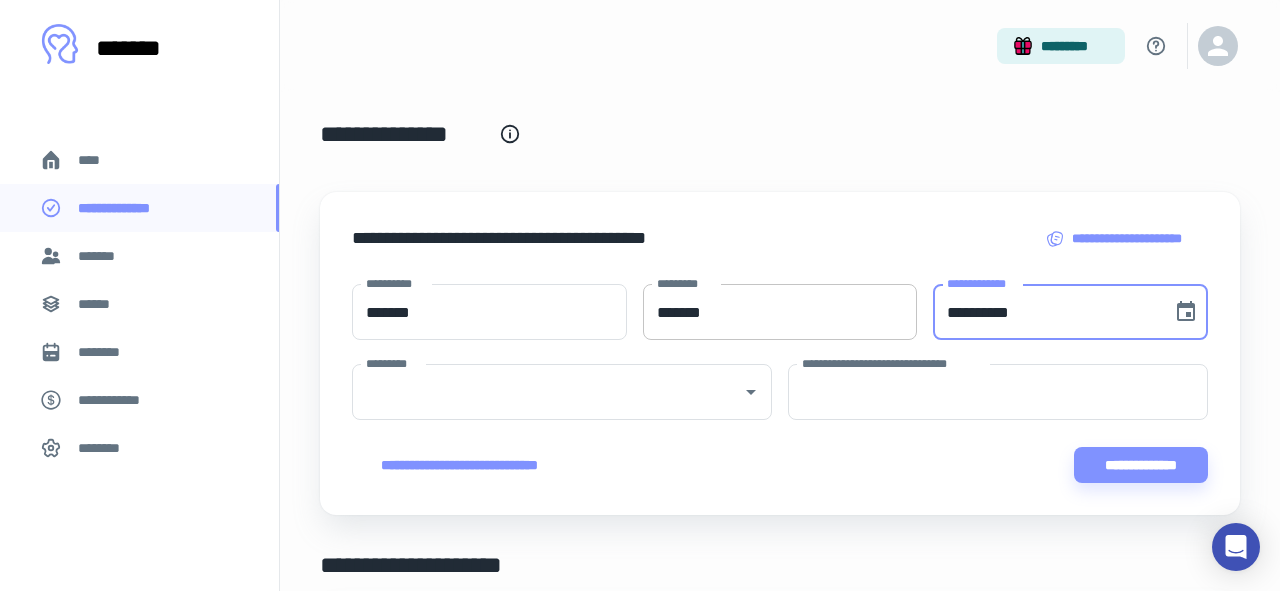 paste 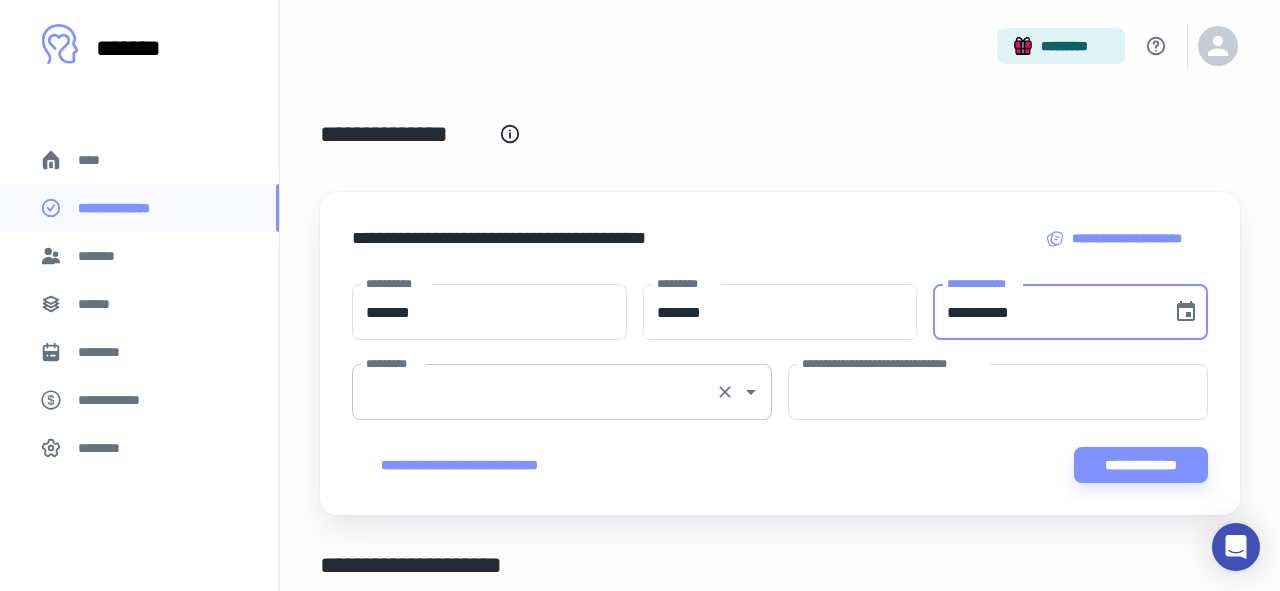 click on "*********" at bounding box center [534, 392] 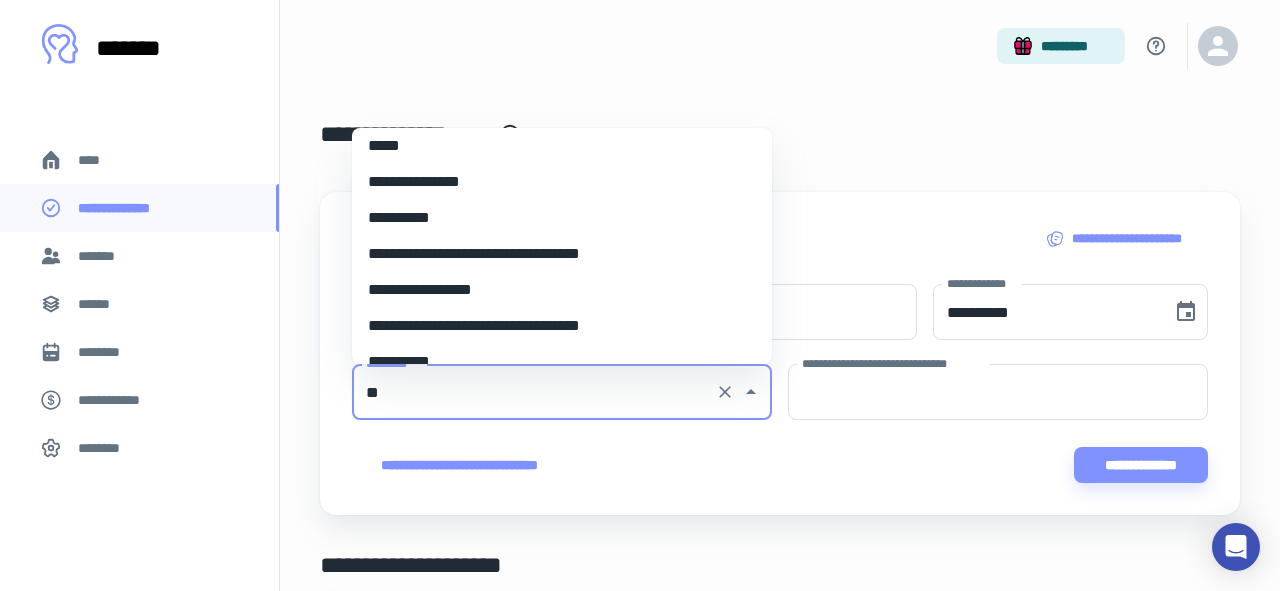 scroll, scrollTop: 0, scrollLeft: 0, axis: both 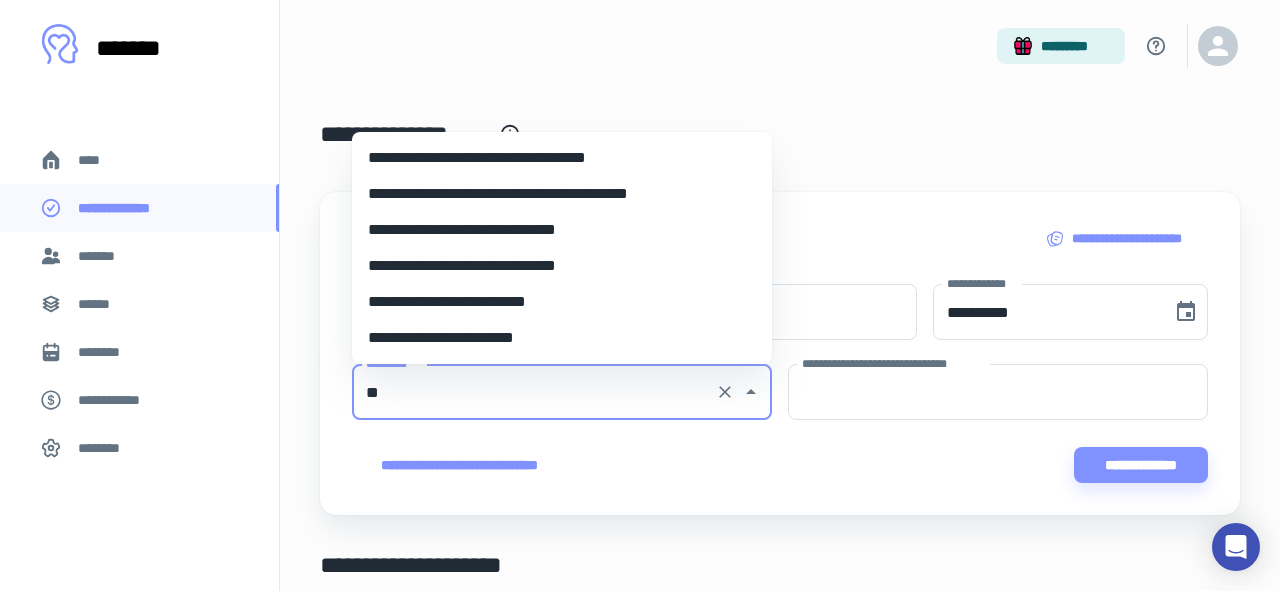 click on "**********" at bounding box center (562, 194) 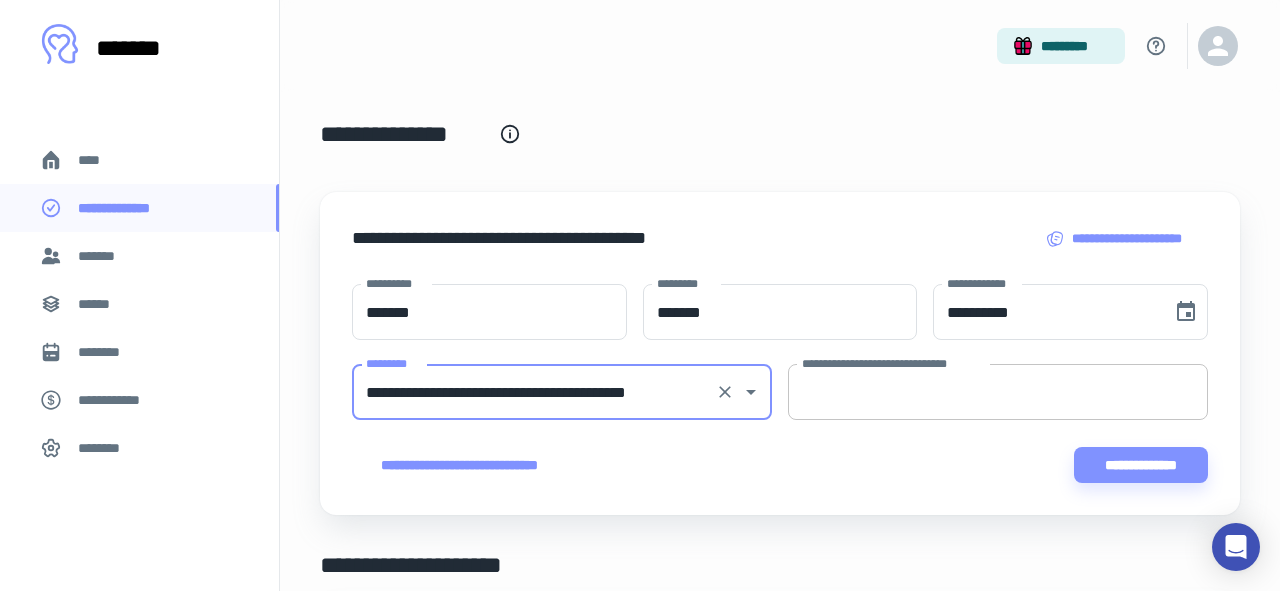 type on "**********" 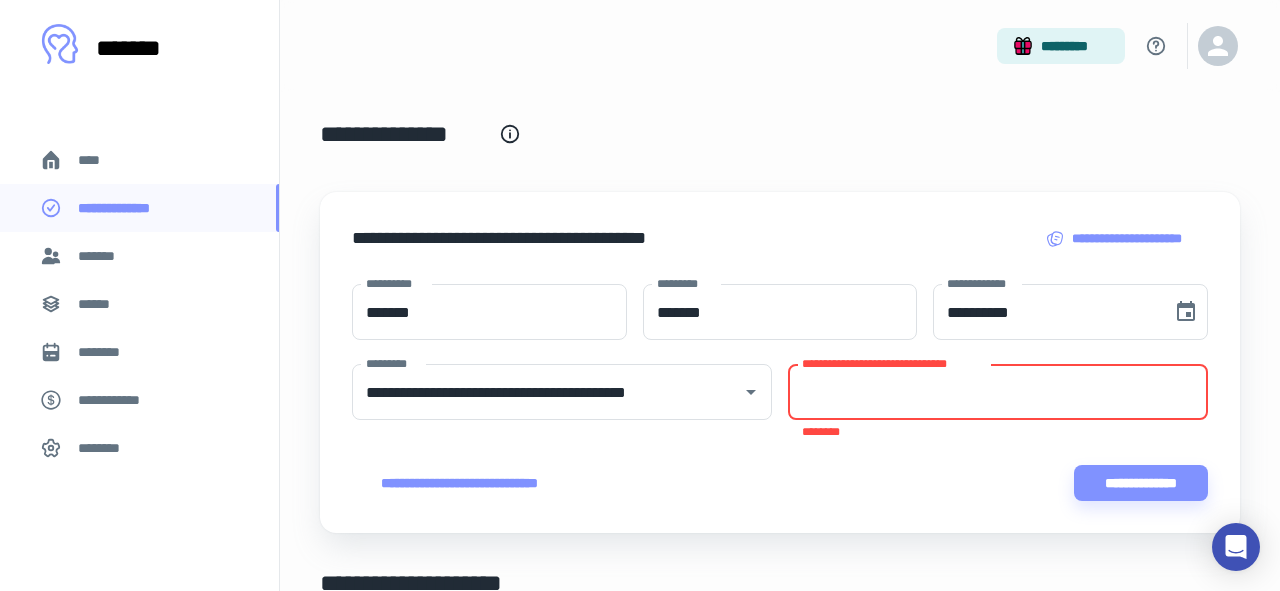 paste on "**********" 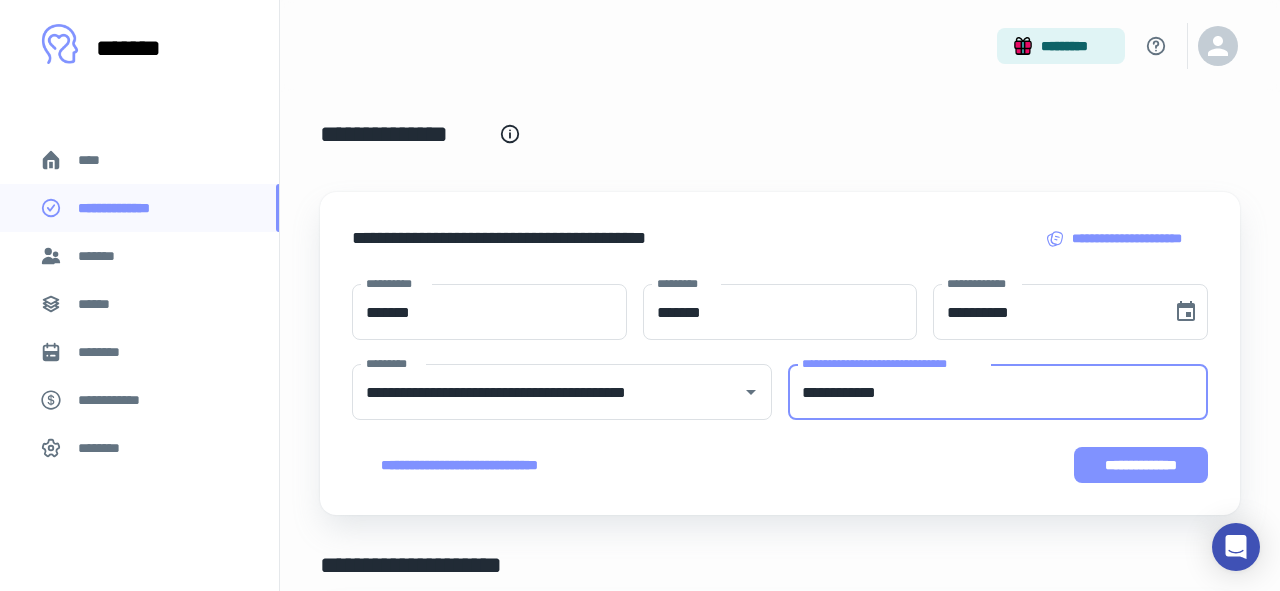 type on "**********" 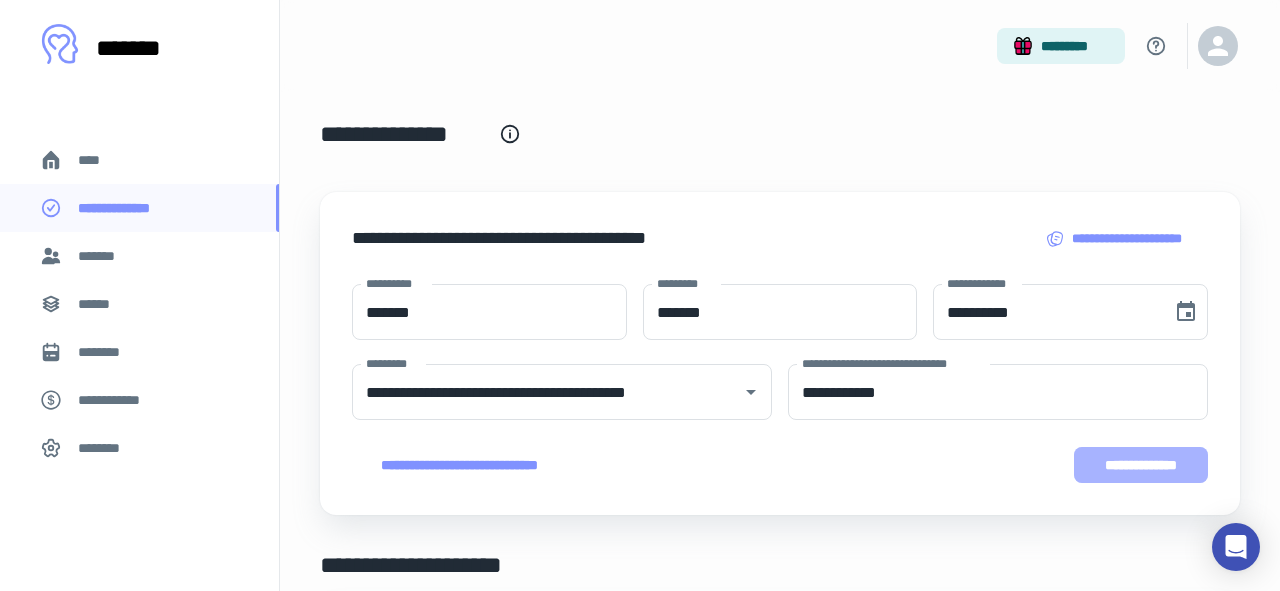 click on "**********" at bounding box center (1141, 465) 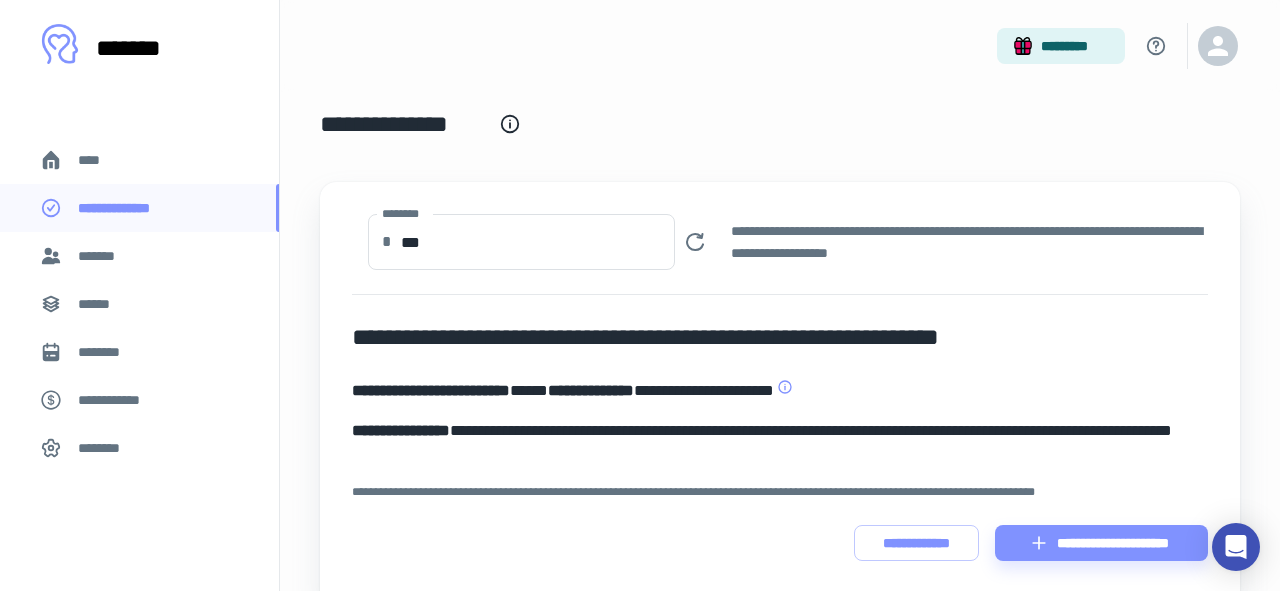 scroll, scrollTop: 0, scrollLeft: 0, axis: both 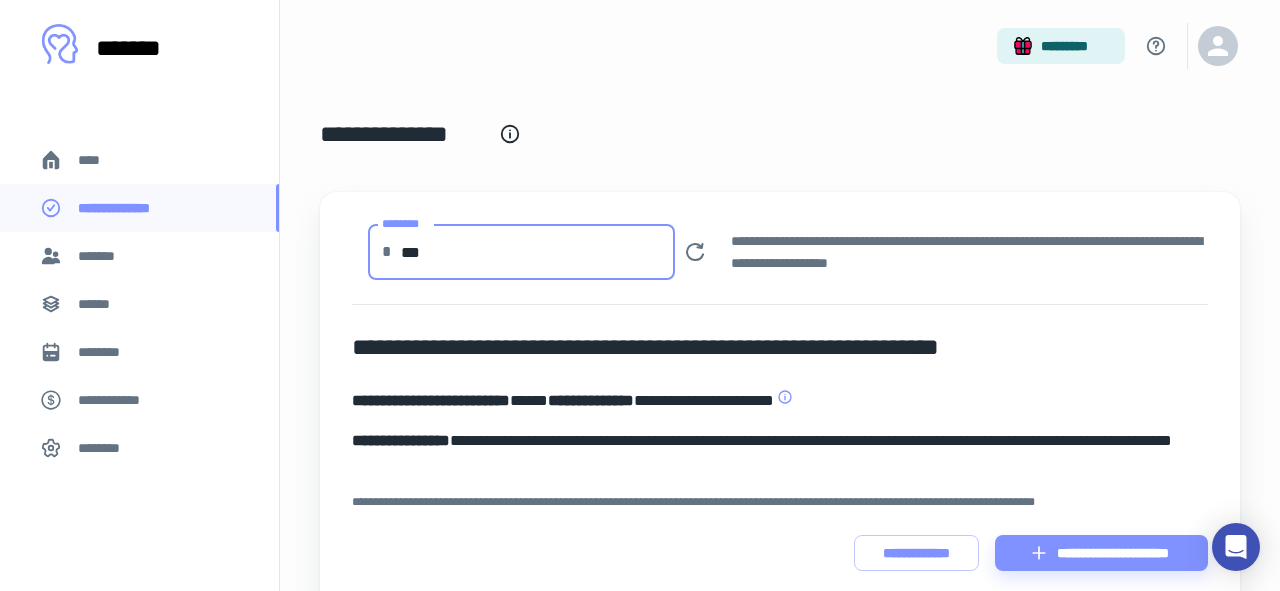 click on "***" at bounding box center [538, 252] 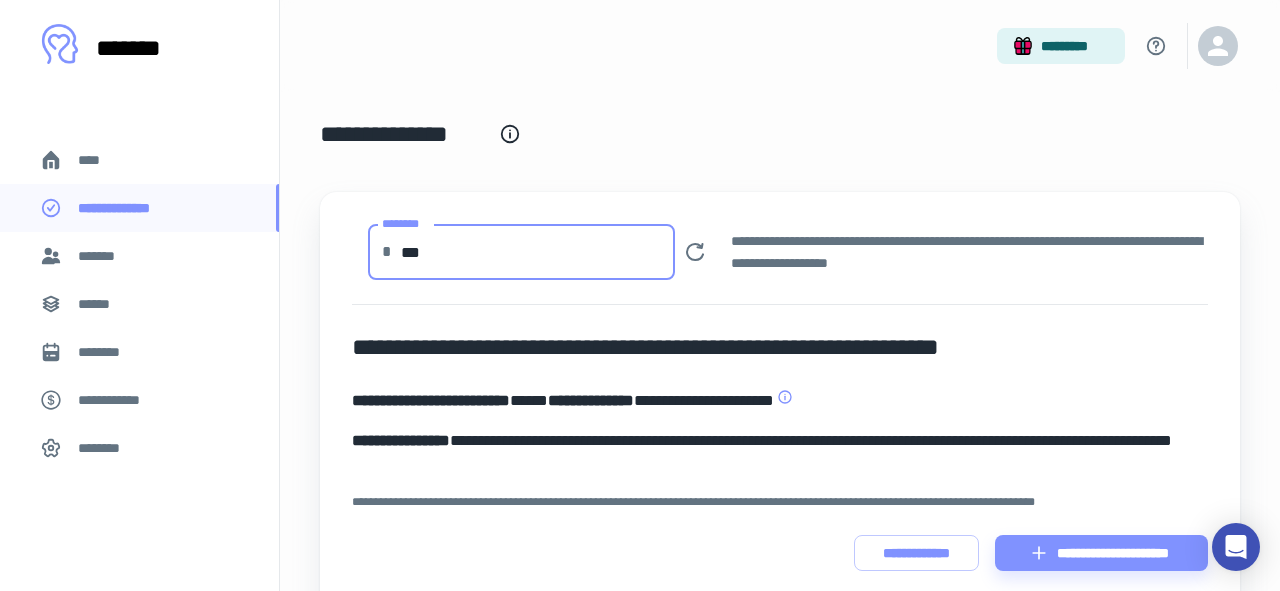 type on "***" 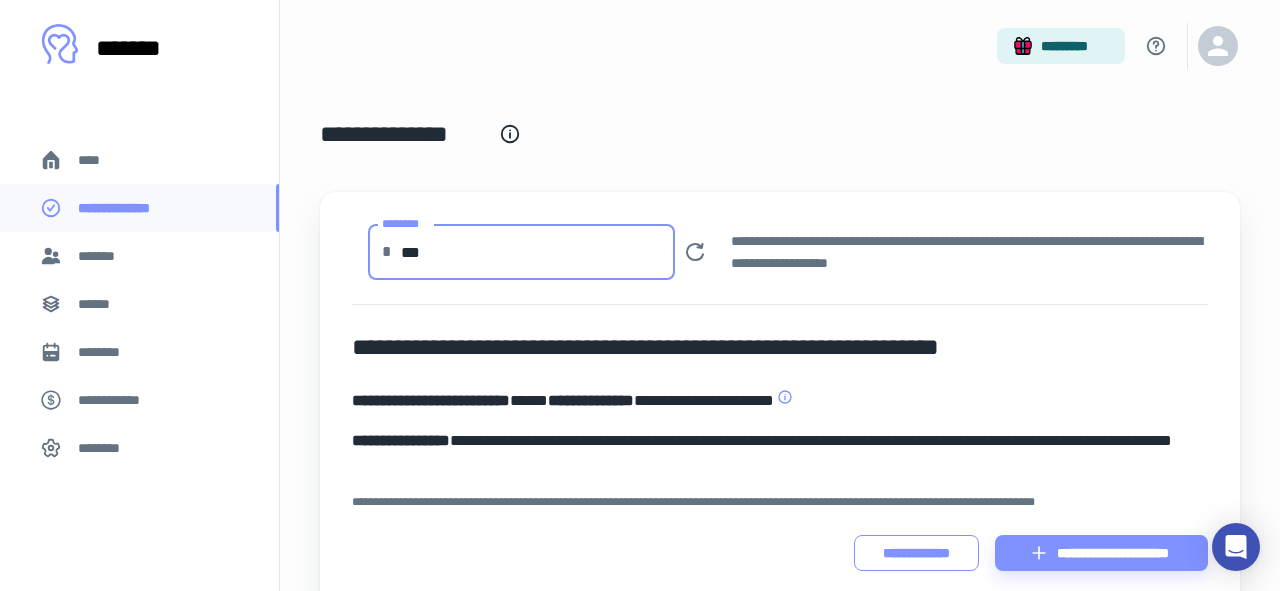 click on "**********" at bounding box center [916, 553] 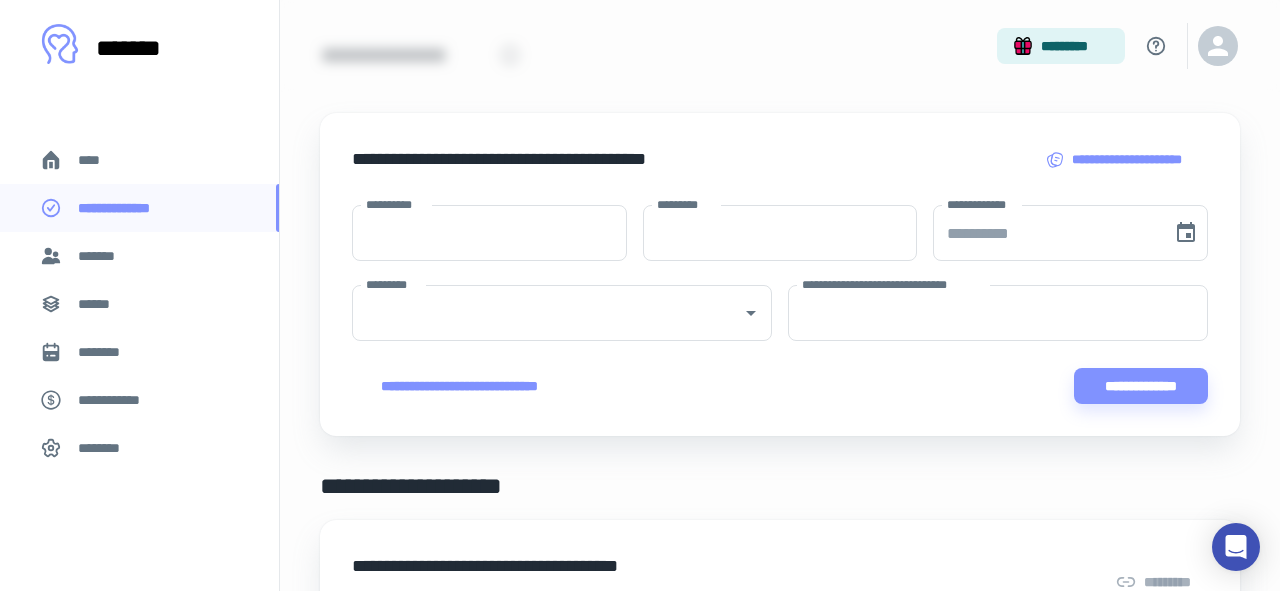 scroll, scrollTop: 0, scrollLeft: 0, axis: both 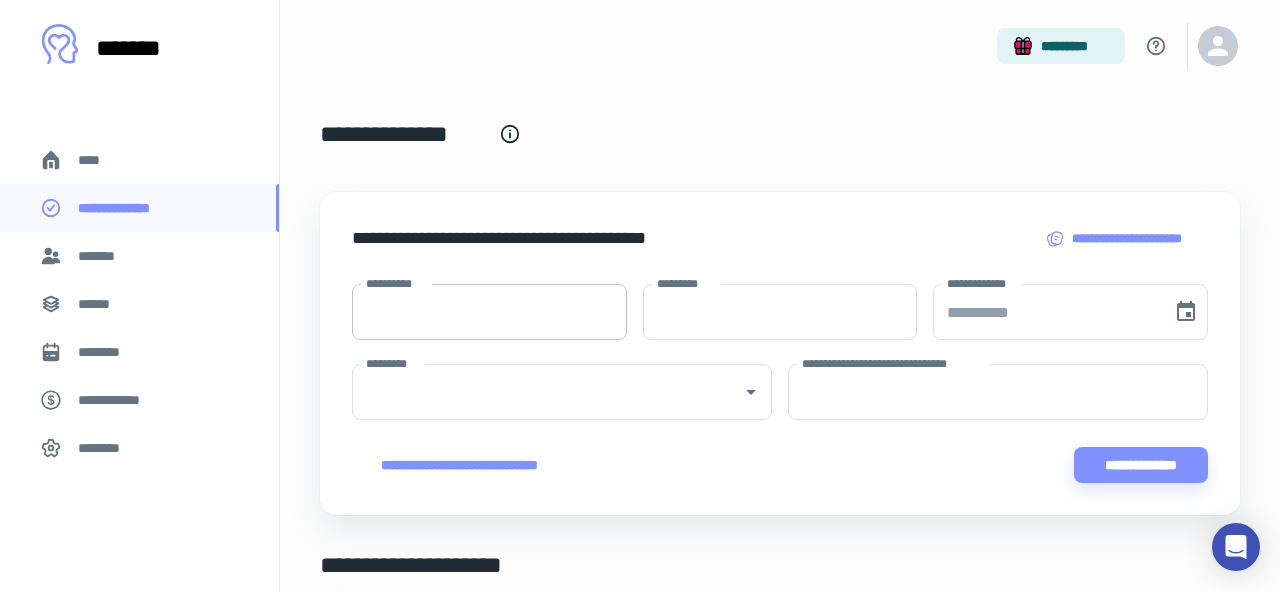 click on "**********" at bounding box center [489, 312] 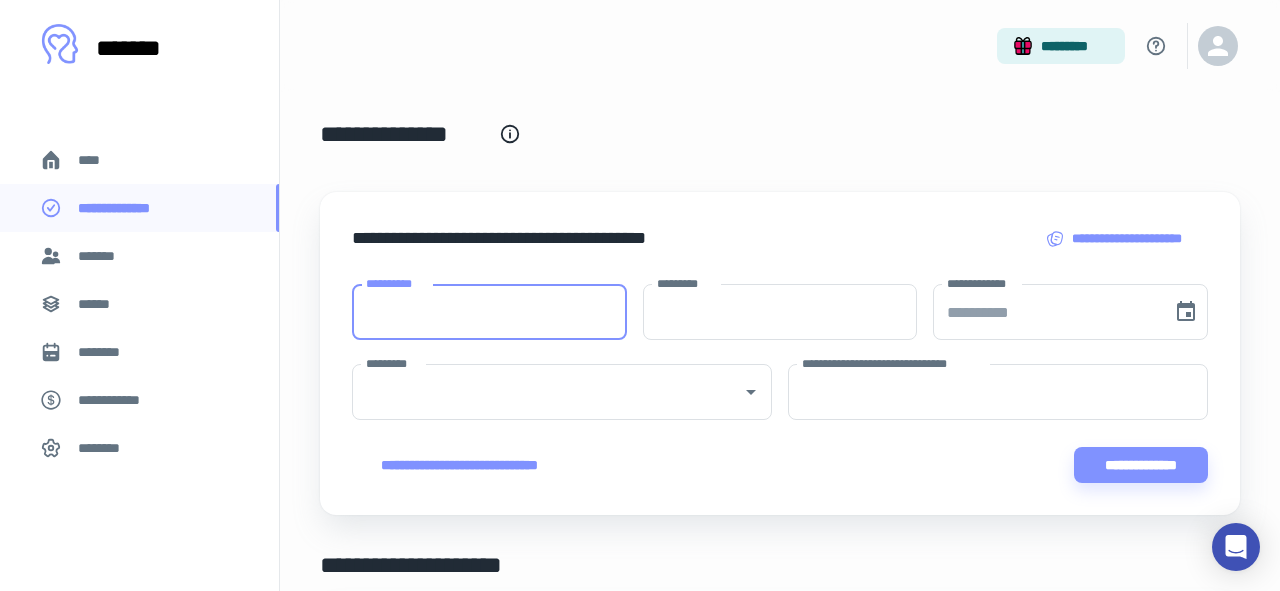 click on "**********" at bounding box center (489, 312) 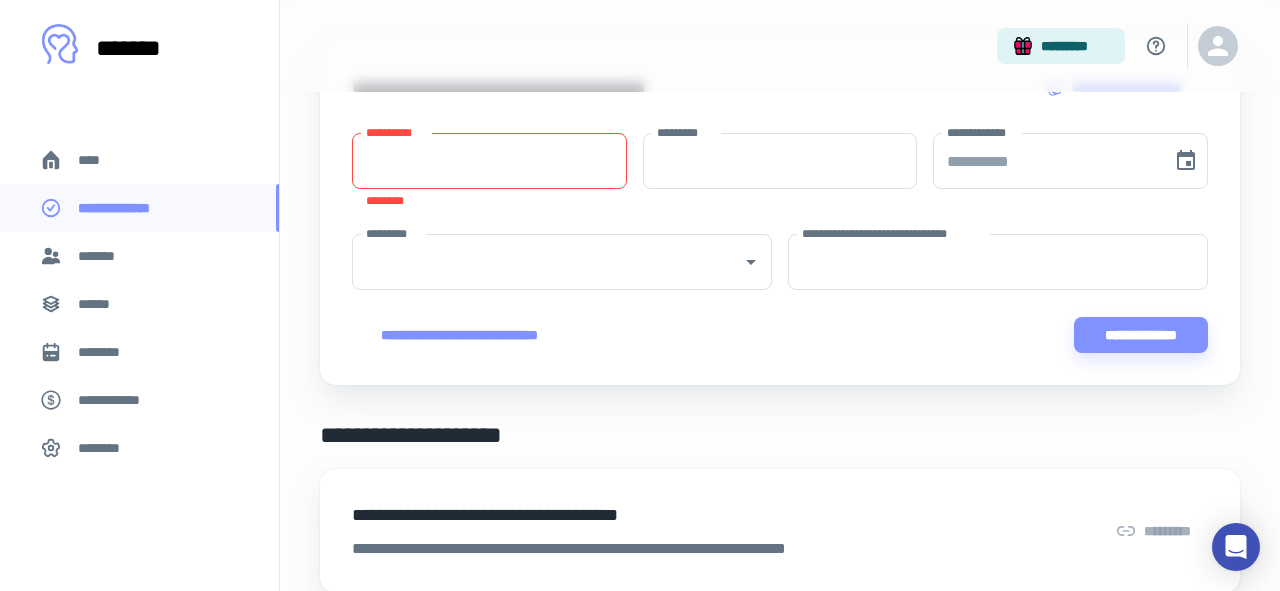 scroll, scrollTop: 116, scrollLeft: 0, axis: vertical 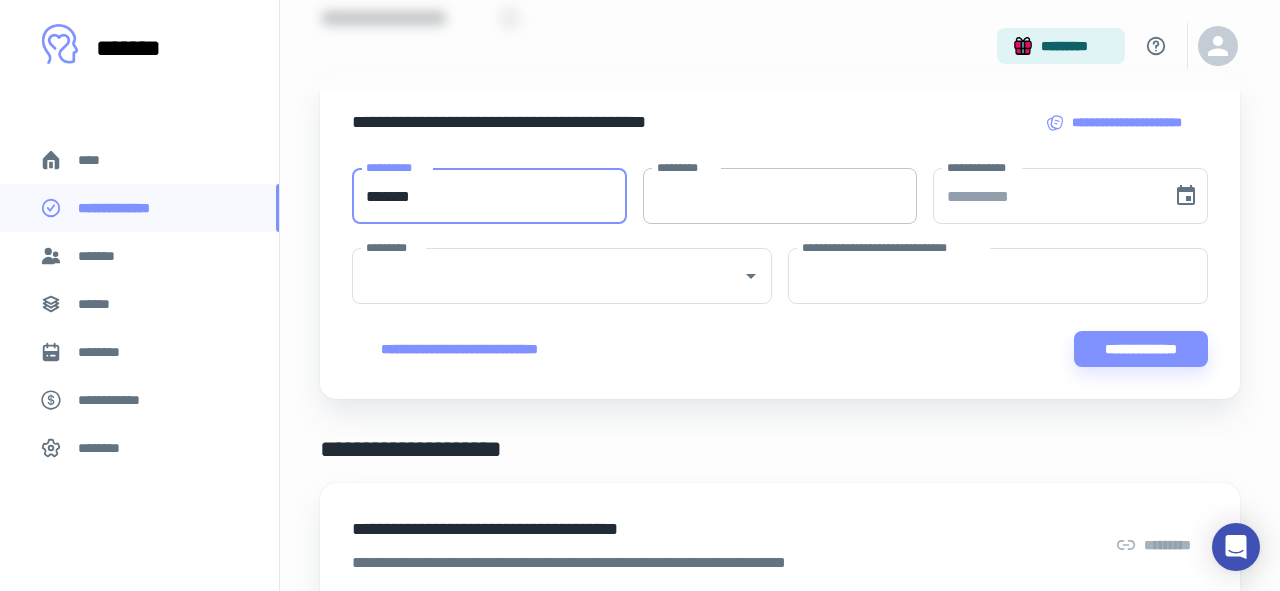 type on "*******" 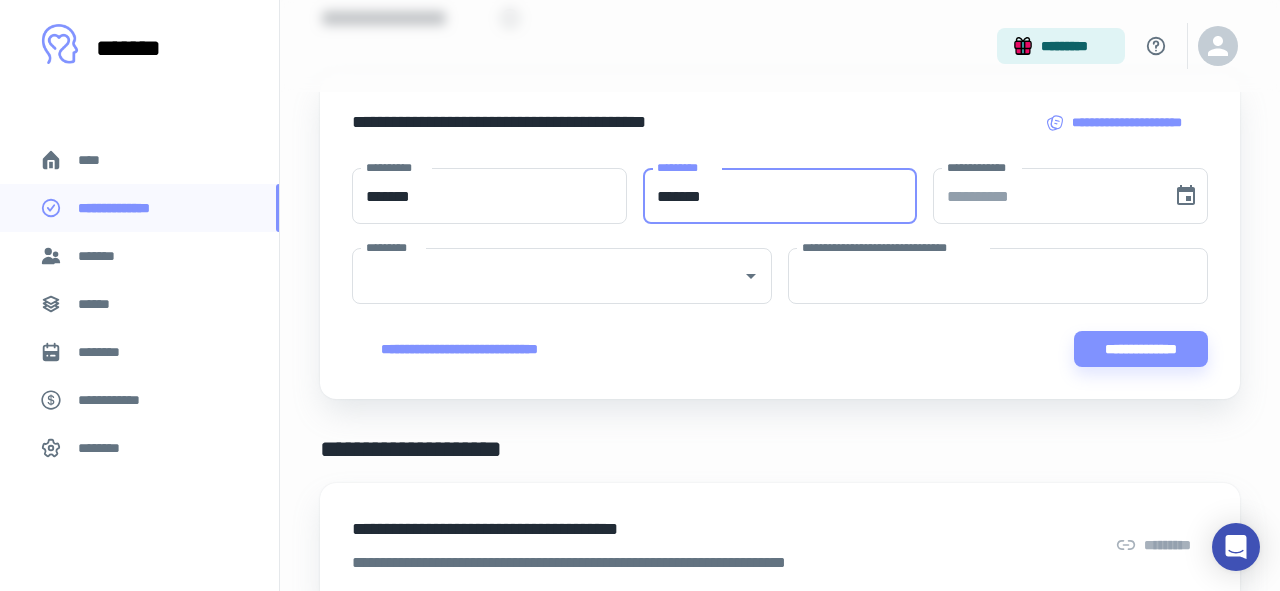 type on "*******" 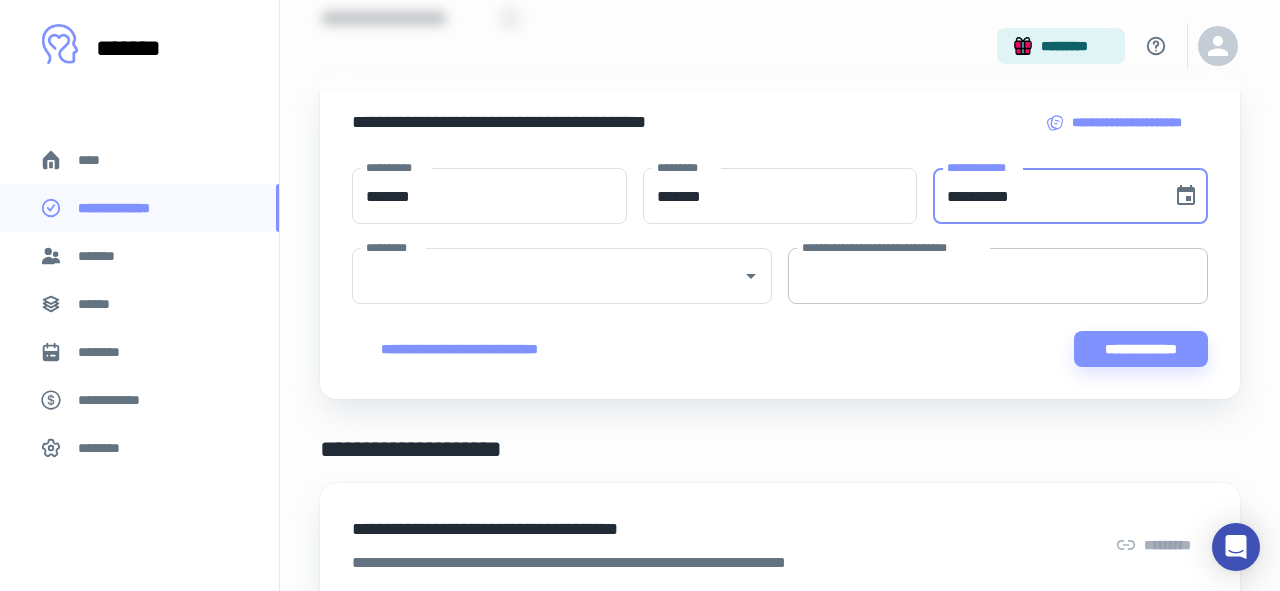 type on "**********" 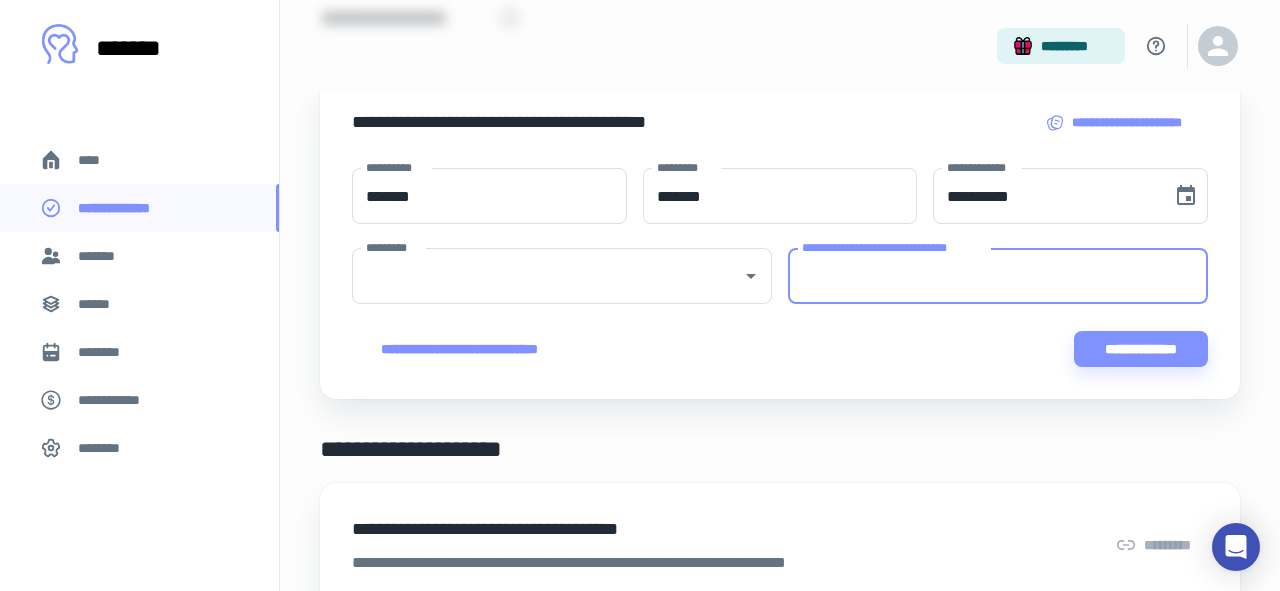paste on "**********" 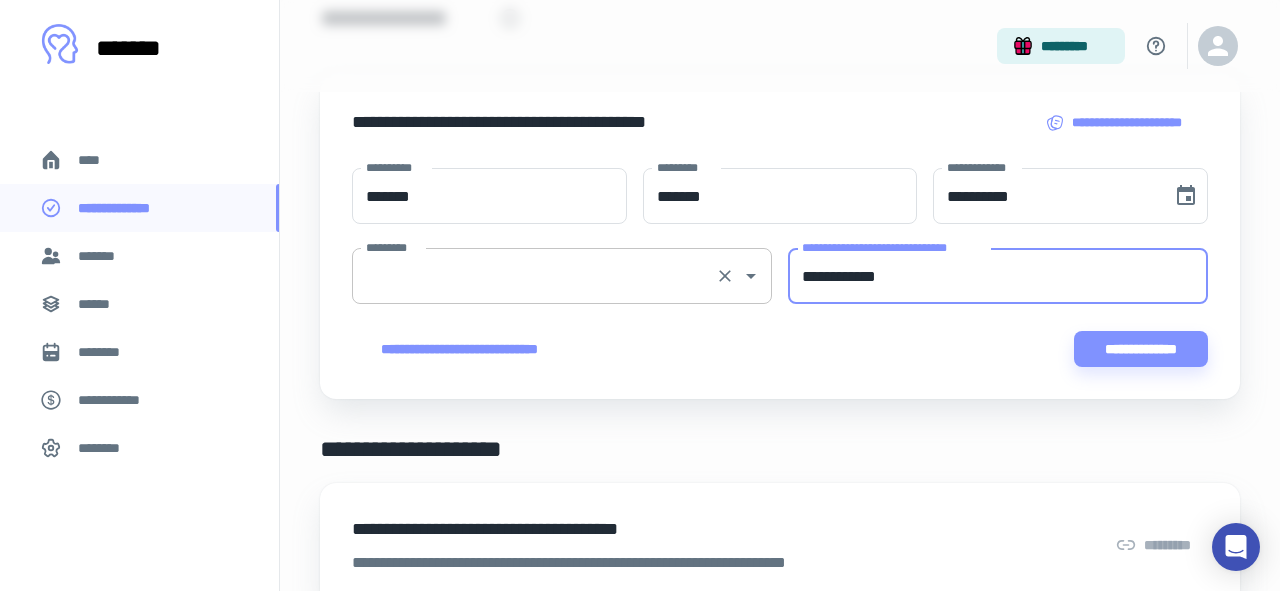 type on "**********" 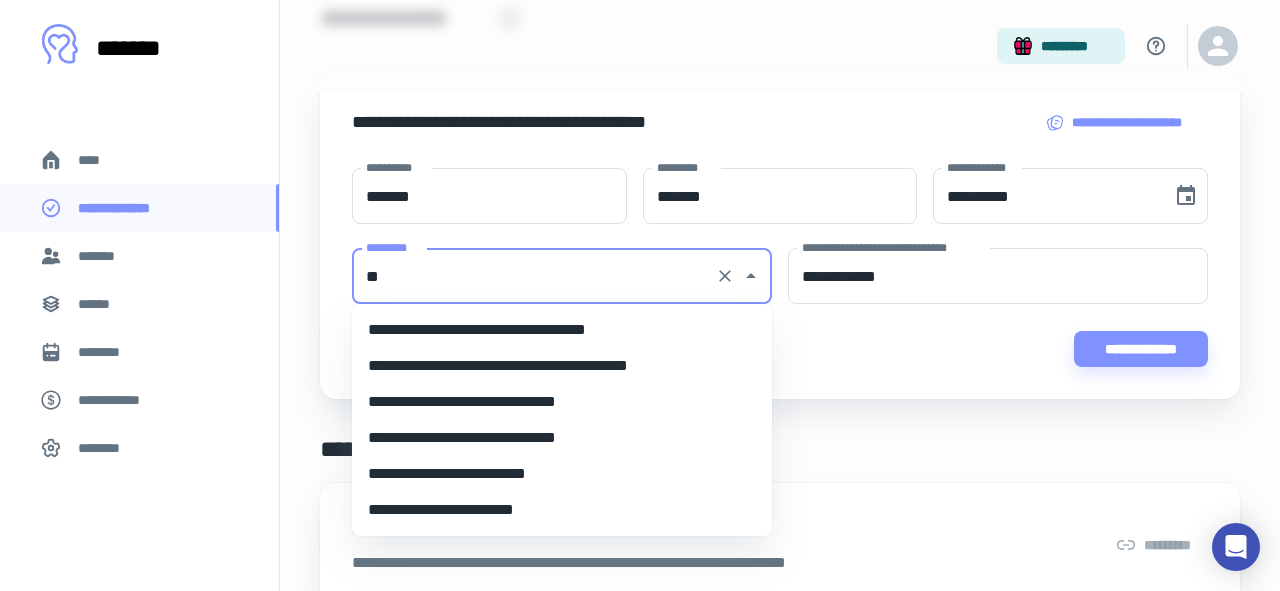 scroll, scrollTop: 0, scrollLeft: 0, axis: both 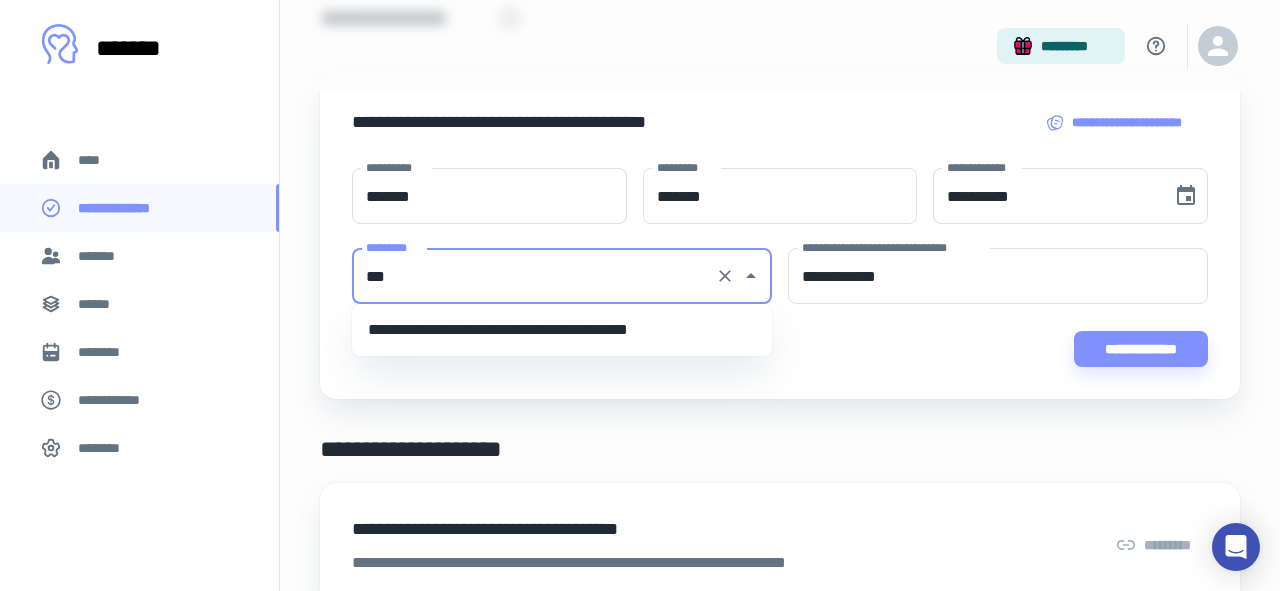 click on "**********" at bounding box center [562, 330] 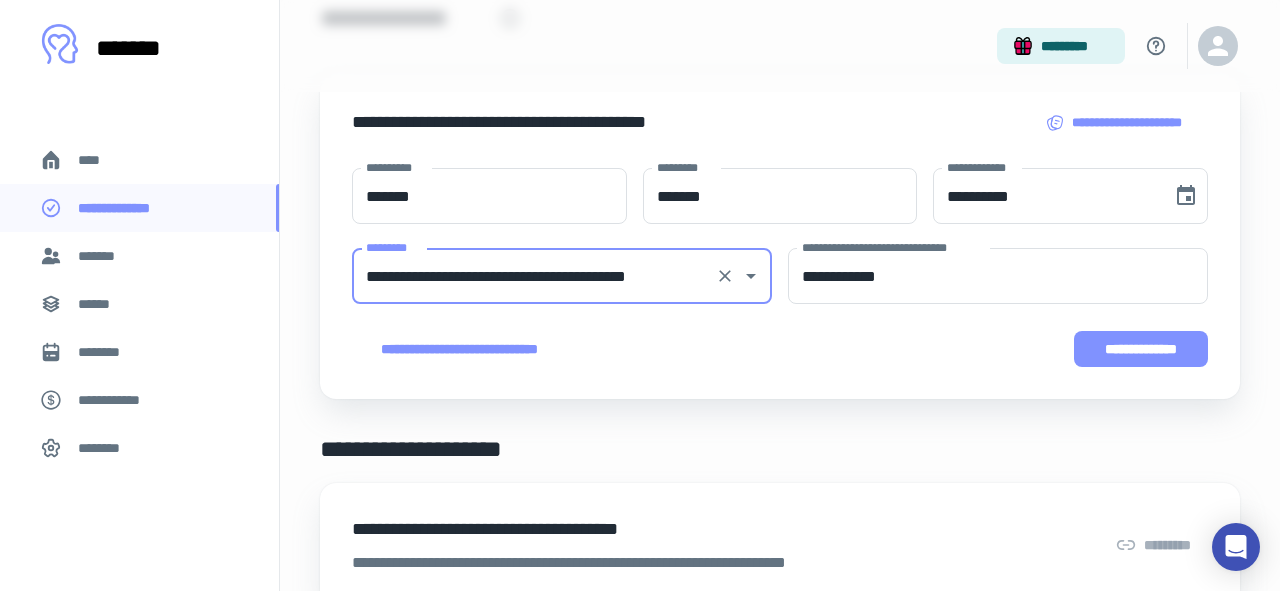 type on "**********" 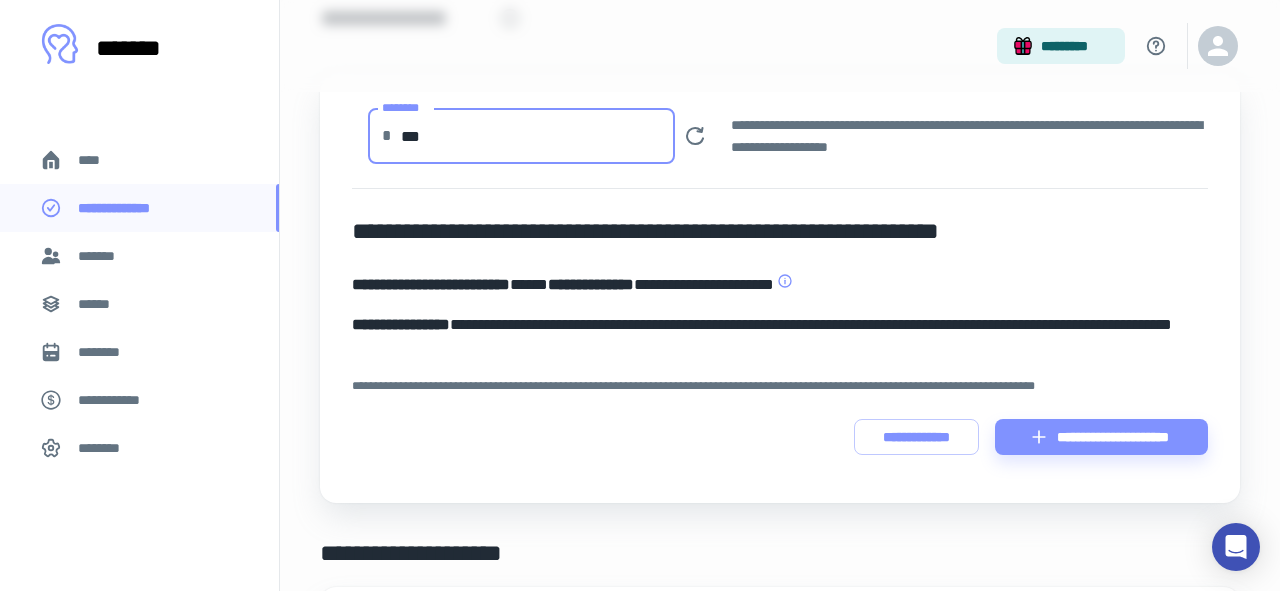 click on "***" at bounding box center (538, 136) 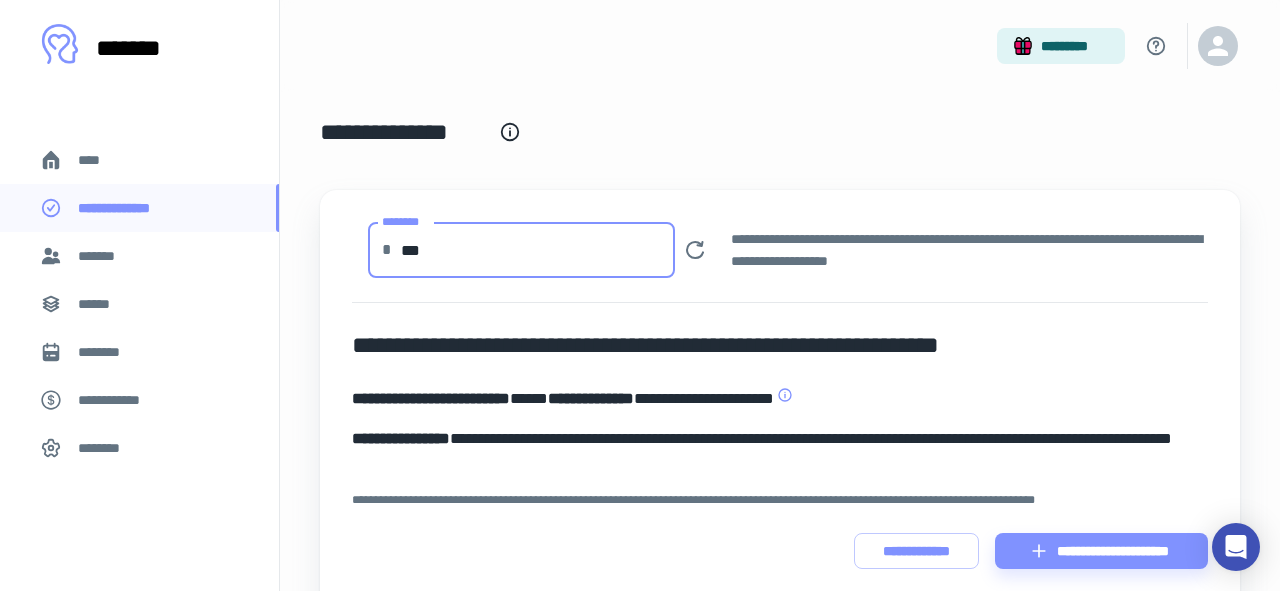 scroll, scrollTop: 1, scrollLeft: 0, axis: vertical 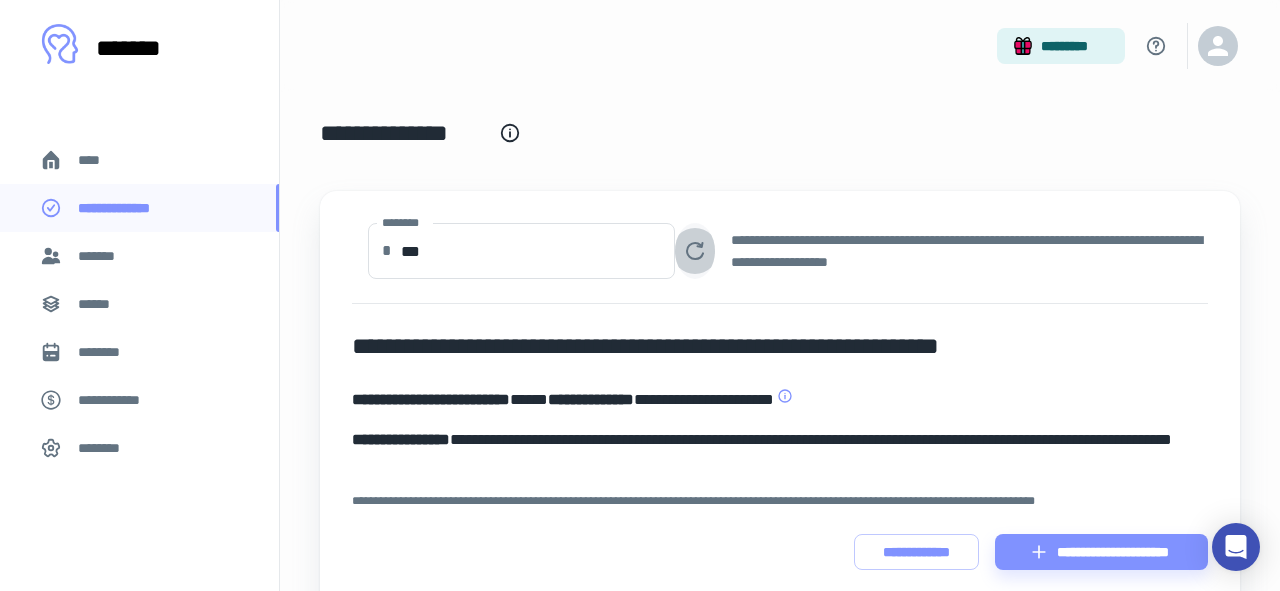 click 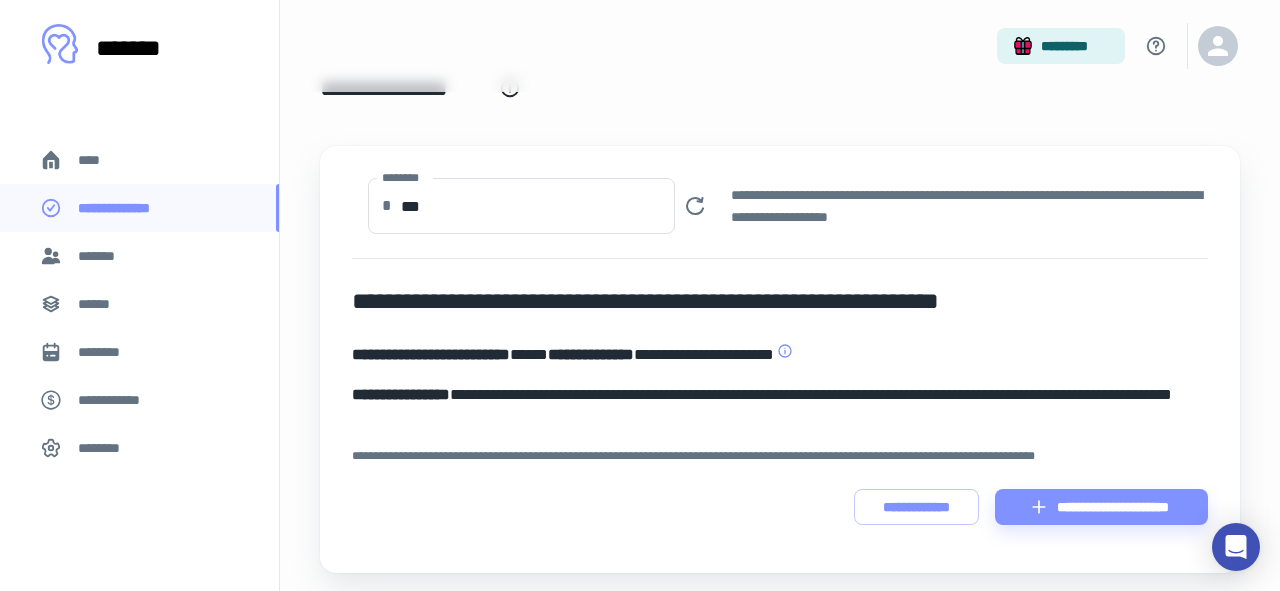 scroll, scrollTop: 0, scrollLeft: 0, axis: both 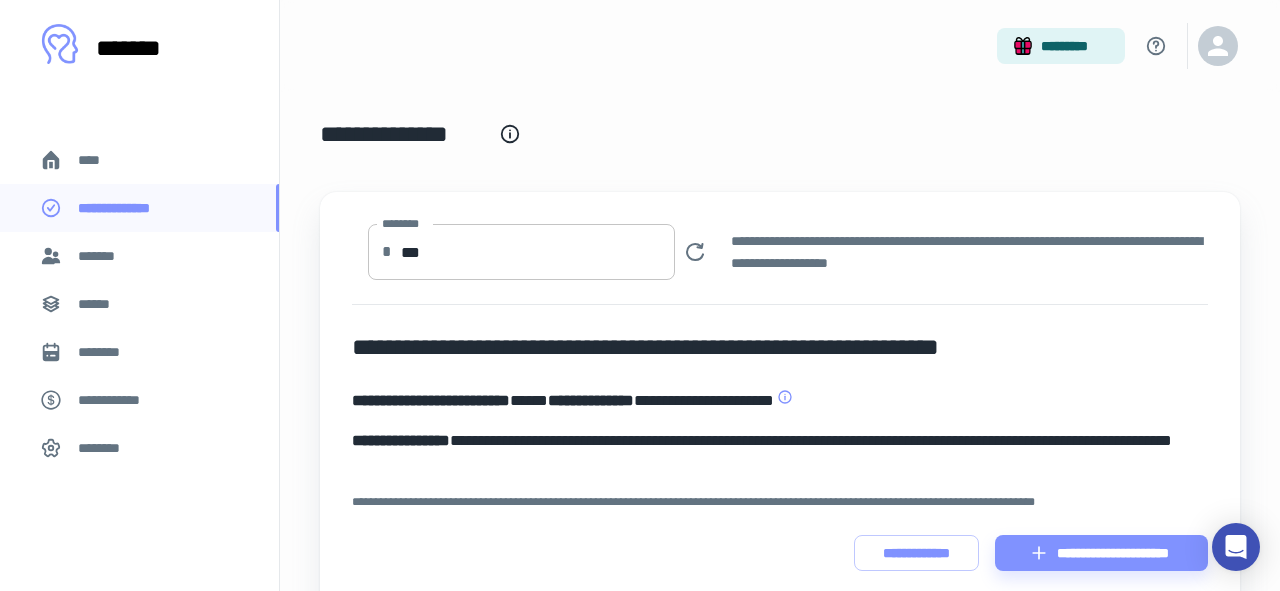 click on "***" at bounding box center (538, 252) 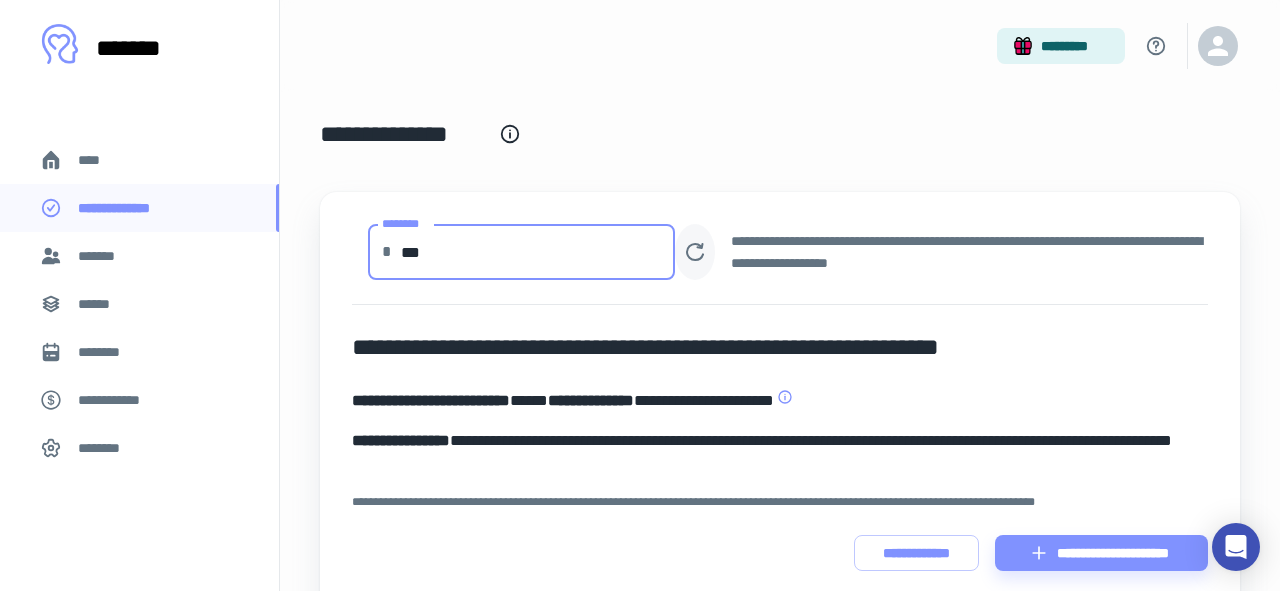 type on "***" 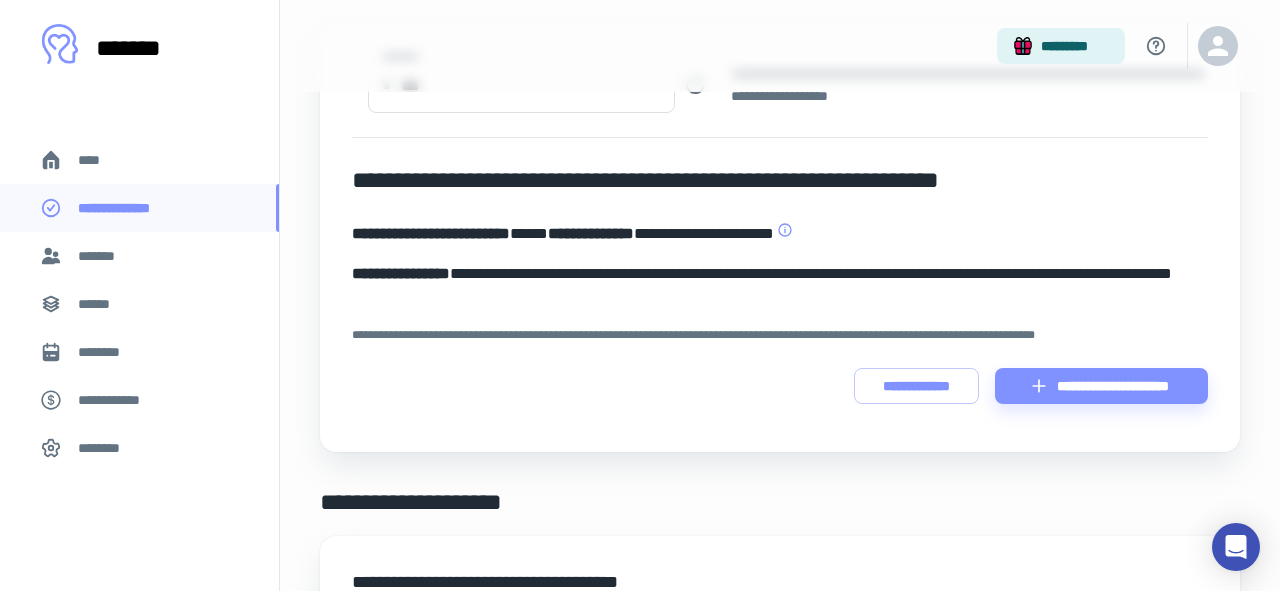 scroll, scrollTop: 184, scrollLeft: 0, axis: vertical 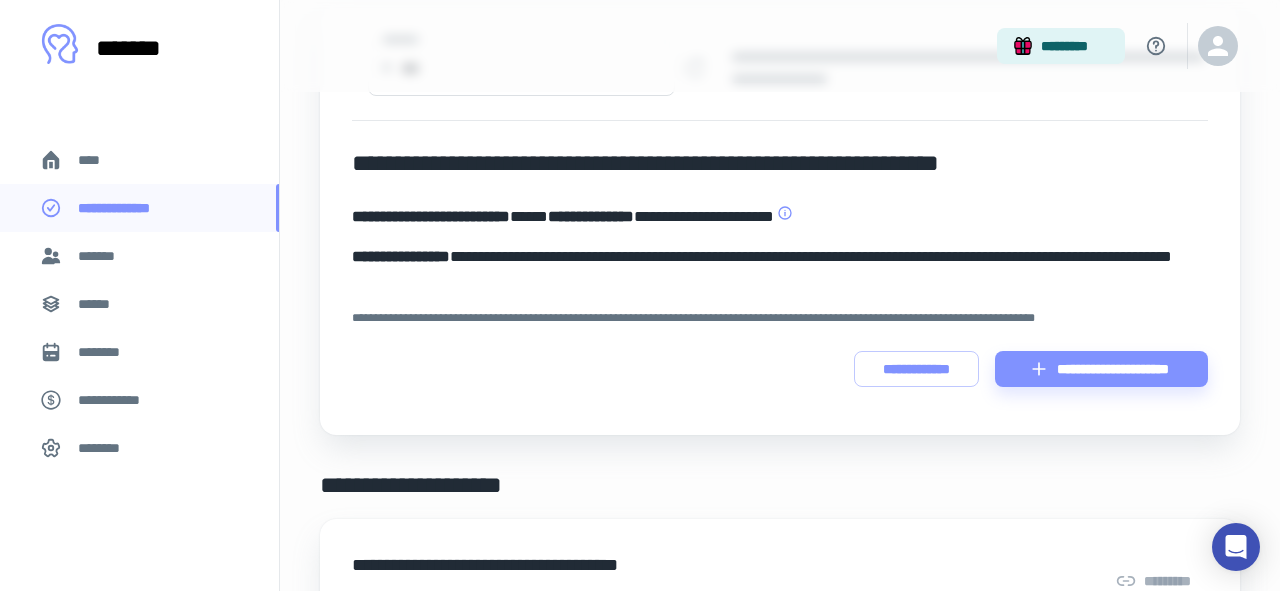 click on "**********" at bounding box center [916, 369] 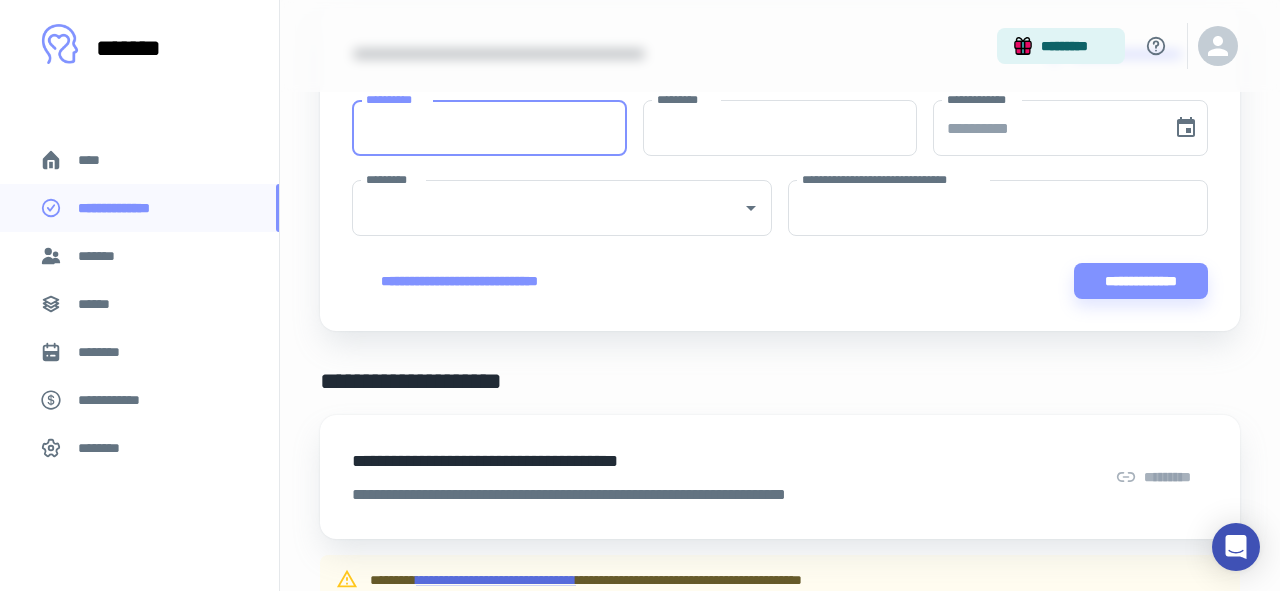 click on "**********" at bounding box center [489, 128] 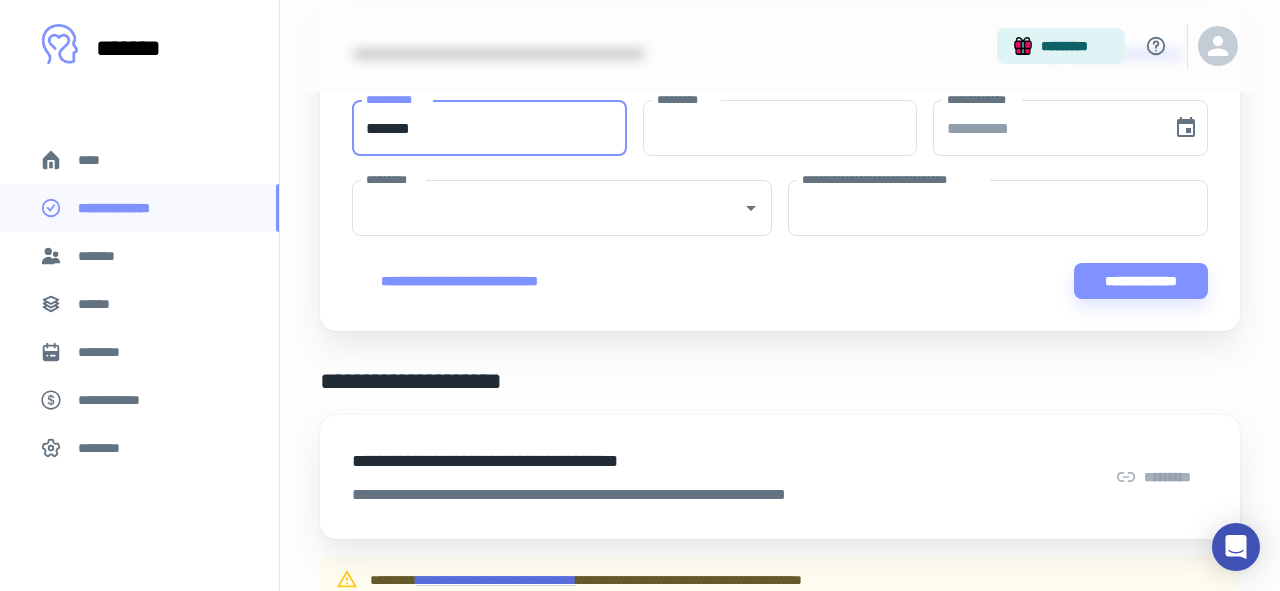 type on "*******" 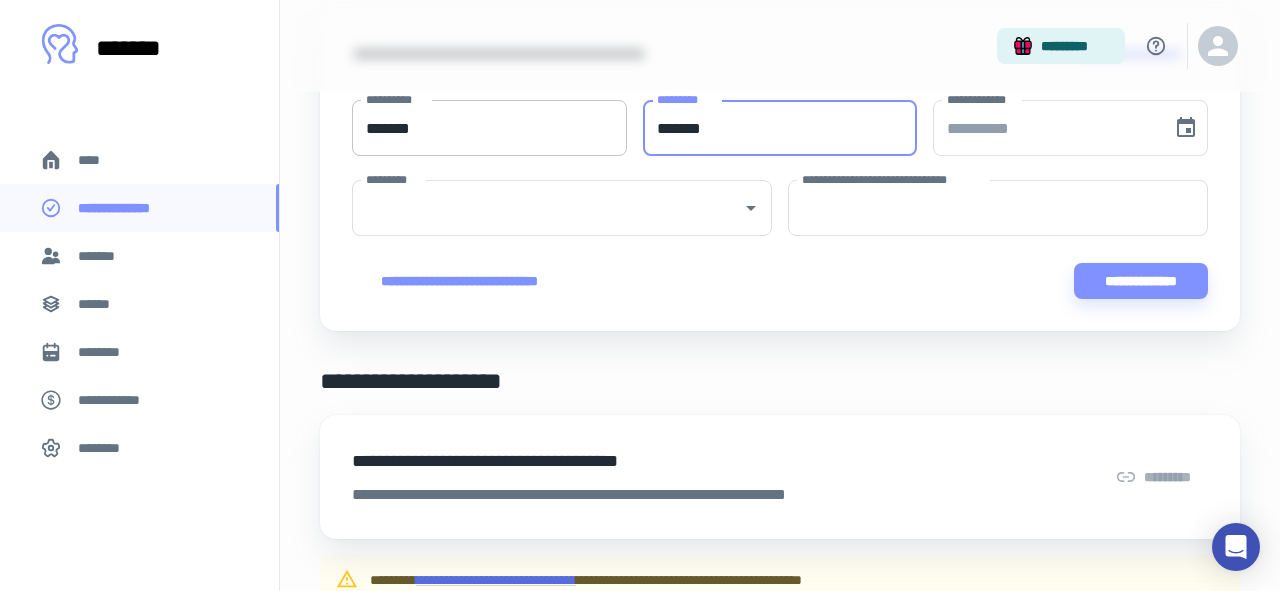 type on "*******" 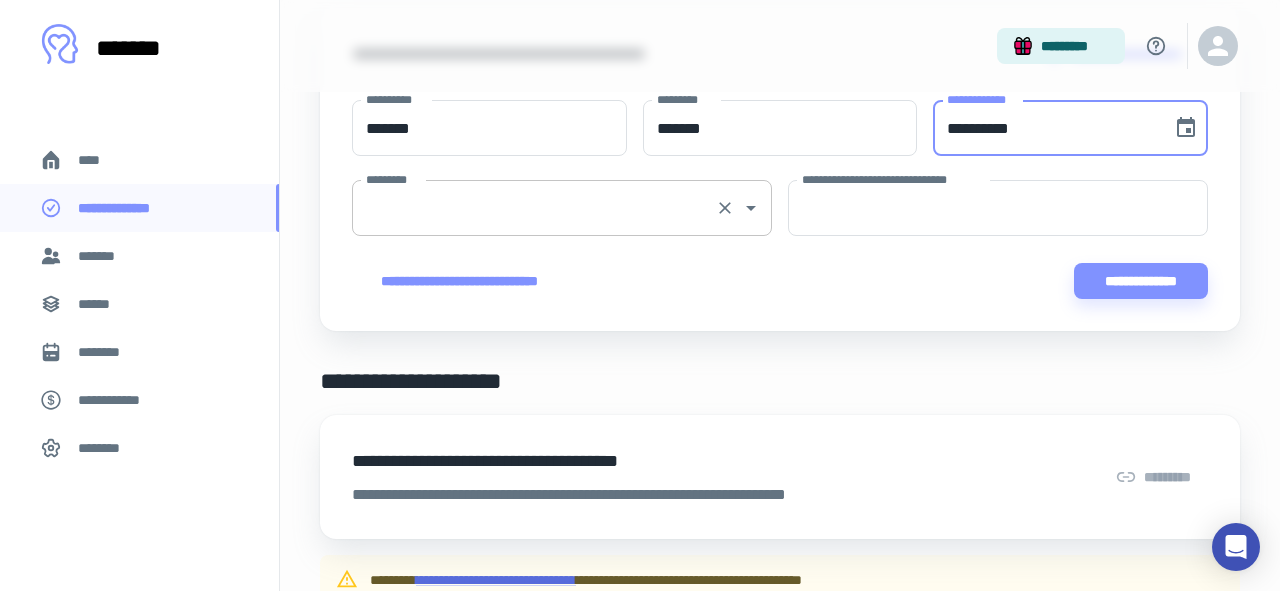 type on "**********" 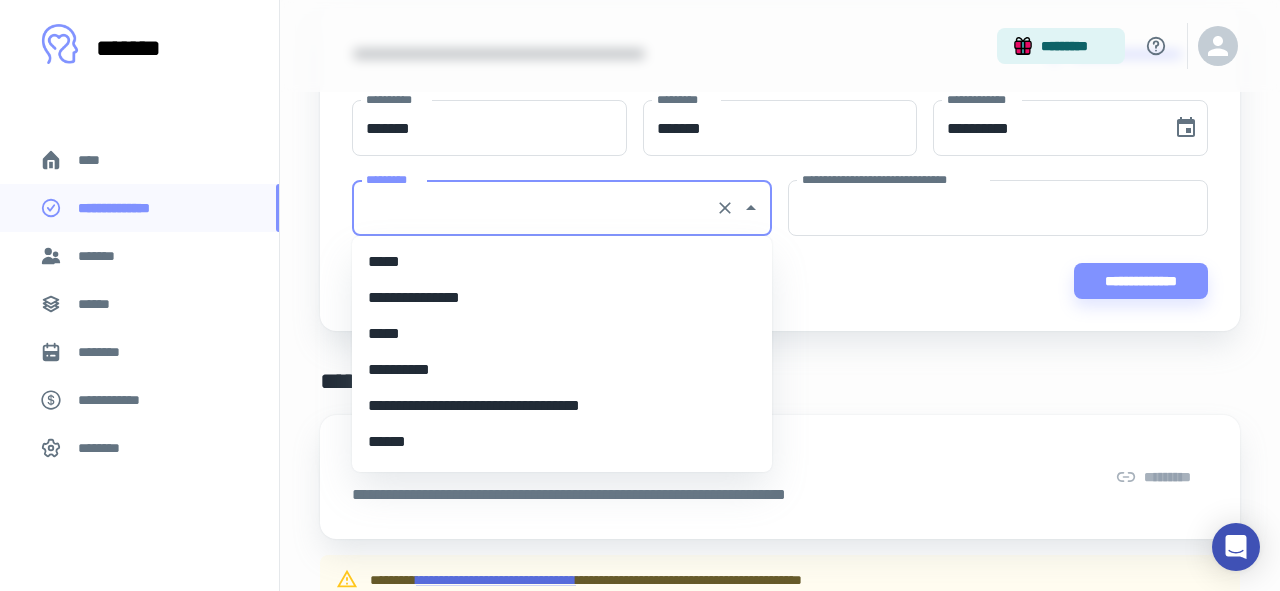 click on "*********" at bounding box center [534, 208] 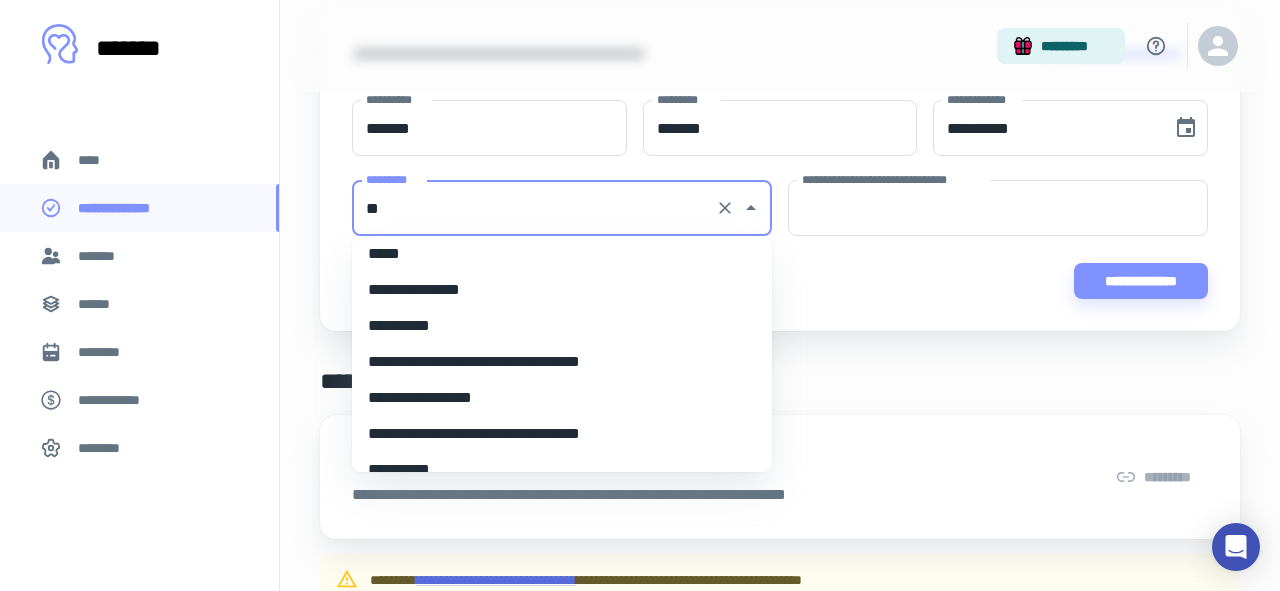 scroll, scrollTop: 0, scrollLeft: 0, axis: both 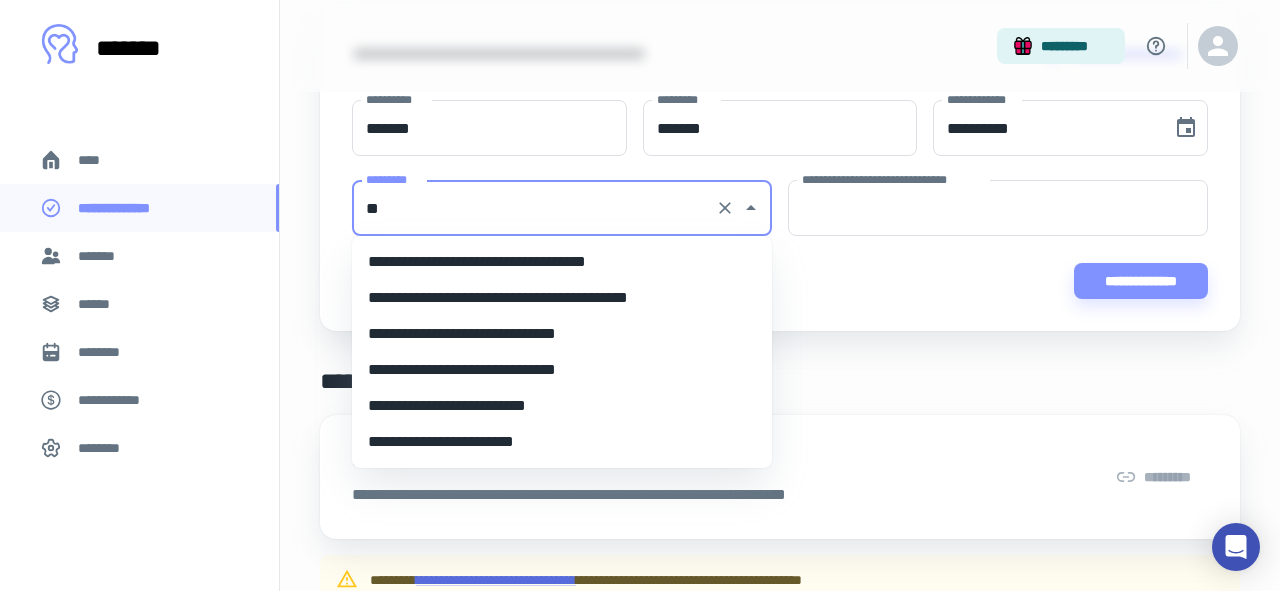 click on "**********" at bounding box center [562, 298] 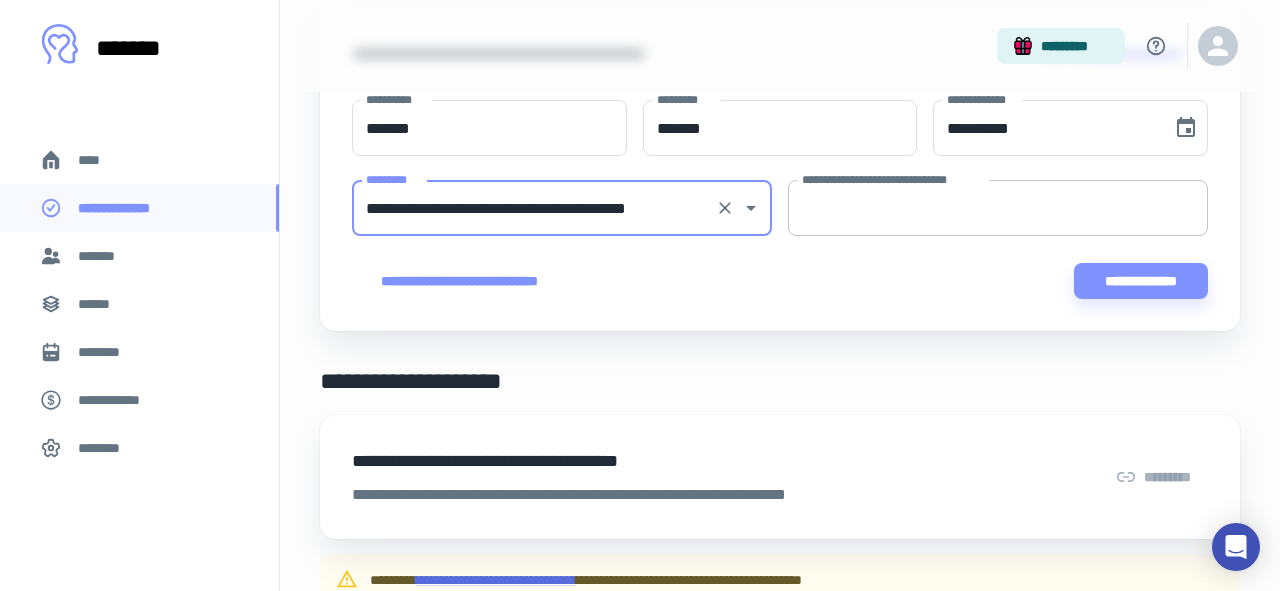 type on "**********" 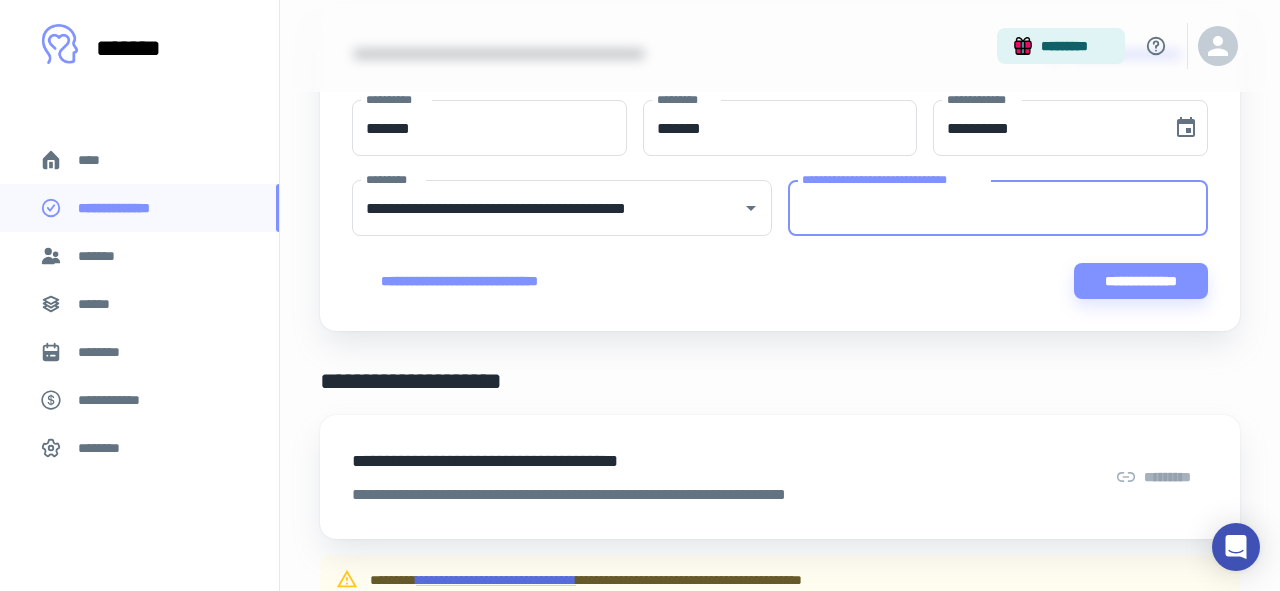 paste on "**********" 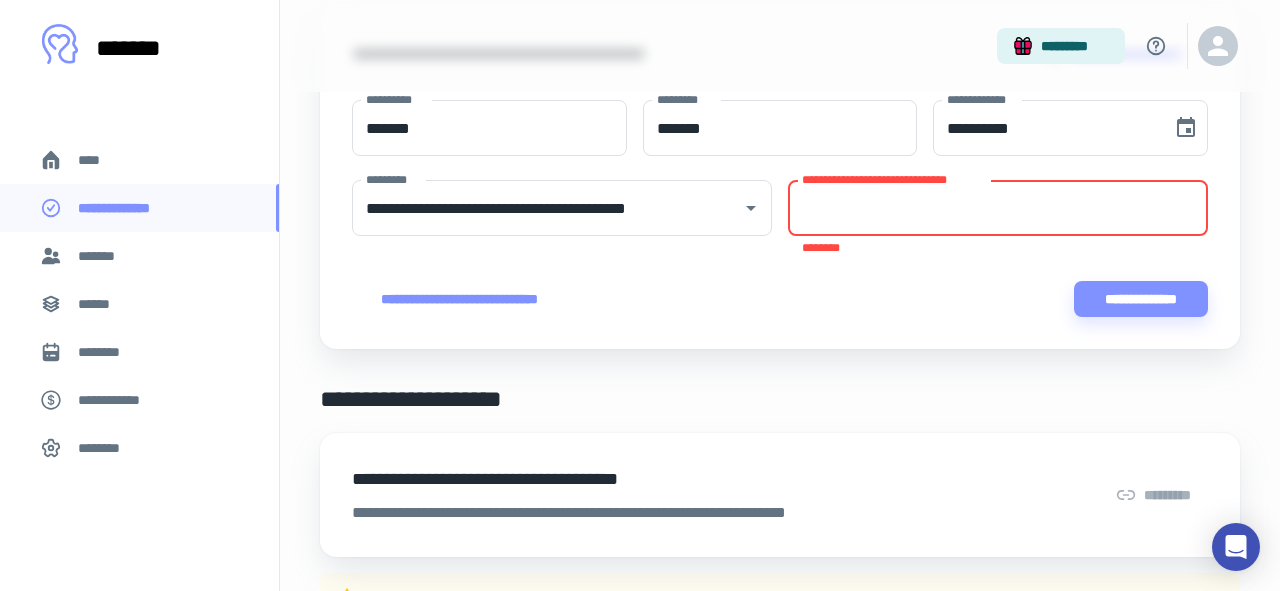 paste on "**********" 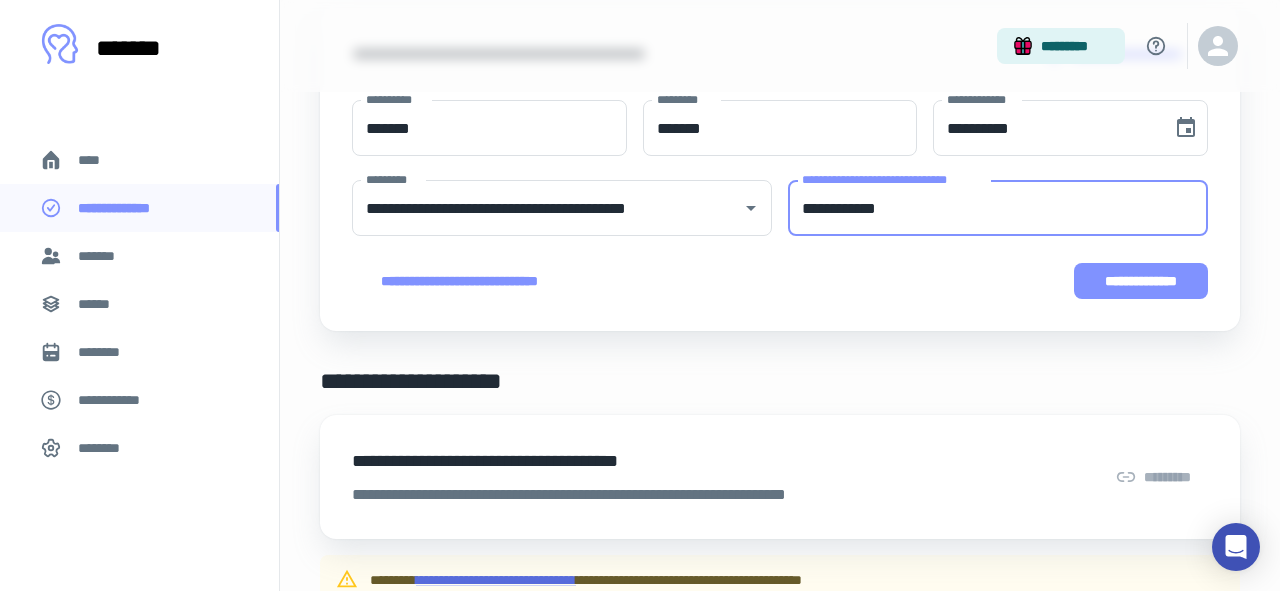 type on "**********" 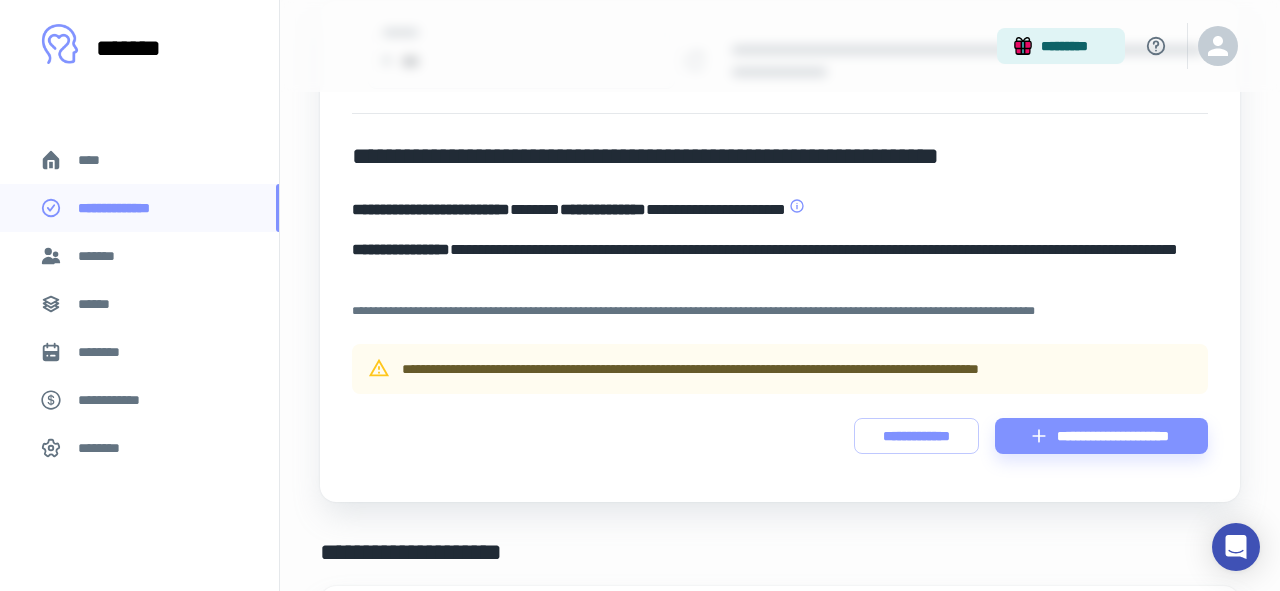 scroll, scrollTop: 192, scrollLeft: 0, axis: vertical 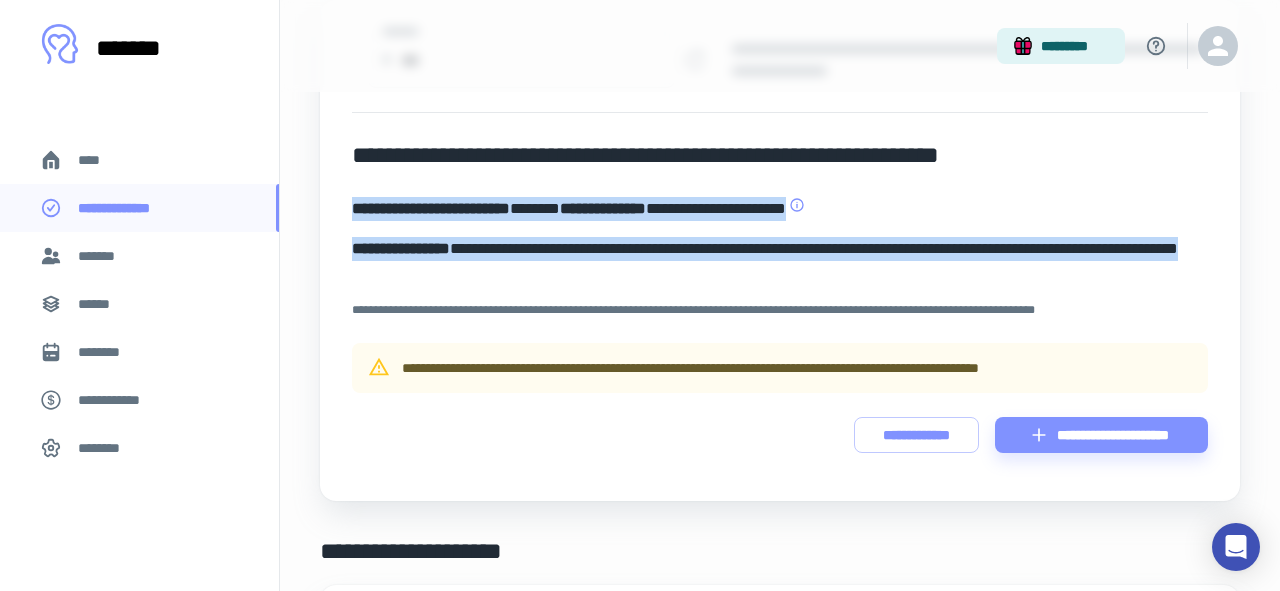 drag, startPoint x: 528, startPoint y: 274, endPoint x: 335, endPoint y: 206, distance: 204.62894 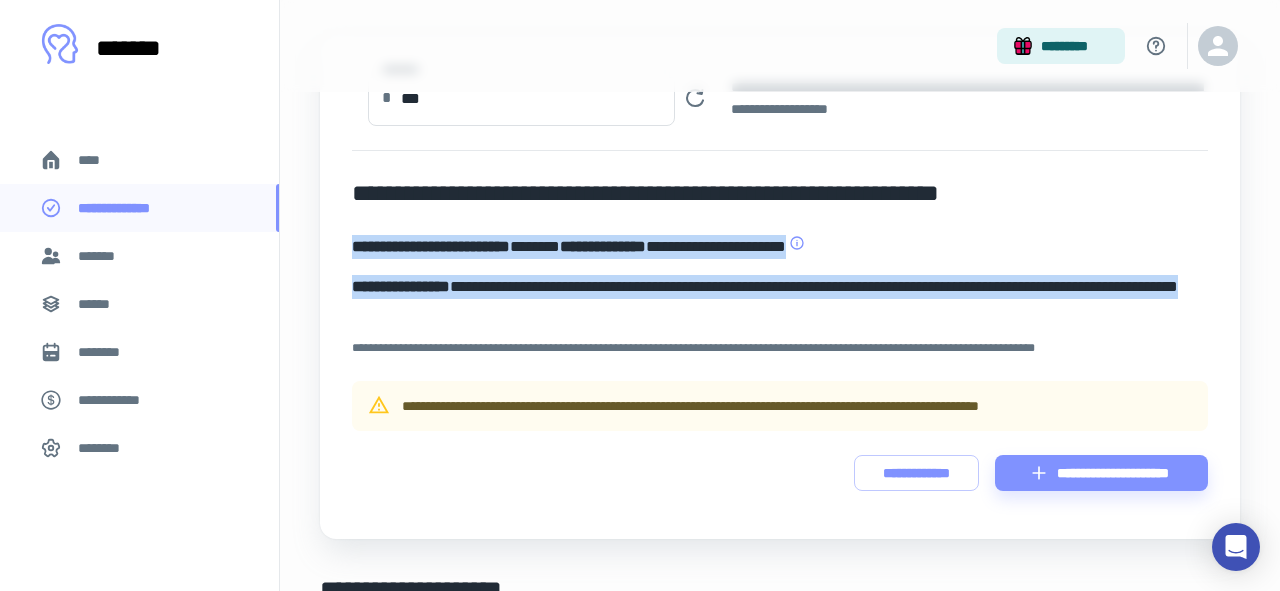 scroll, scrollTop: 182, scrollLeft: 0, axis: vertical 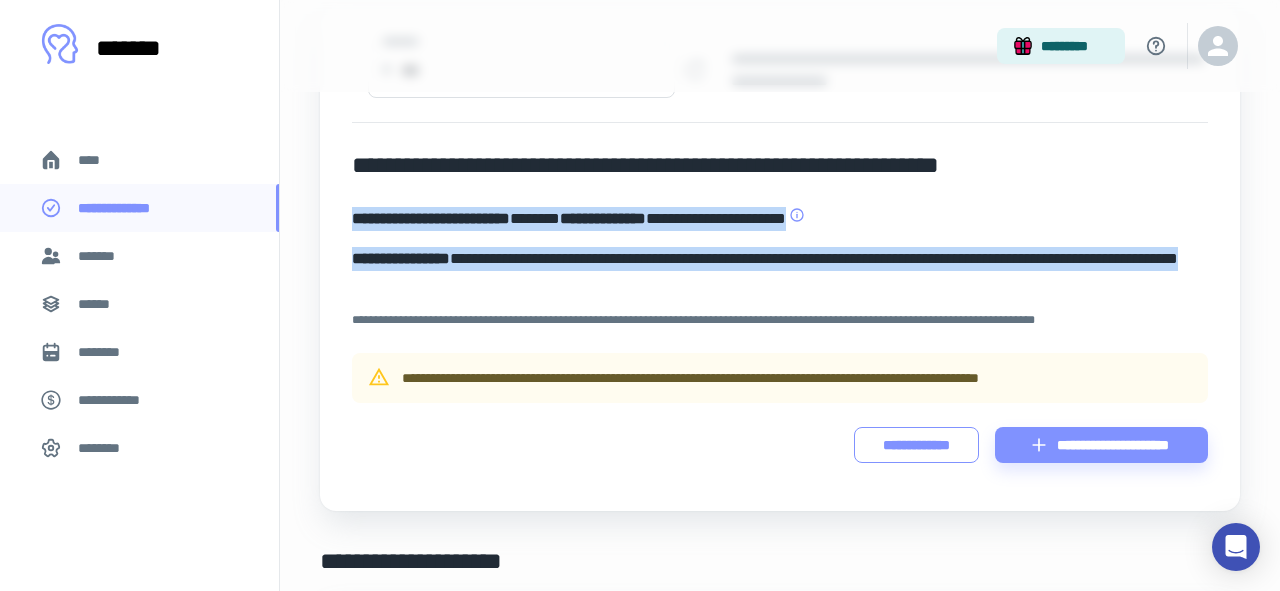 click on "**********" at bounding box center [916, 445] 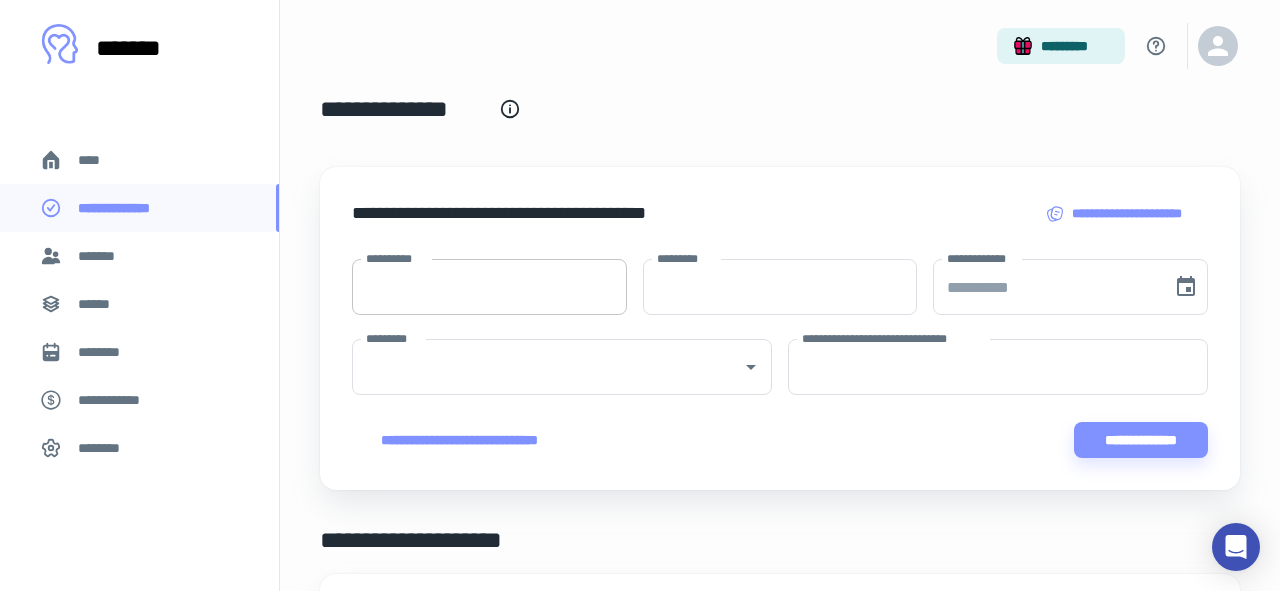 scroll, scrollTop: 0, scrollLeft: 0, axis: both 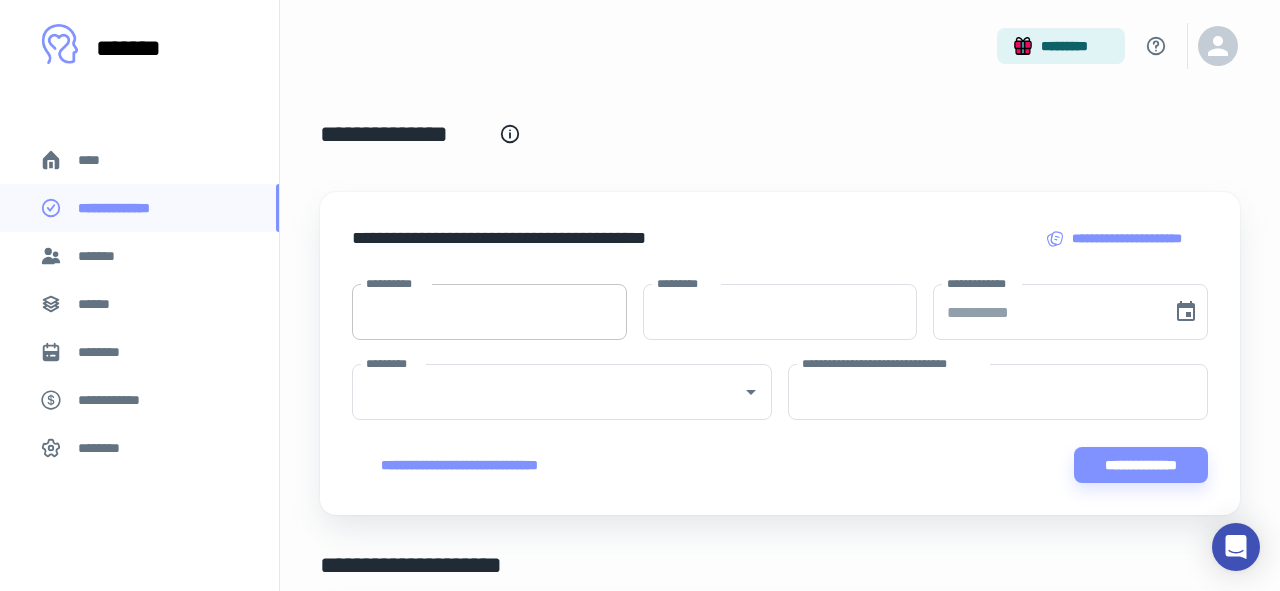 click on "**********" at bounding box center [489, 312] 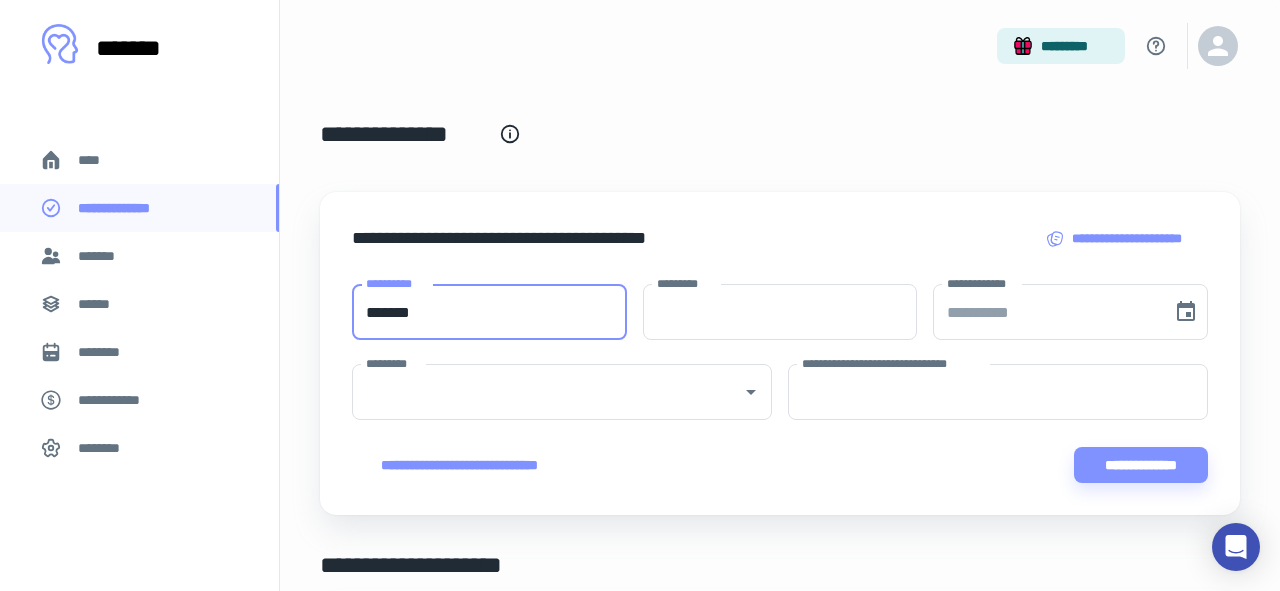 type on "*******" 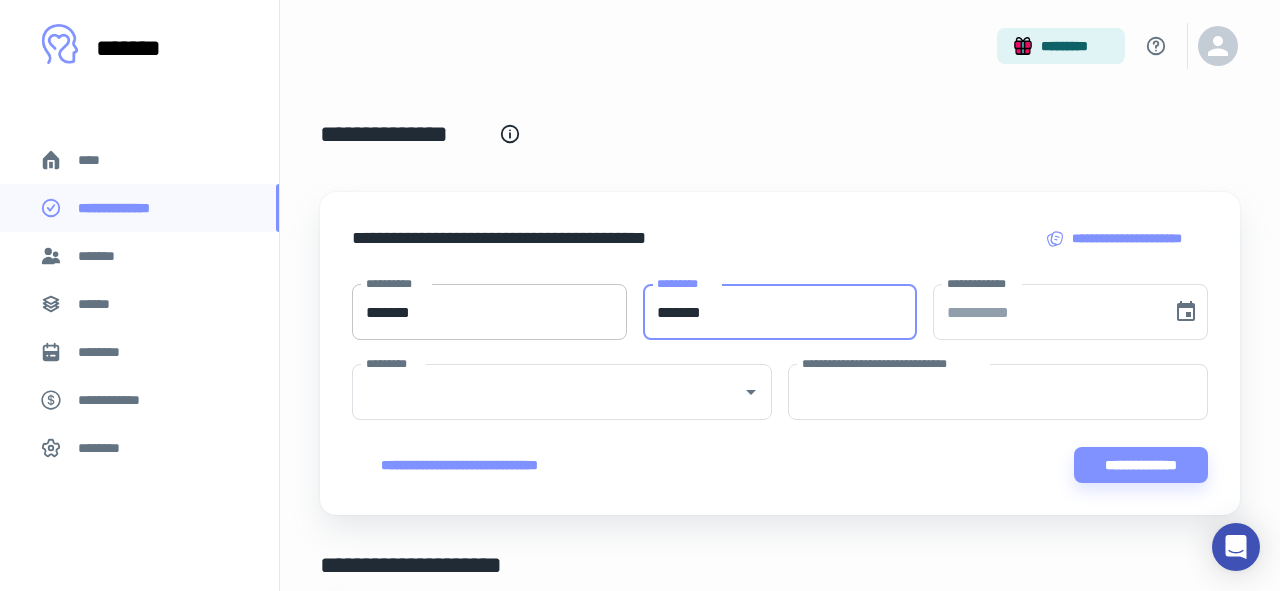 type on "*******" 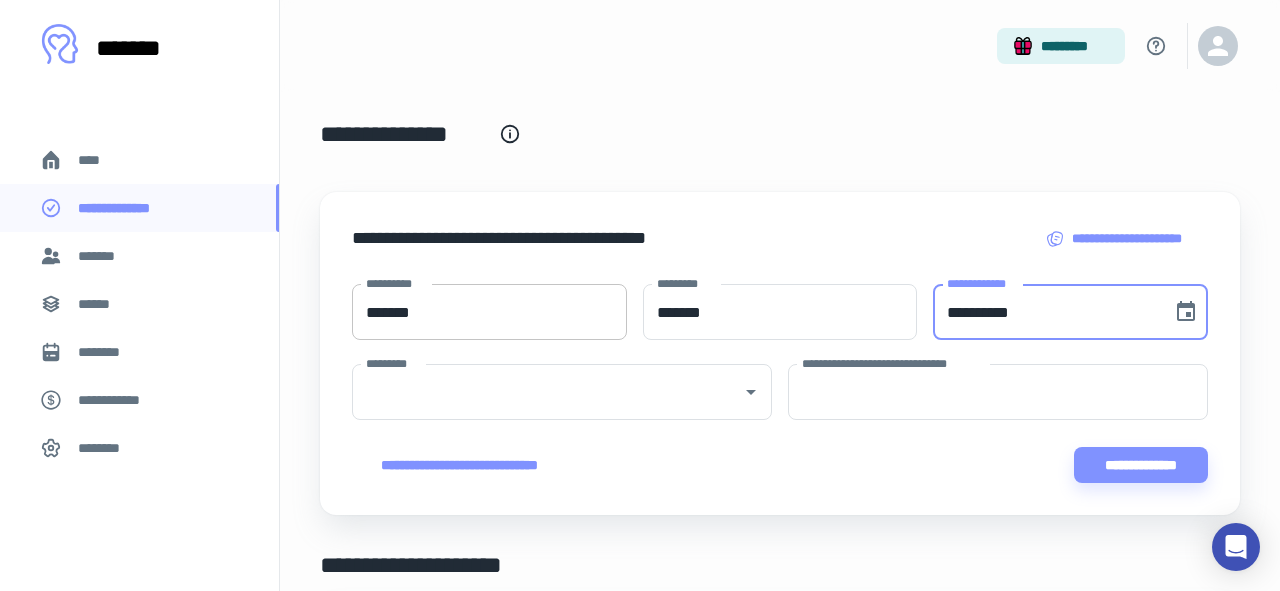 type on "**********" 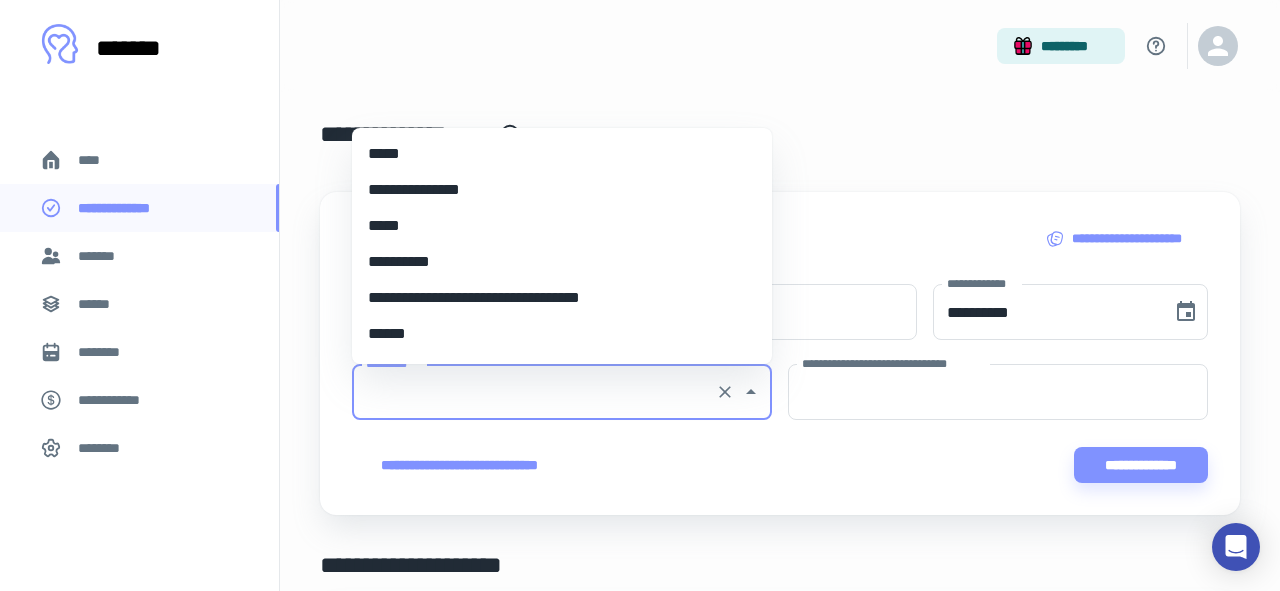 click on "*********" at bounding box center [534, 392] 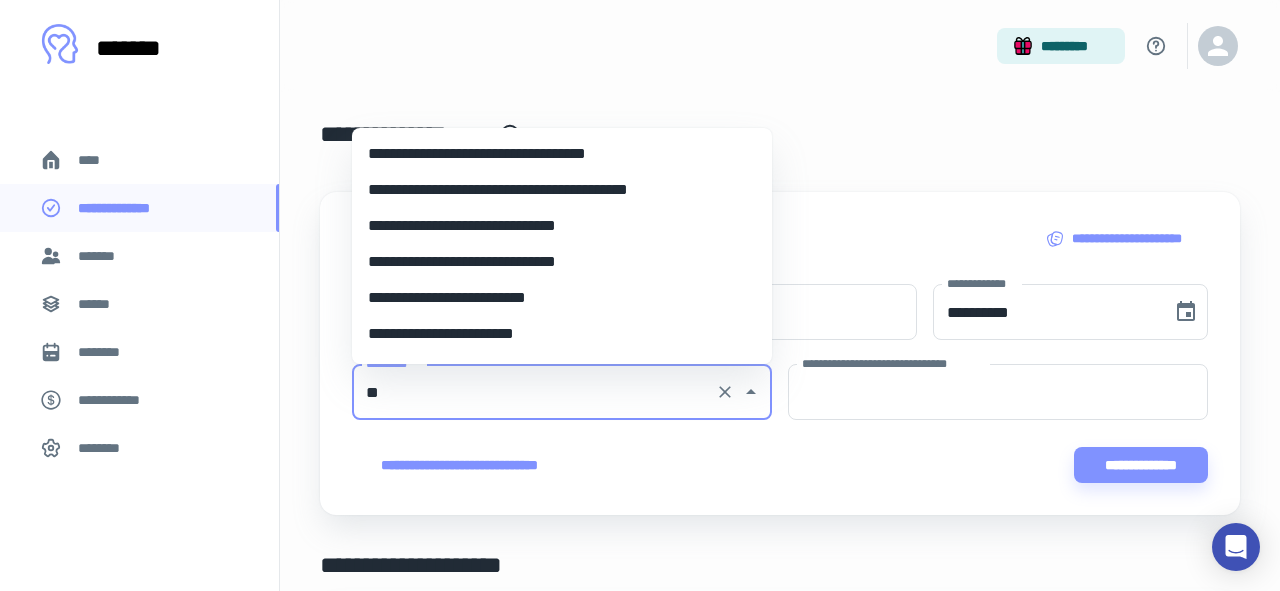scroll, scrollTop: 0, scrollLeft: 0, axis: both 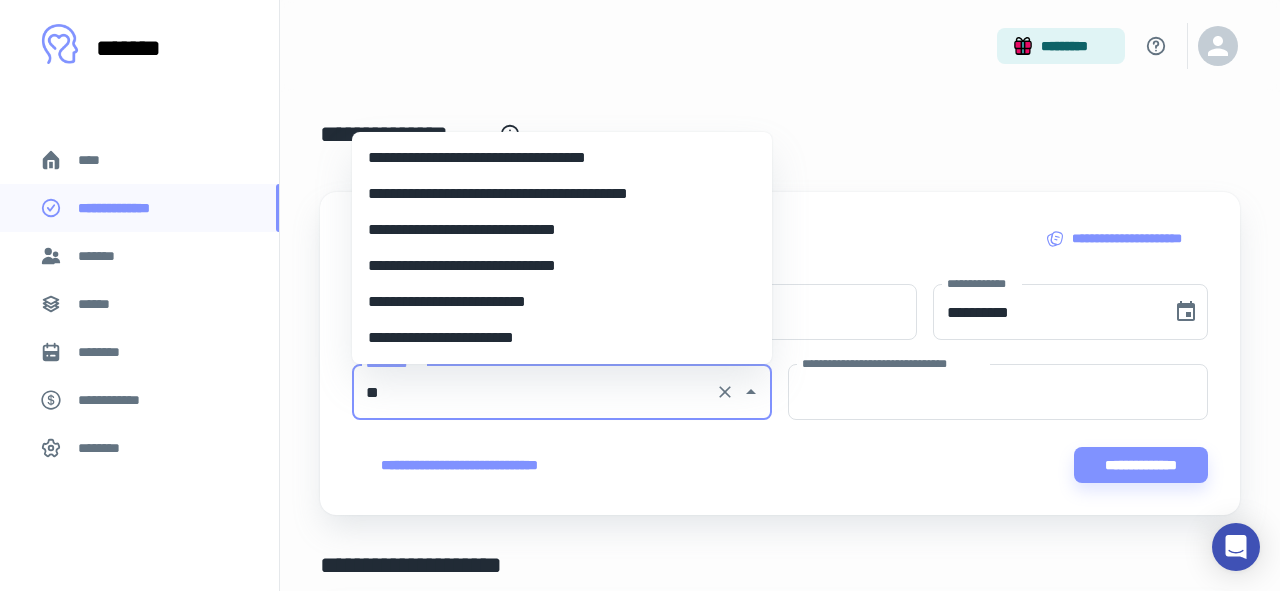 click on "**********" at bounding box center [562, 194] 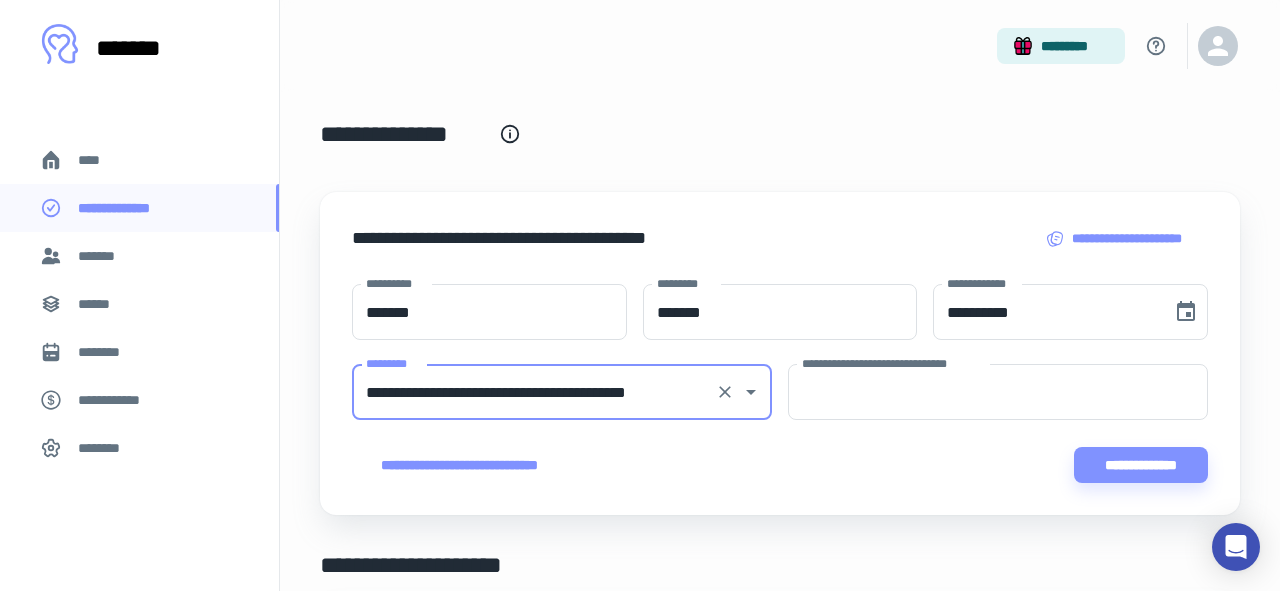 type on "**********" 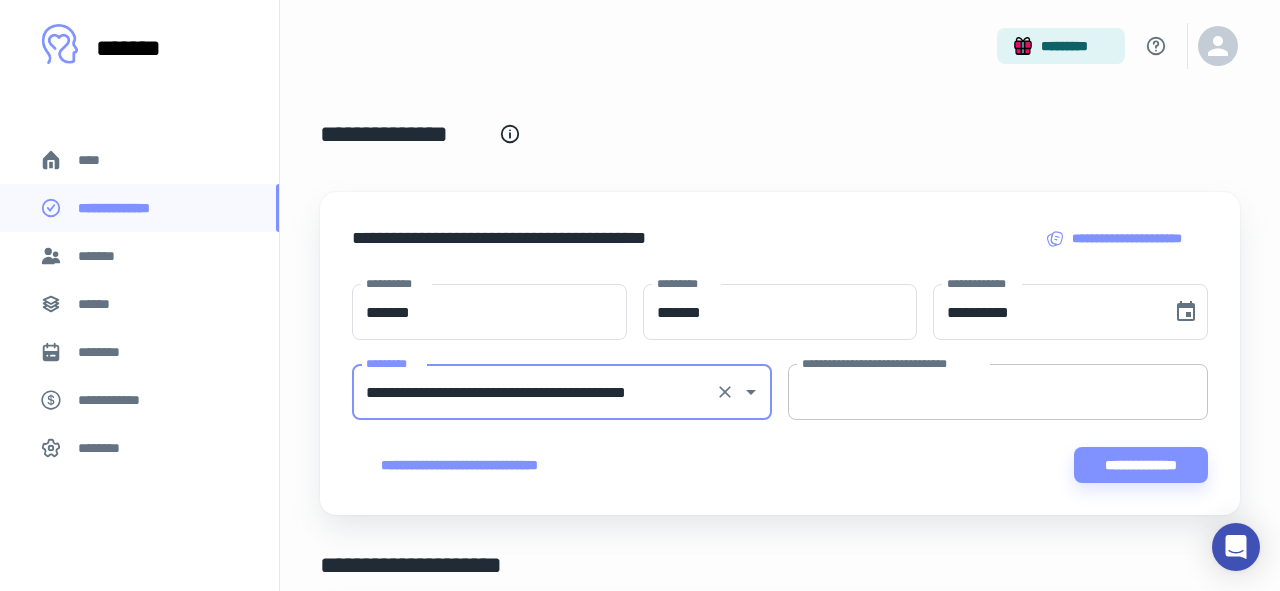 click on "**********" at bounding box center (998, 392) 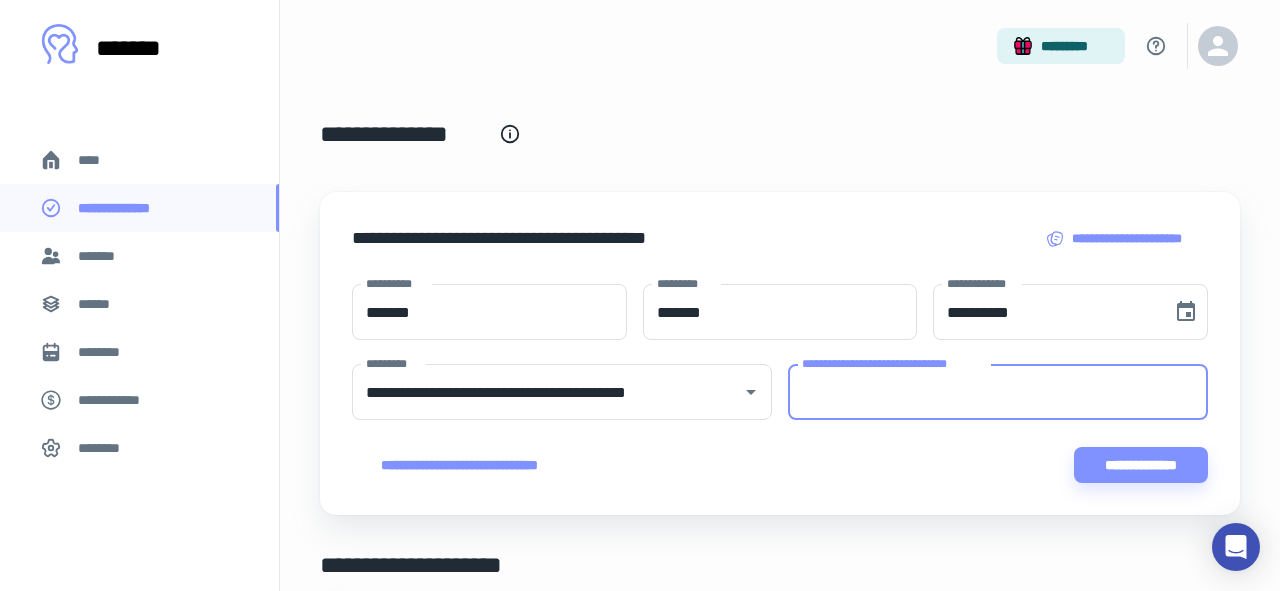 paste on "**********" 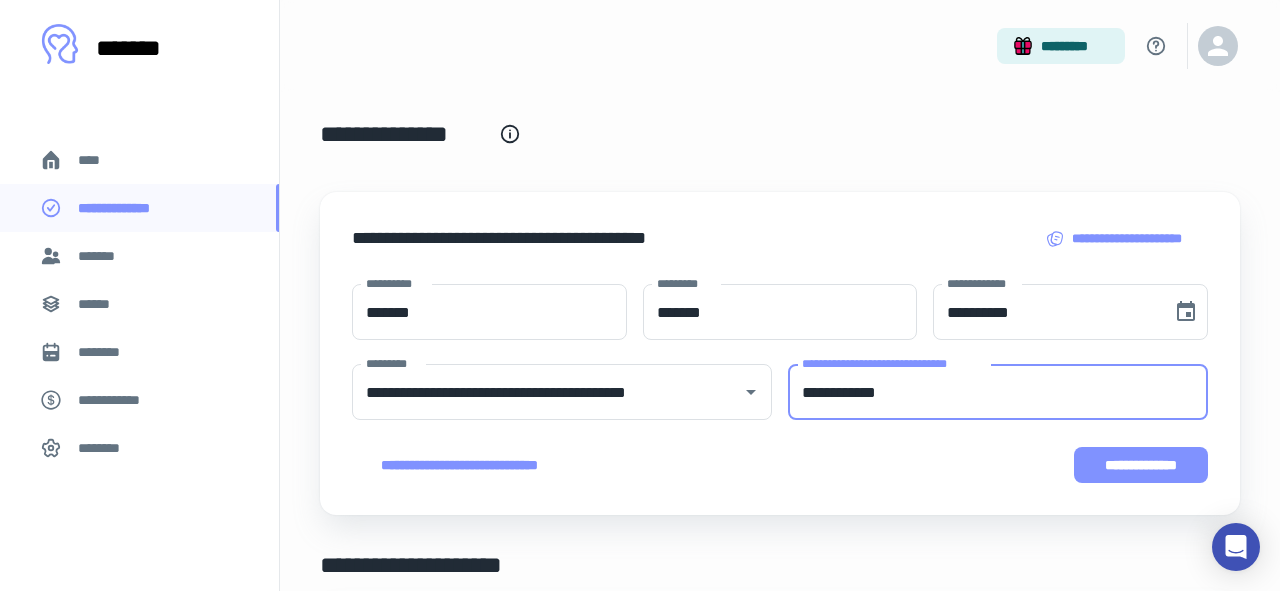 type on "**********" 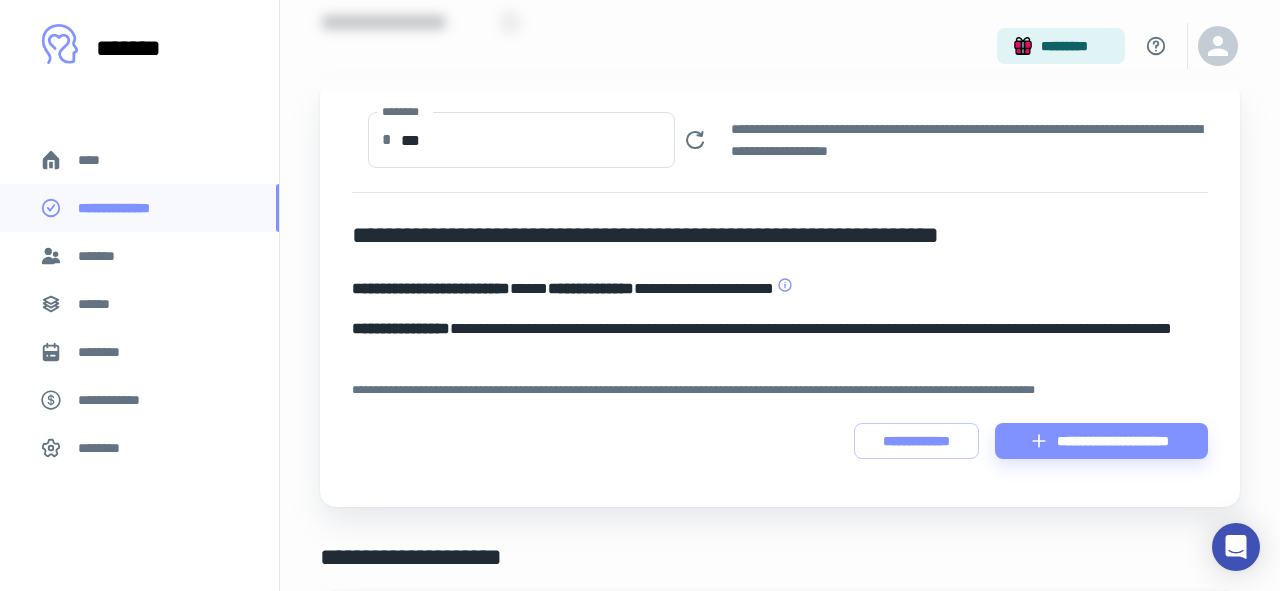 scroll, scrollTop: 134, scrollLeft: 0, axis: vertical 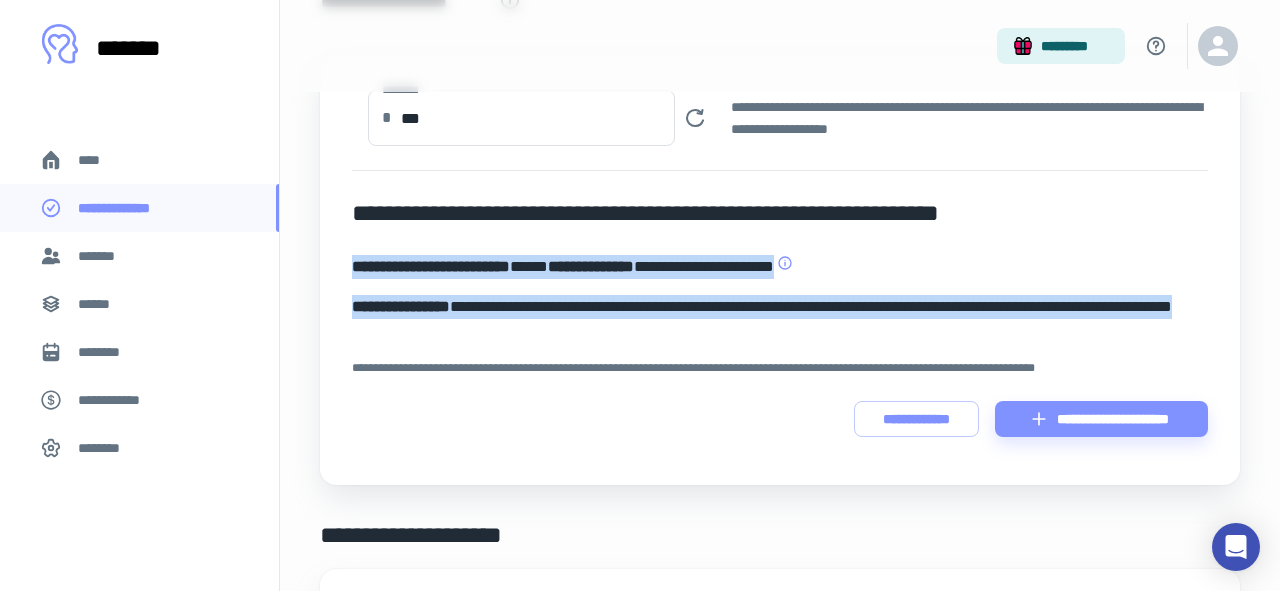 drag, startPoint x: 522, startPoint y: 333, endPoint x: 341, endPoint y: 262, distance: 194.42737 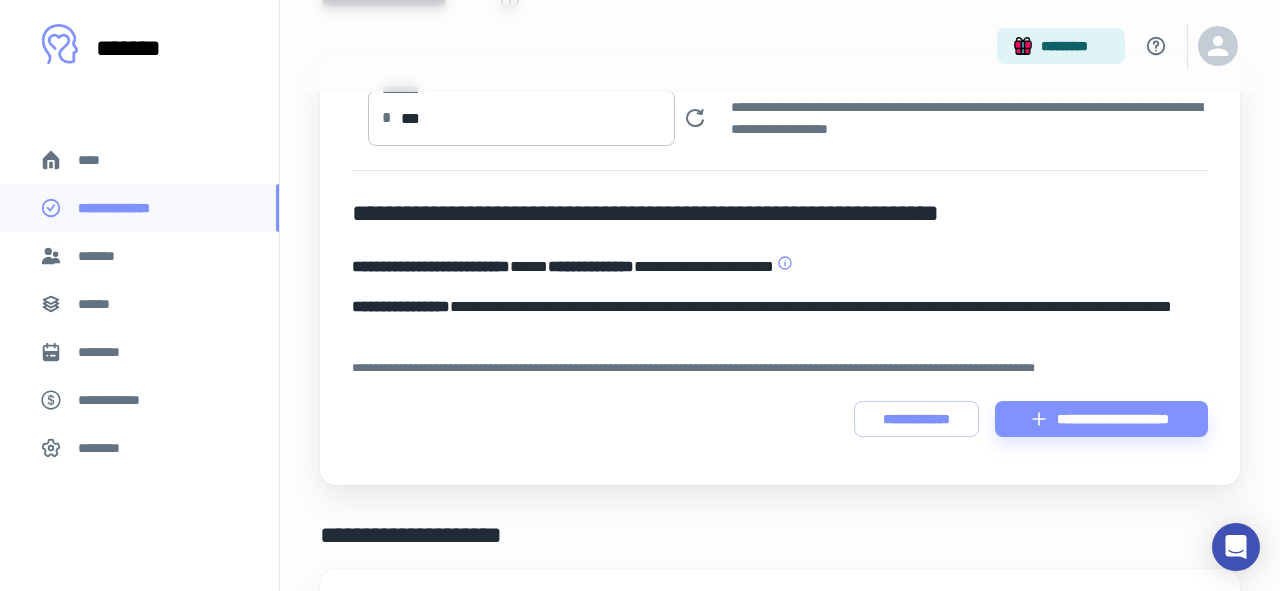 click on "***" at bounding box center (538, 118) 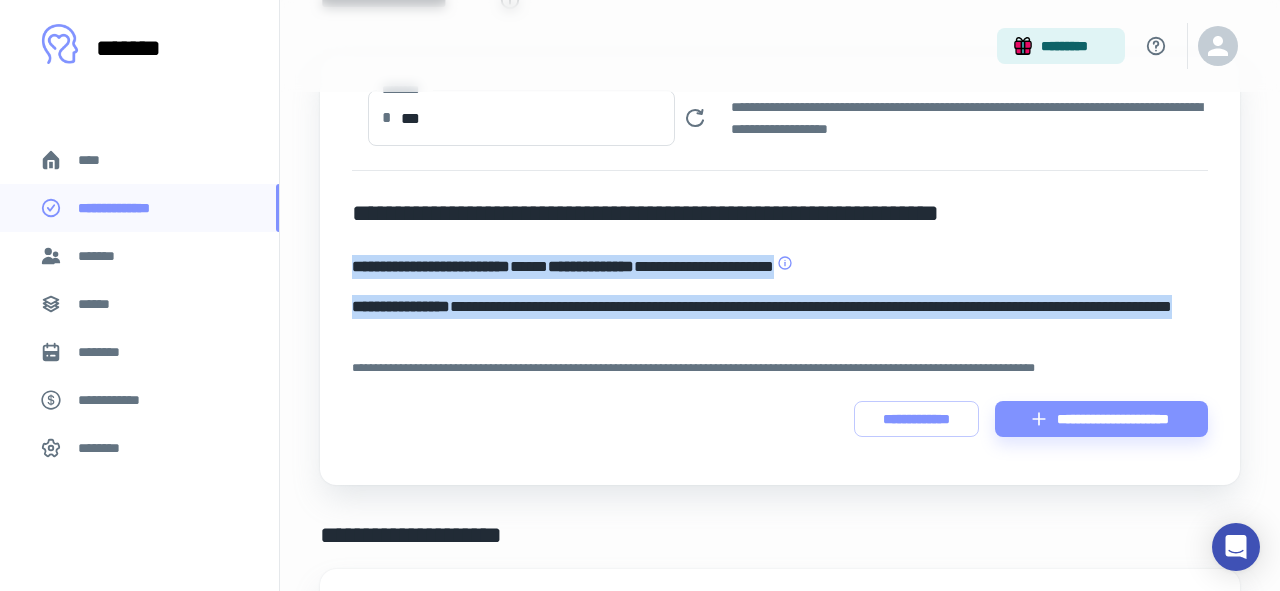 drag, startPoint x: 528, startPoint y: 332, endPoint x: 339, endPoint y: 263, distance: 201.20139 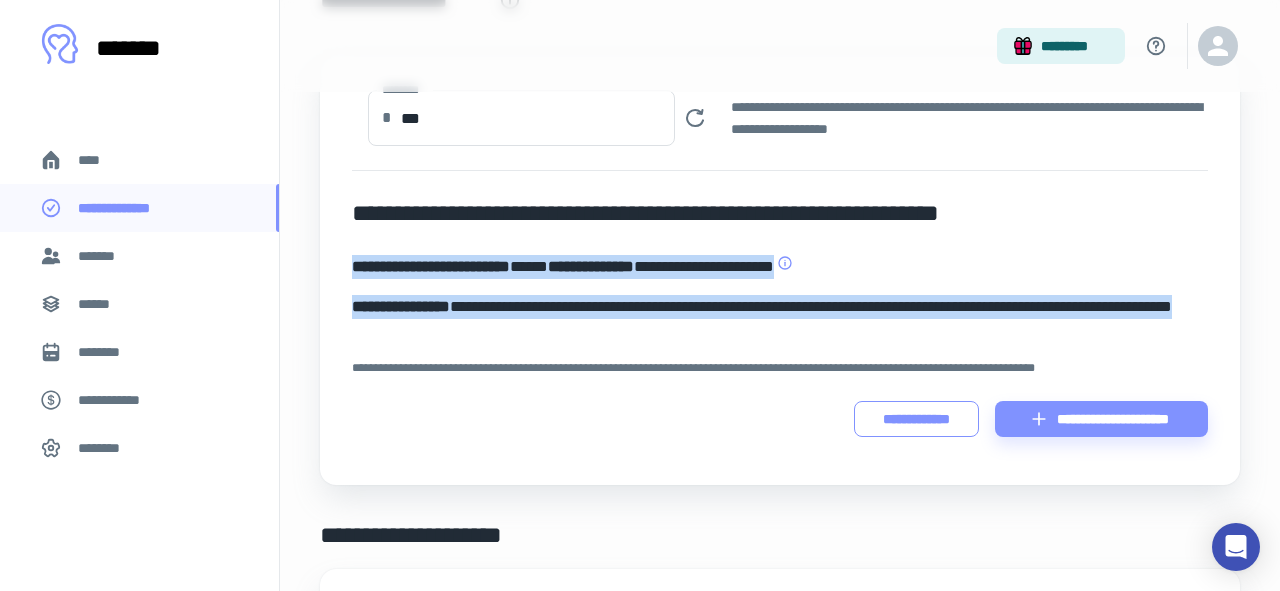 click on "**********" at bounding box center [916, 419] 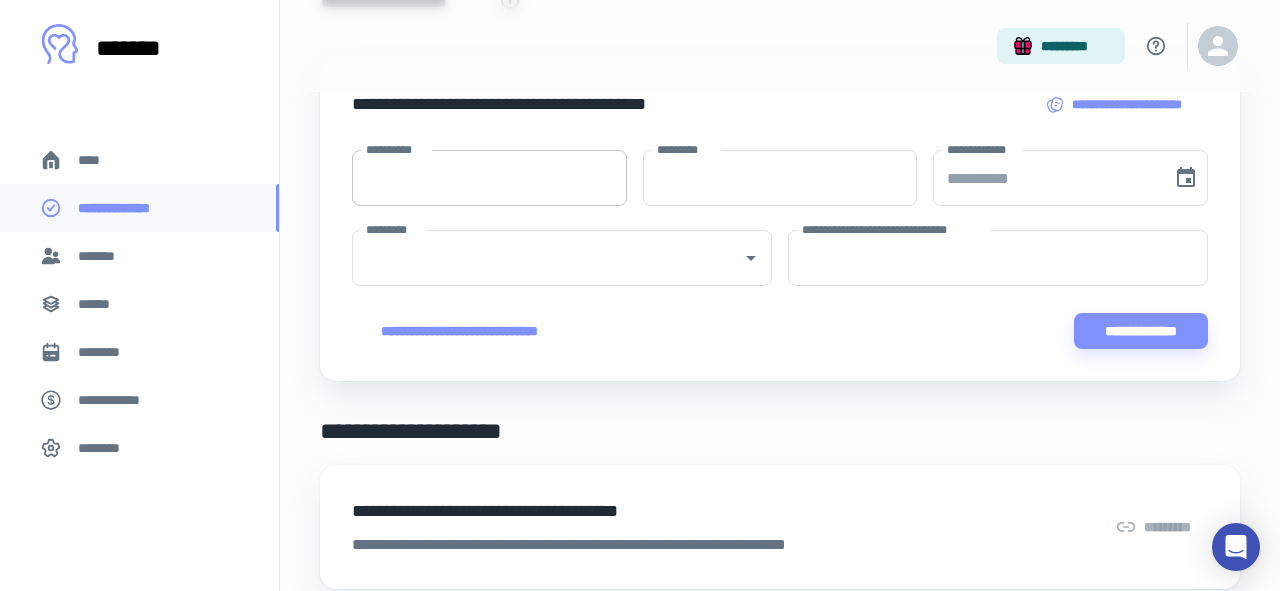 click on "**********" at bounding box center (489, 178) 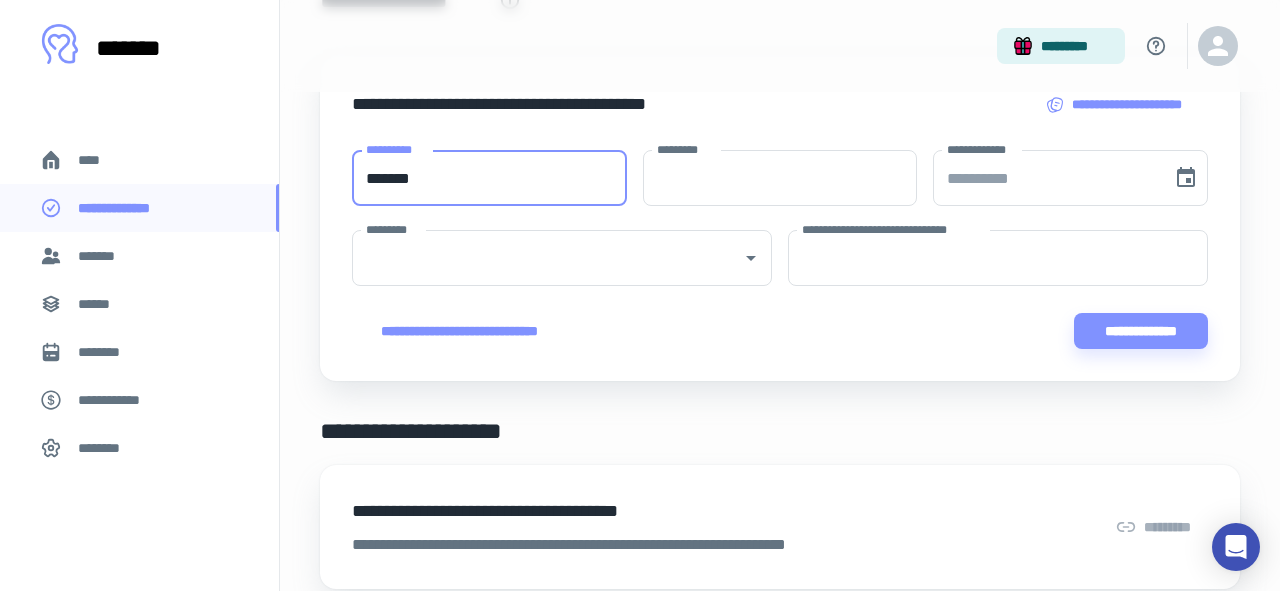 type on "*******" 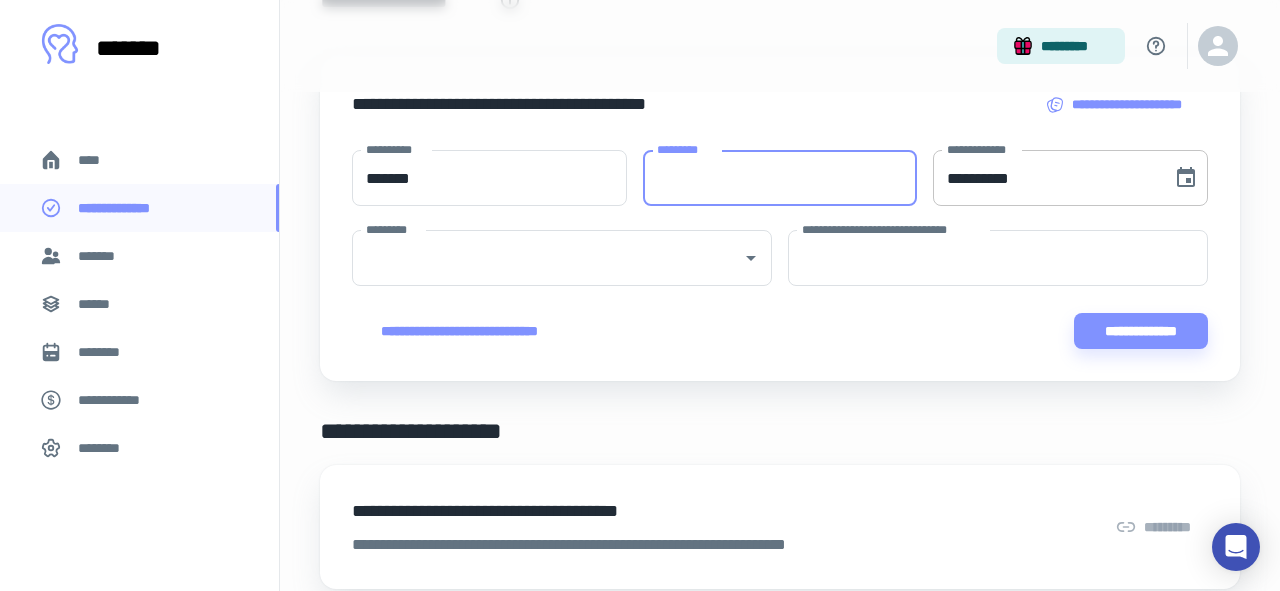 click on "**********" at bounding box center [1045, 178] 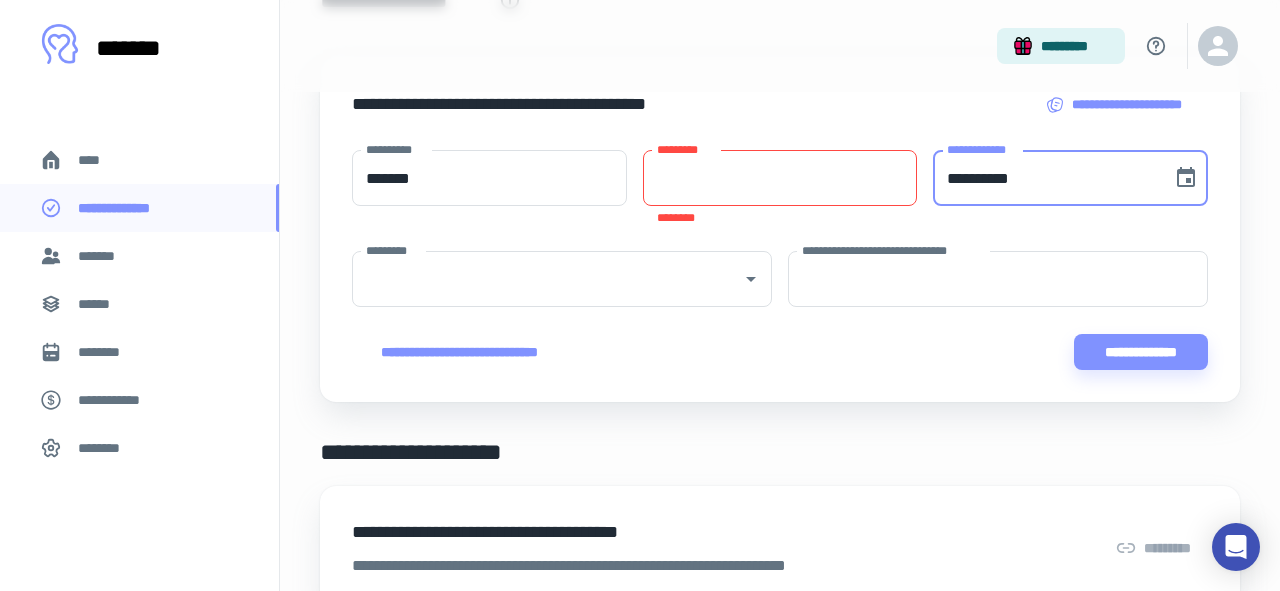 type on "**********" 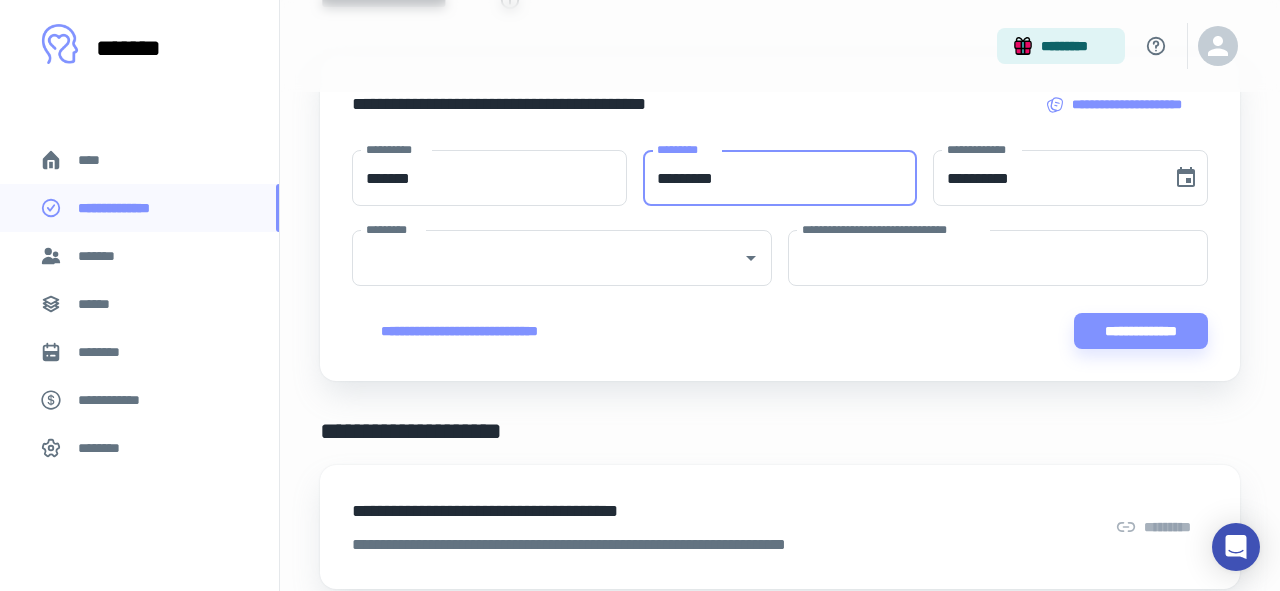 type on "*********" 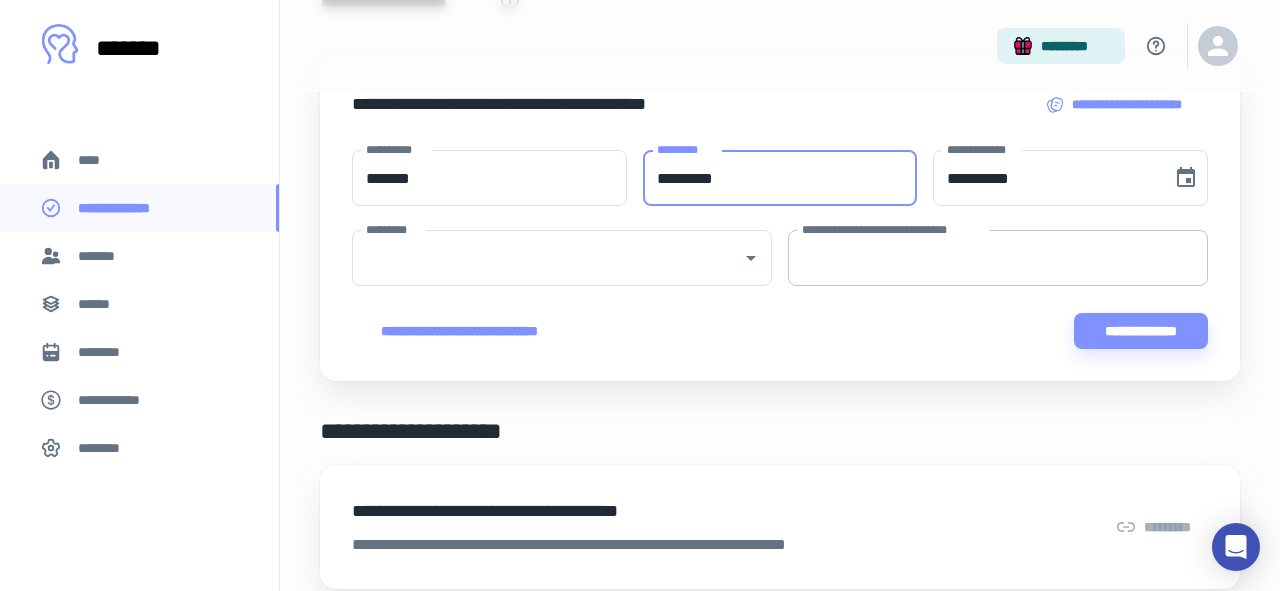click on "**********" at bounding box center (998, 258) 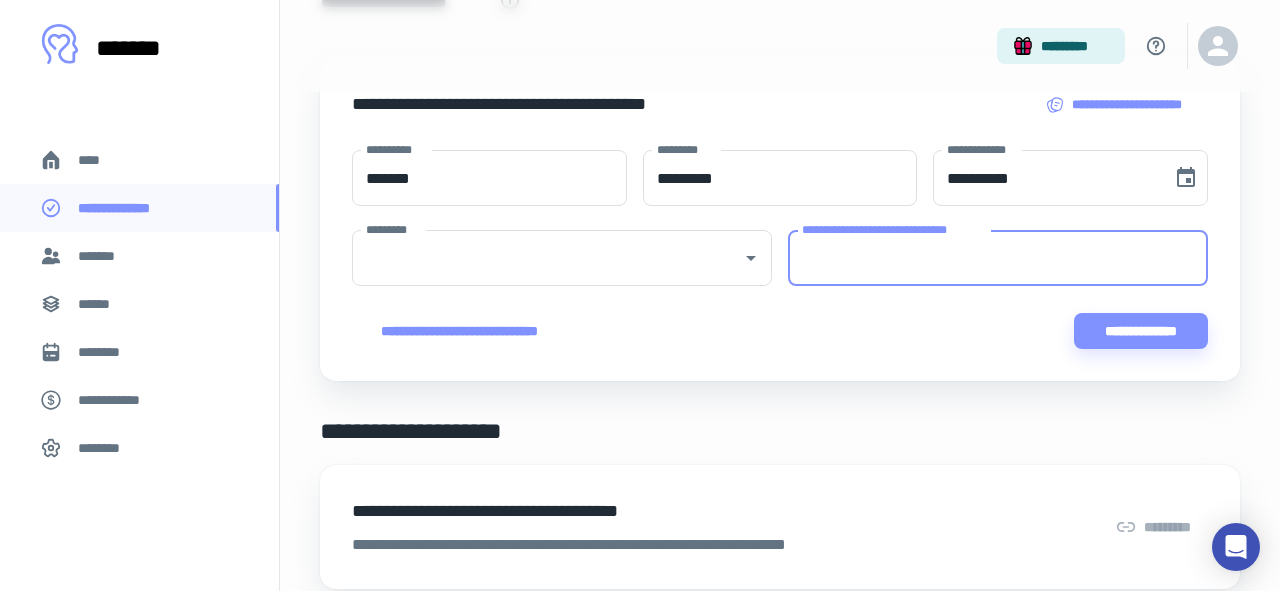 paste on "**********" 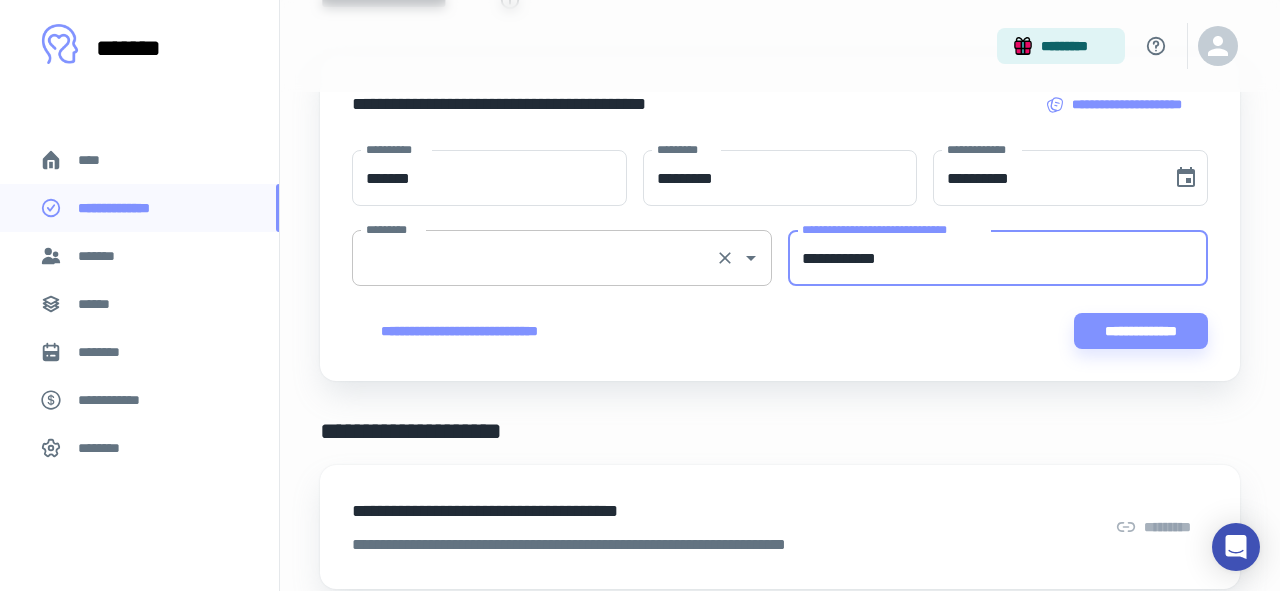 scroll, scrollTop: 132, scrollLeft: 0, axis: vertical 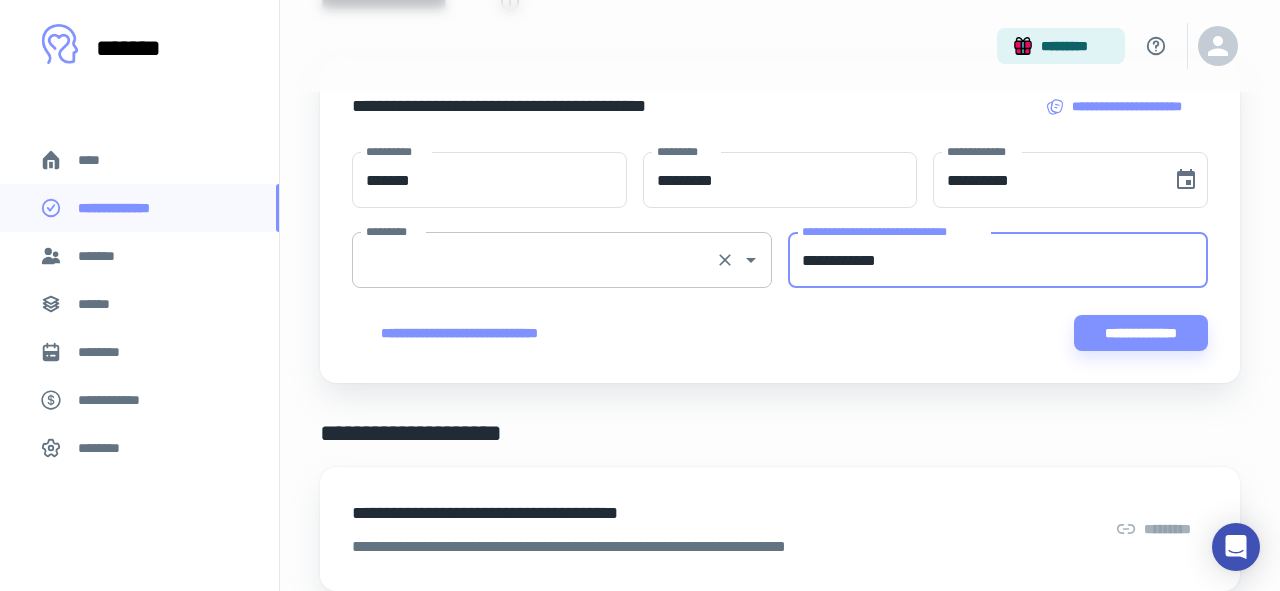 type on "**********" 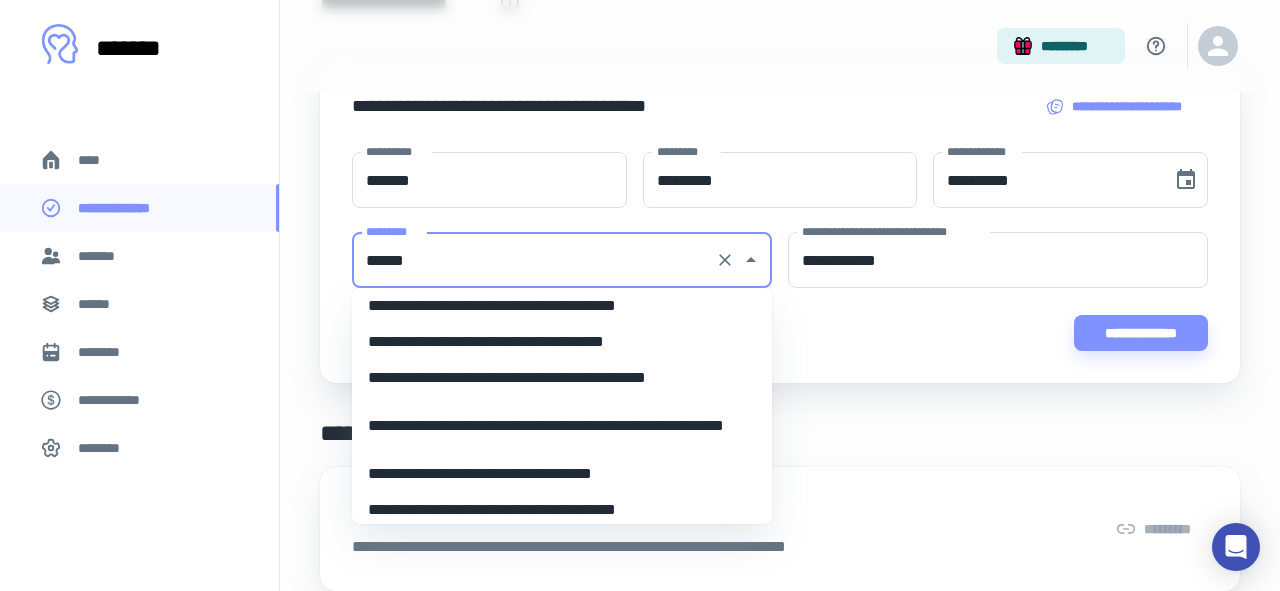 scroll, scrollTop: 263, scrollLeft: 0, axis: vertical 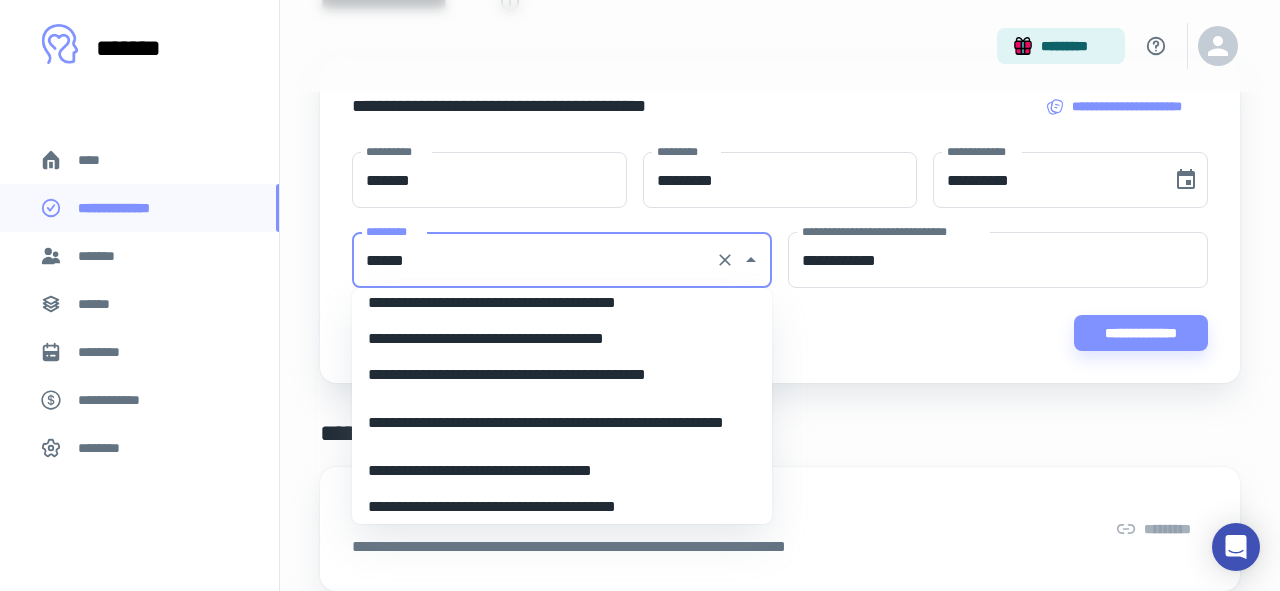 click on "**********" at bounding box center (562, 423) 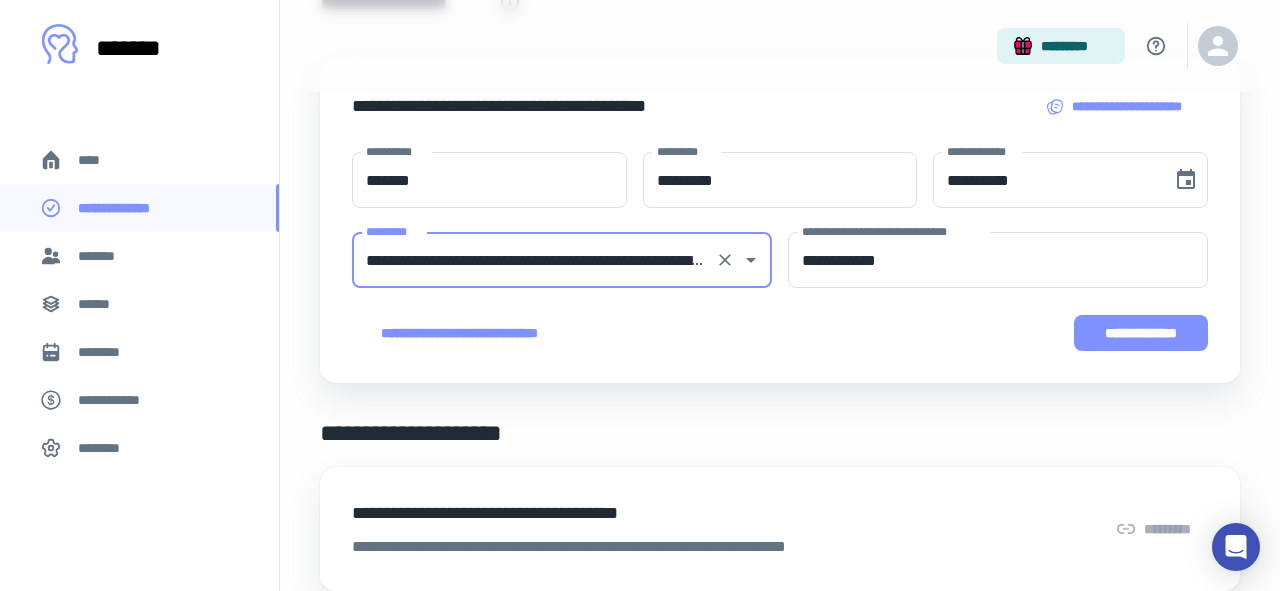 type on "**********" 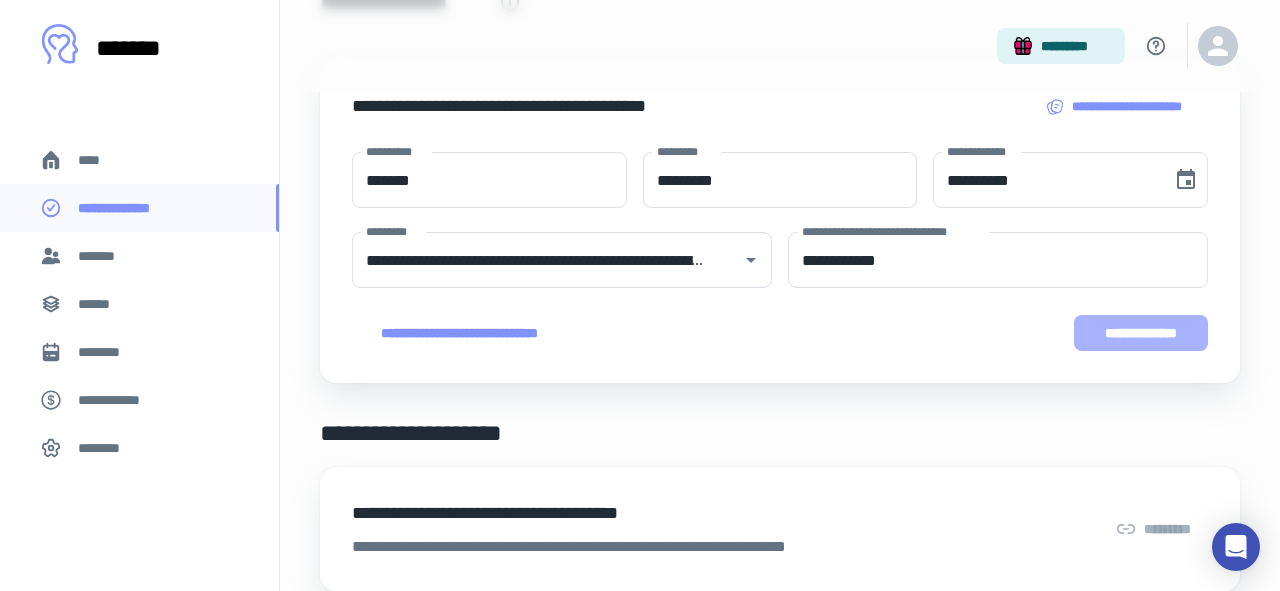 click on "**********" at bounding box center [1141, 333] 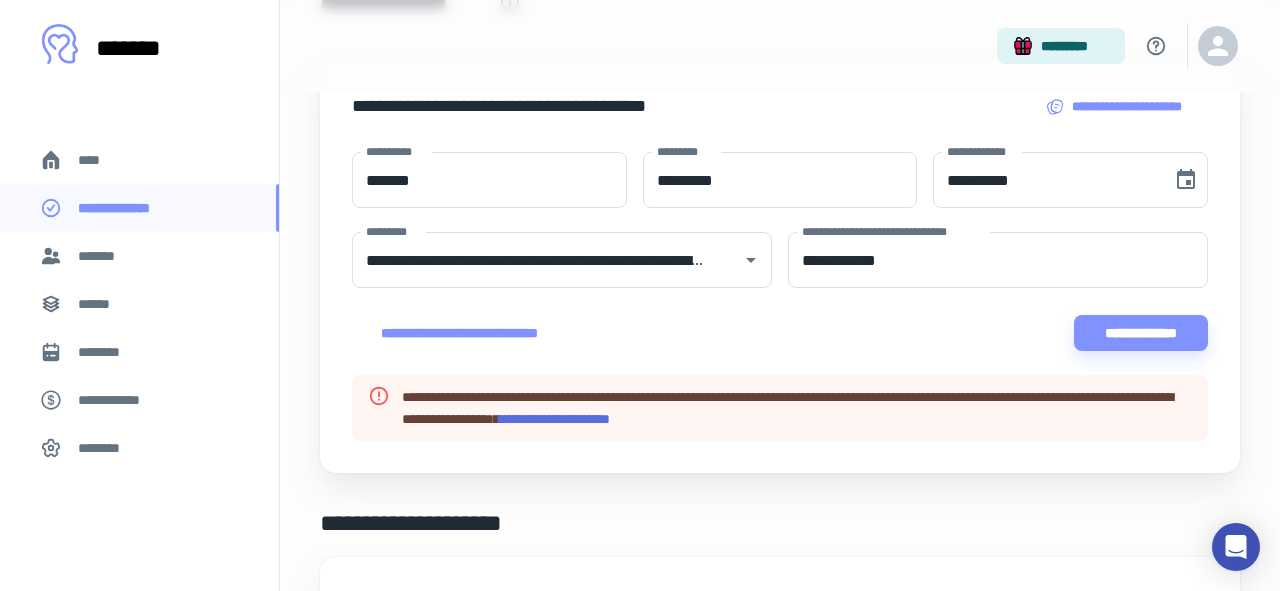 click on "**********" at bounding box center [554, 419] 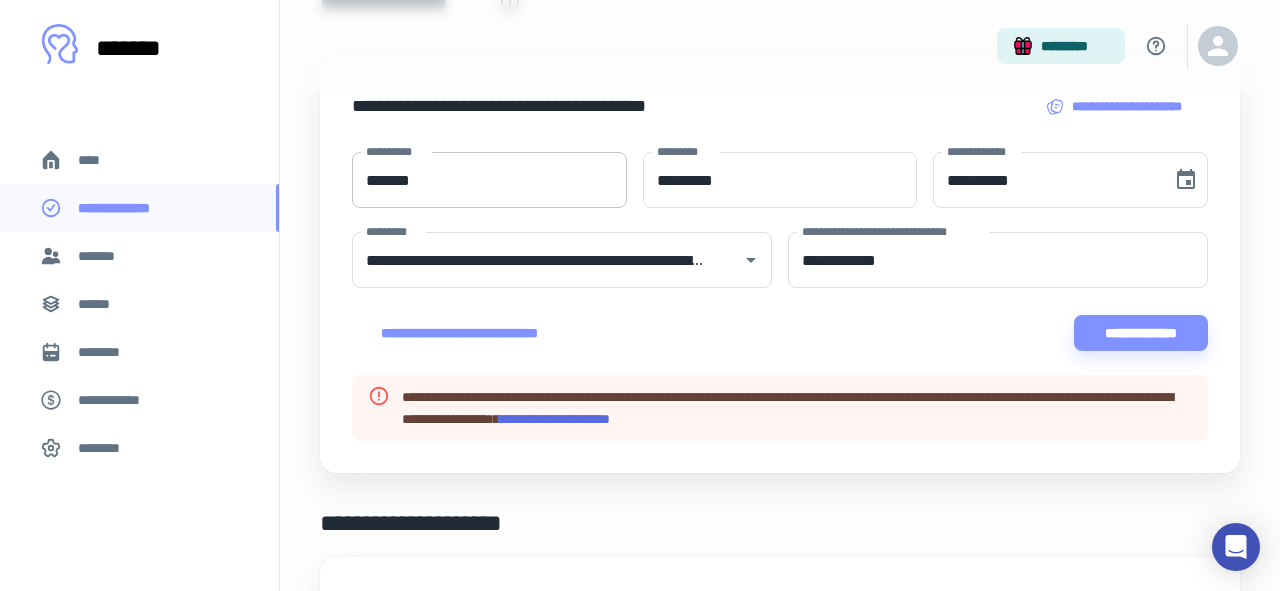 click on "*******" at bounding box center (489, 180) 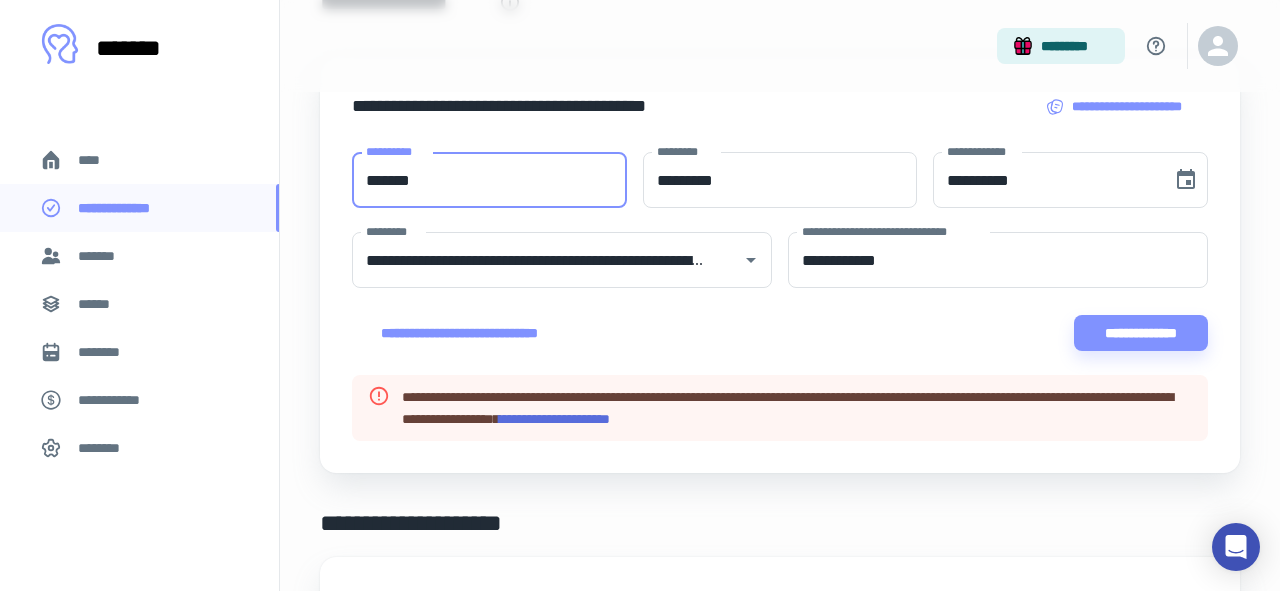 click on "*******" at bounding box center (489, 180) 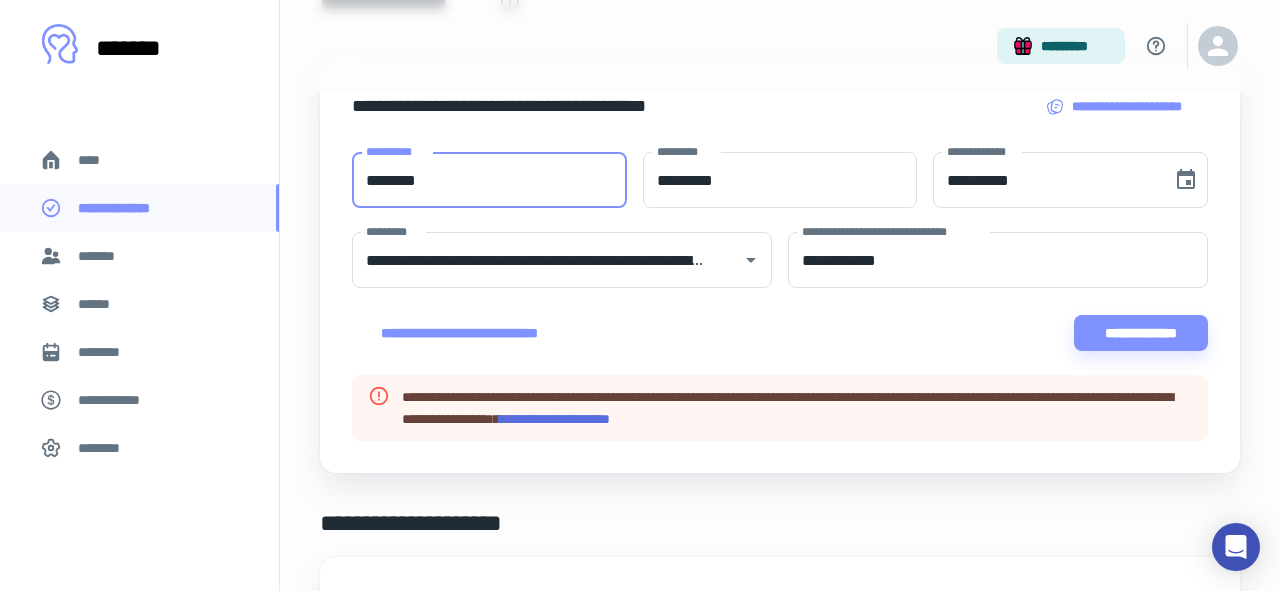 type on "********" 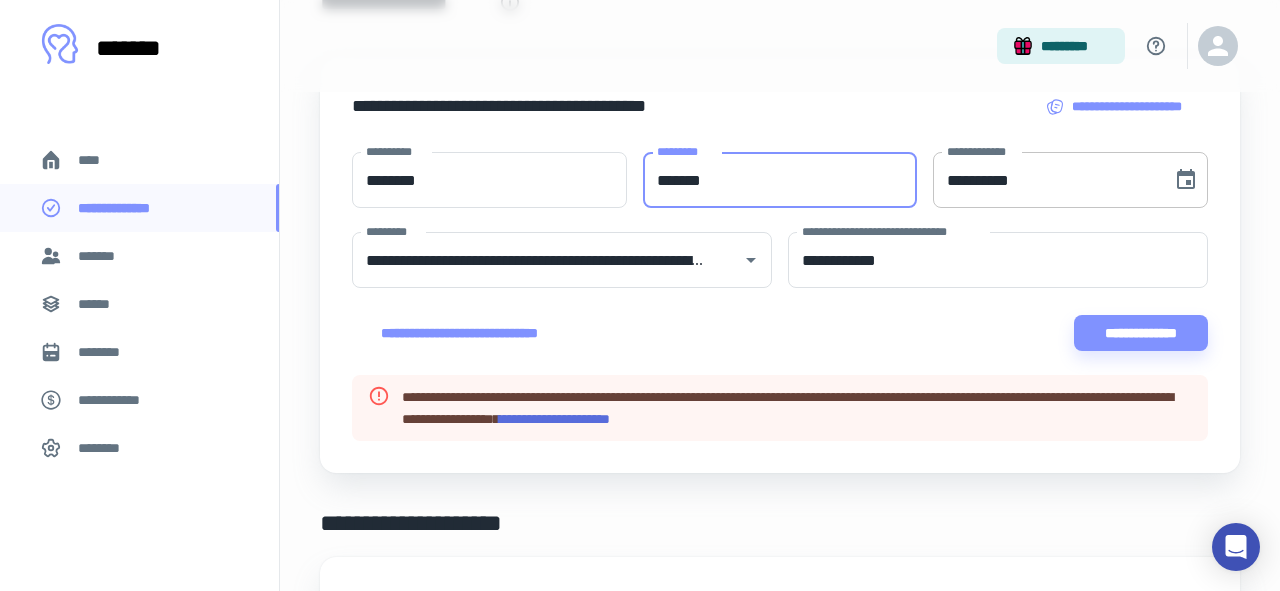 type on "*******" 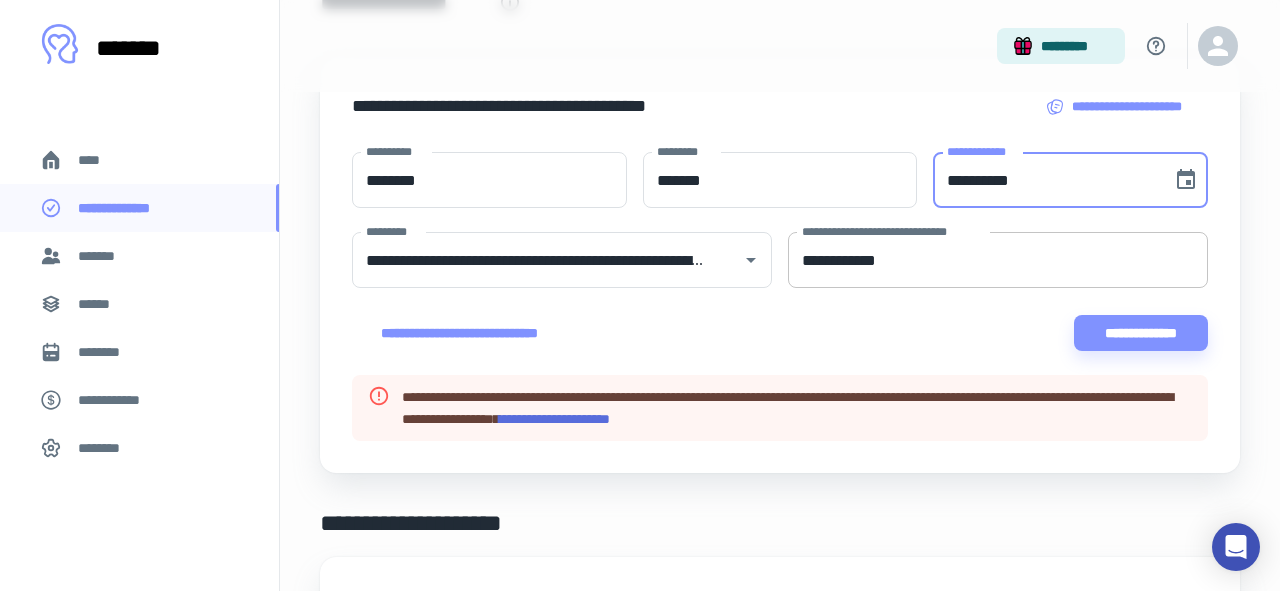 click on "**********" at bounding box center (998, 260) 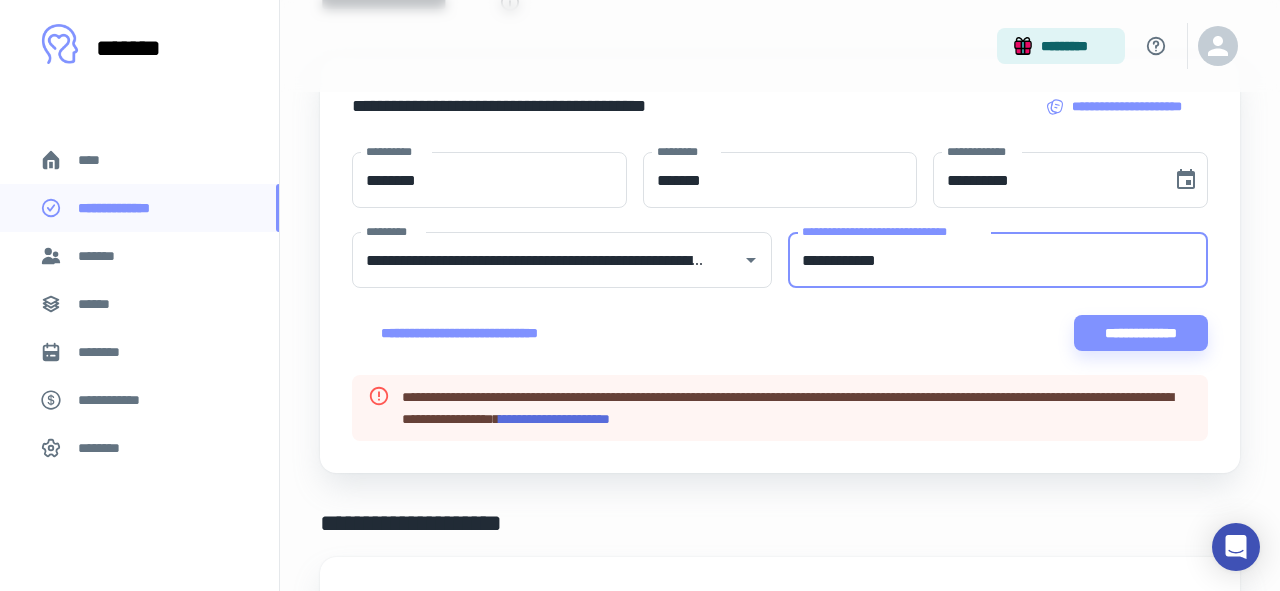click on "**********" at bounding box center [998, 260] 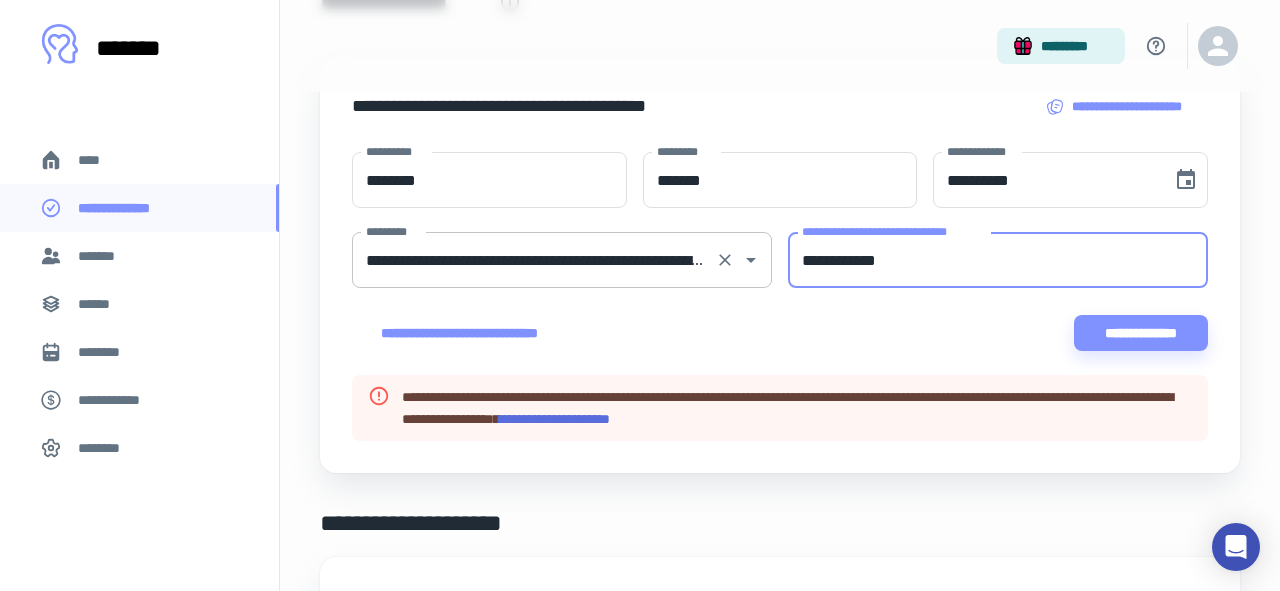 type on "**********" 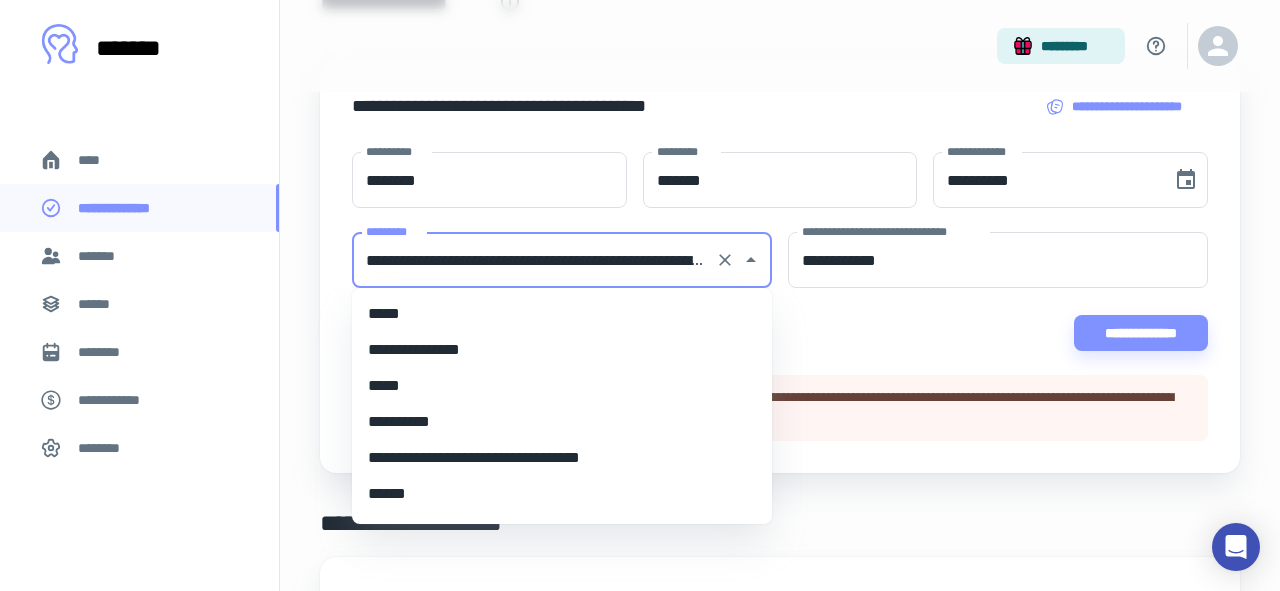 click on "**********" at bounding box center [534, 260] 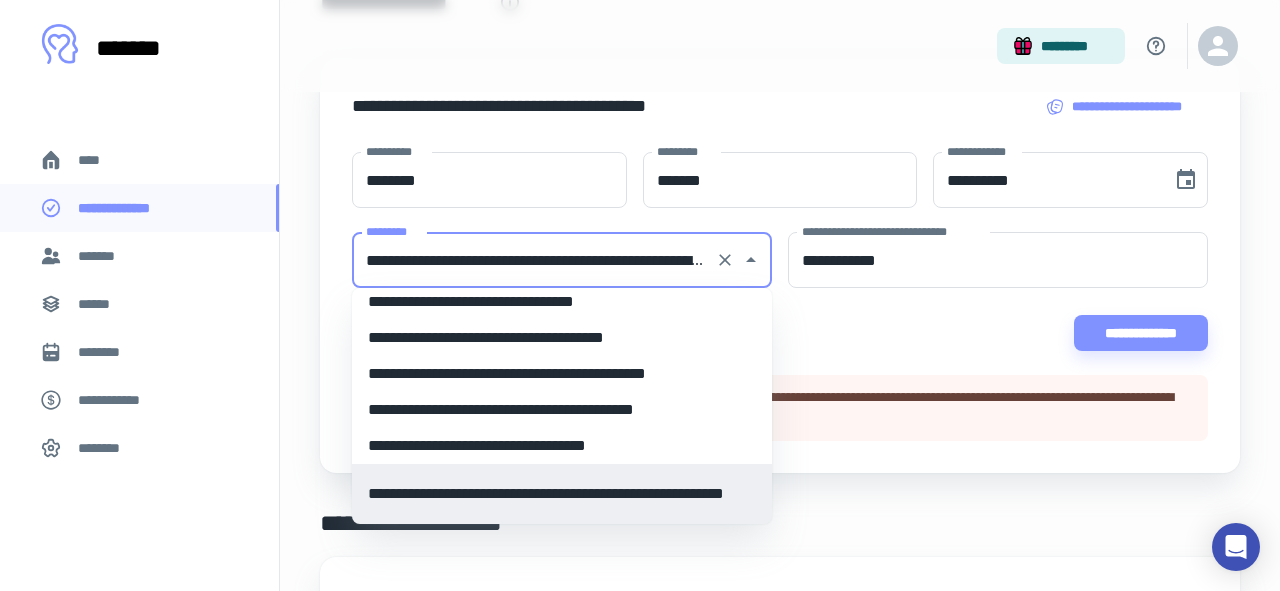 click on "**********" at bounding box center (534, 260) 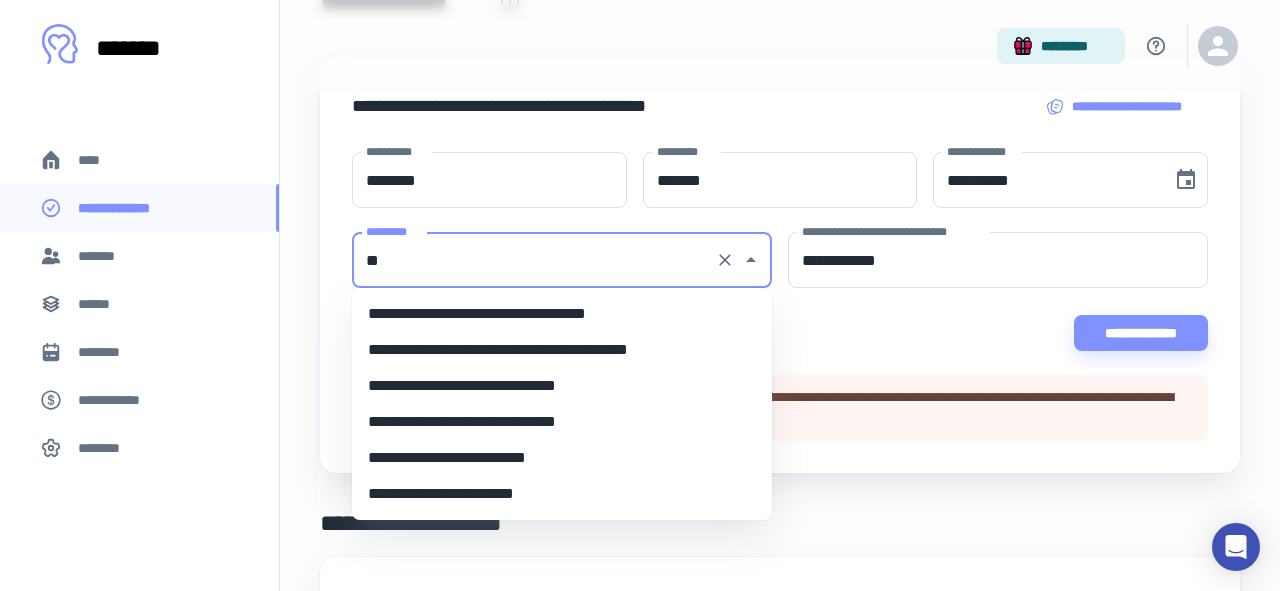 scroll, scrollTop: 0, scrollLeft: 0, axis: both 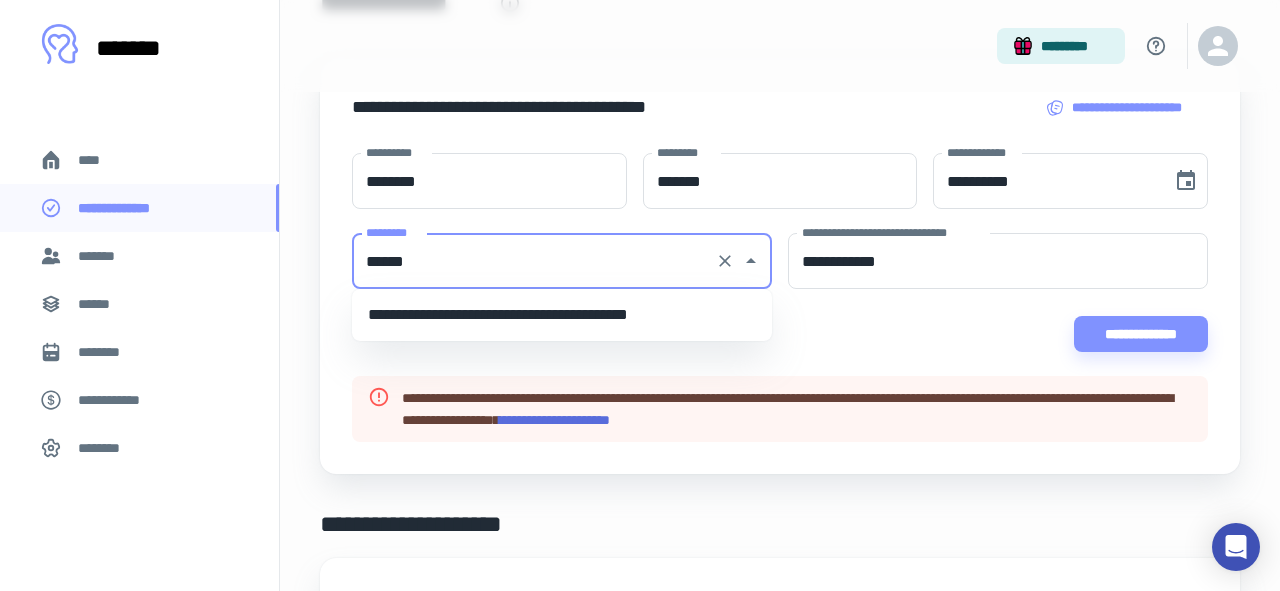 click on "**********" at bounding box center (562, 315) 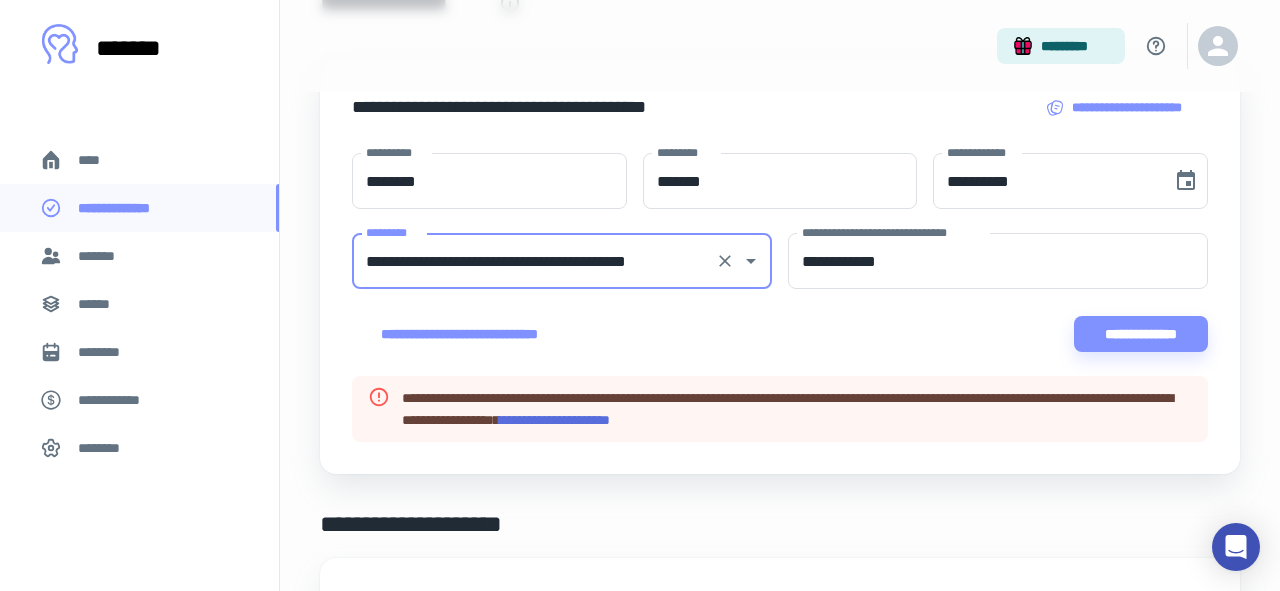 type on "**********" 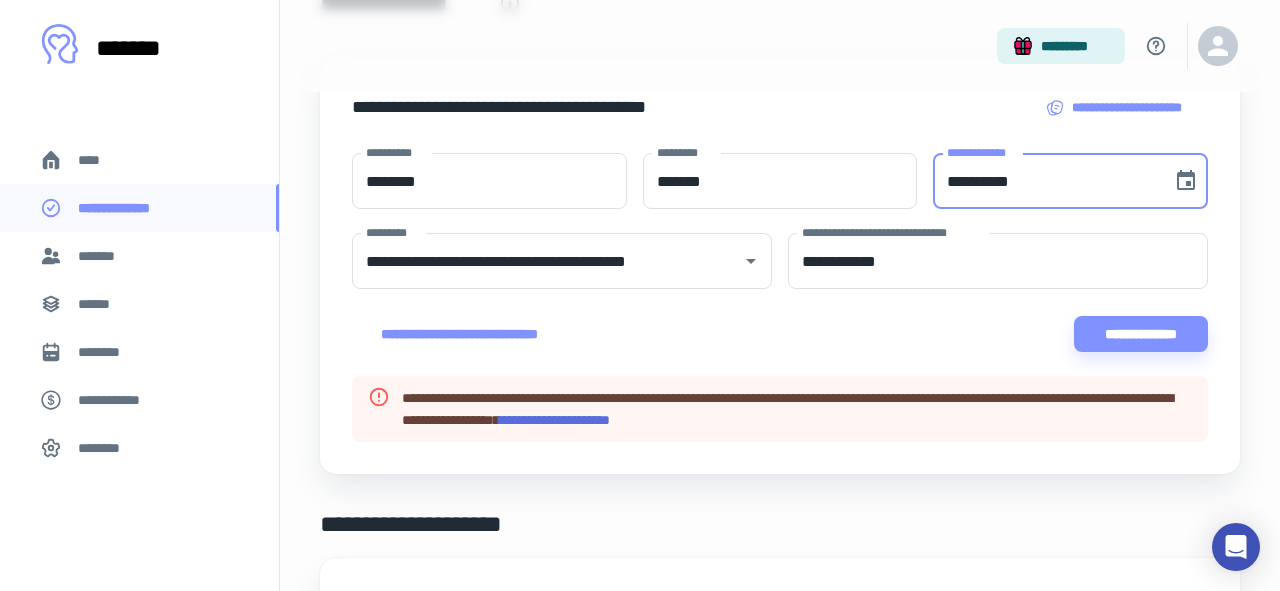 click on "**********" at bounding box center (1045, 181) 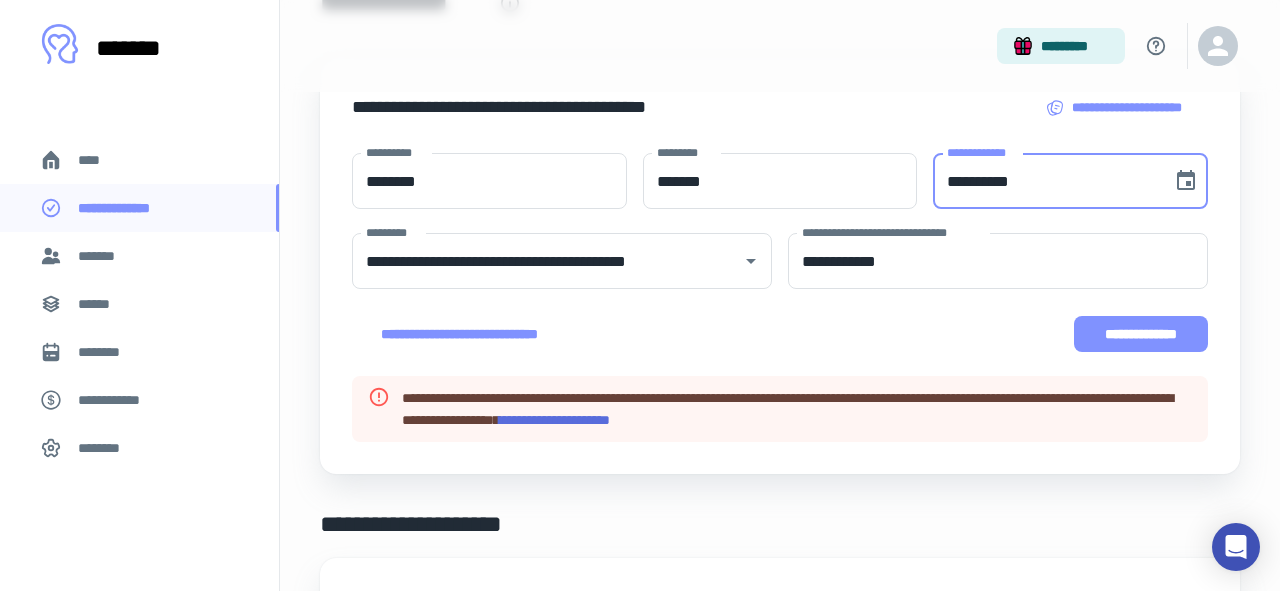 click on "**********" at bounding box center [1141, 334] 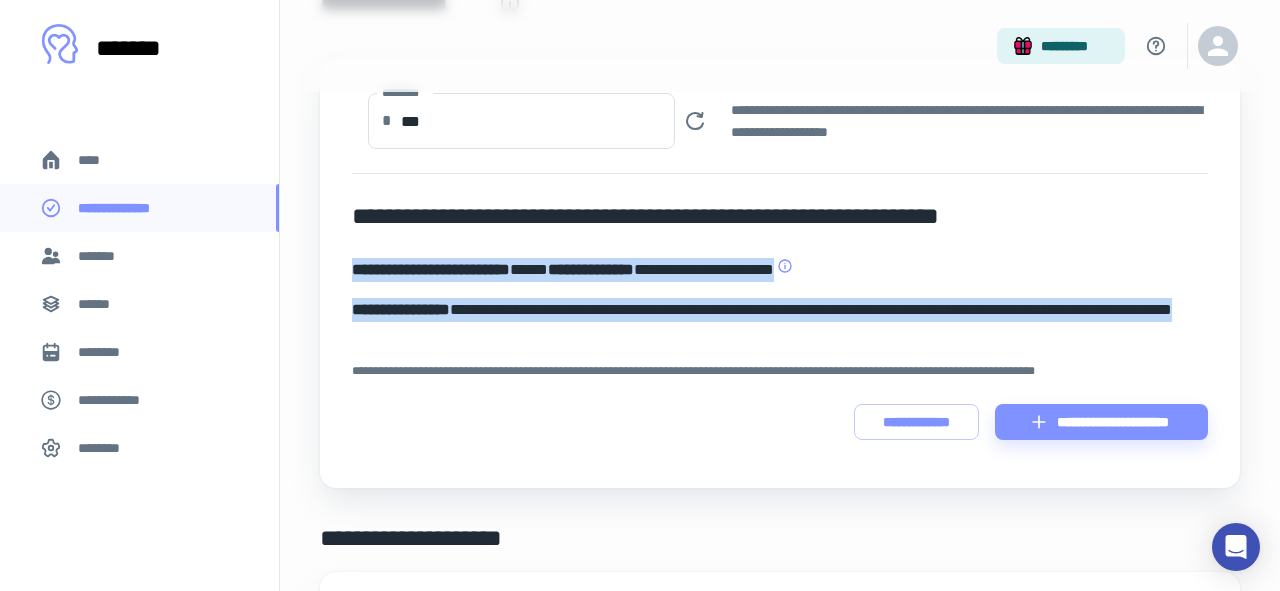 drag, startPoint x: 536, startPoint y: 336, endPoint x: 329, endPoint y: 267, distance: 218.19716 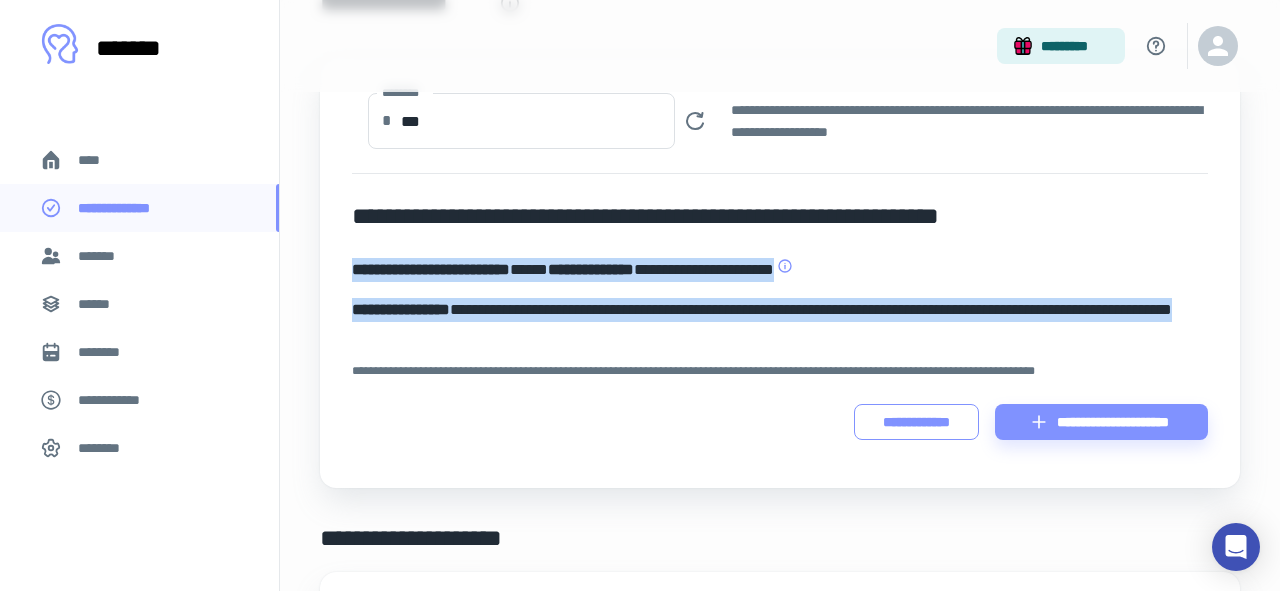 click on "**********" at bounding box center (916, 422) 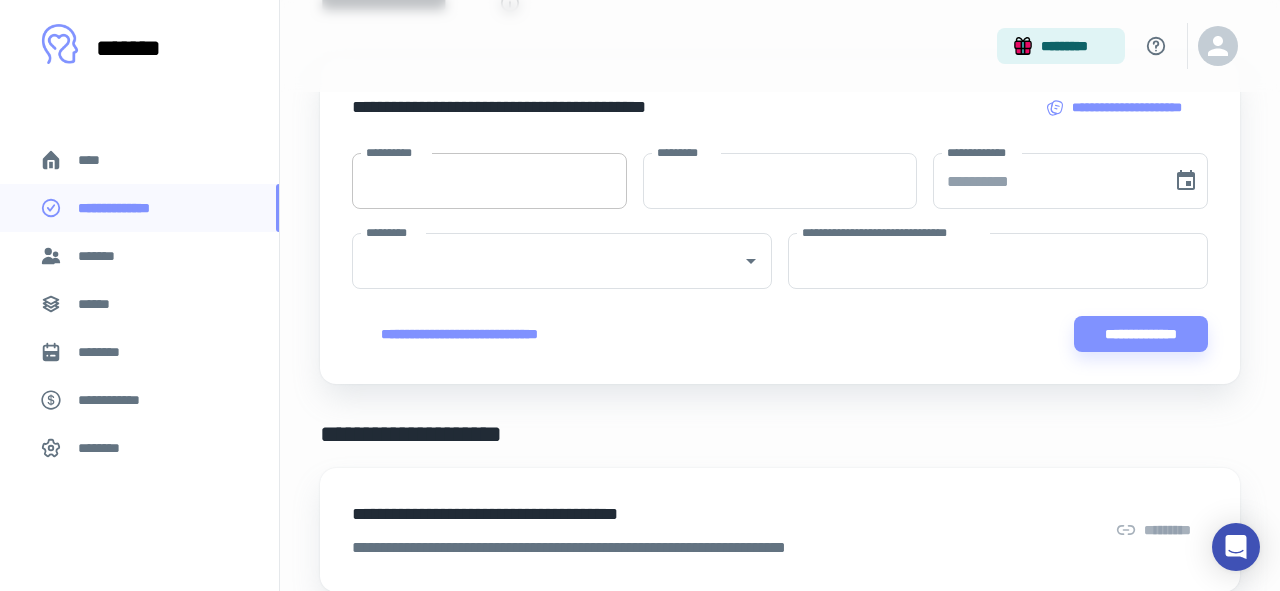 click on "**********" at bounding box center (489, 181) 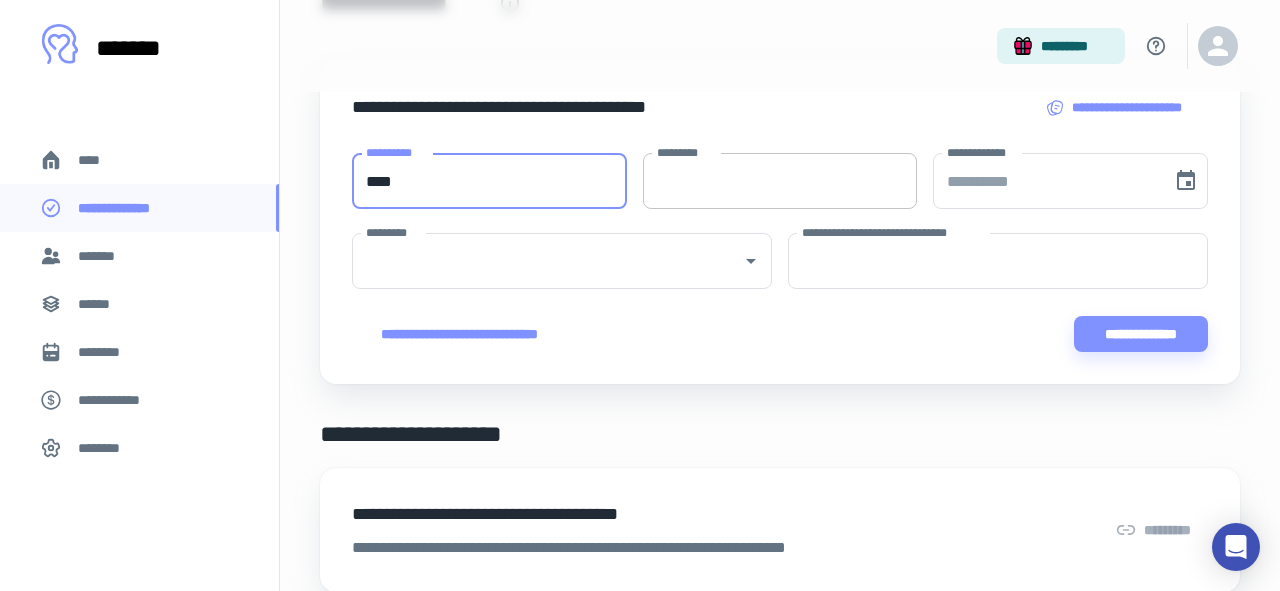 type on "****" 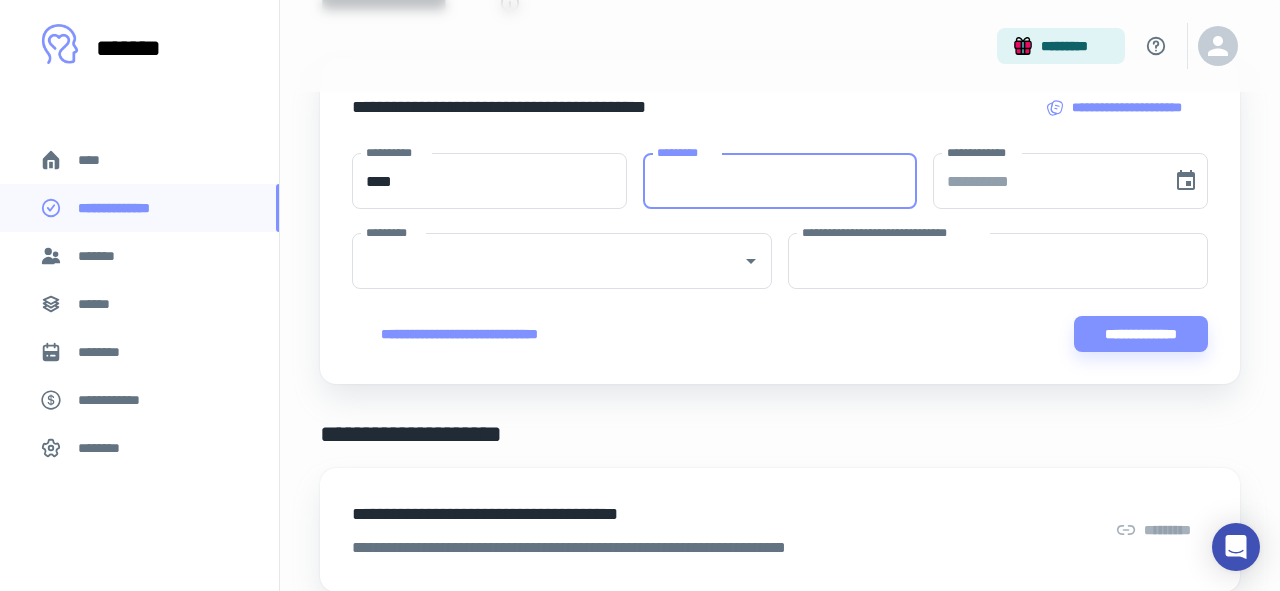 click on "*********" at bounding box center [780, 181] 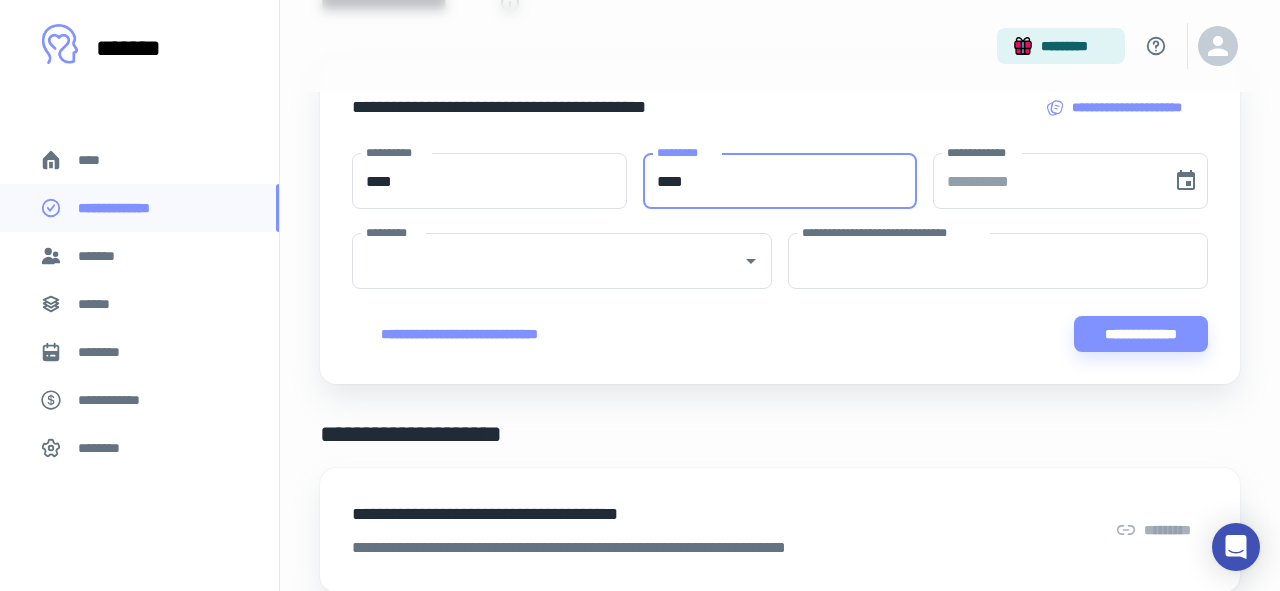 type on "****" 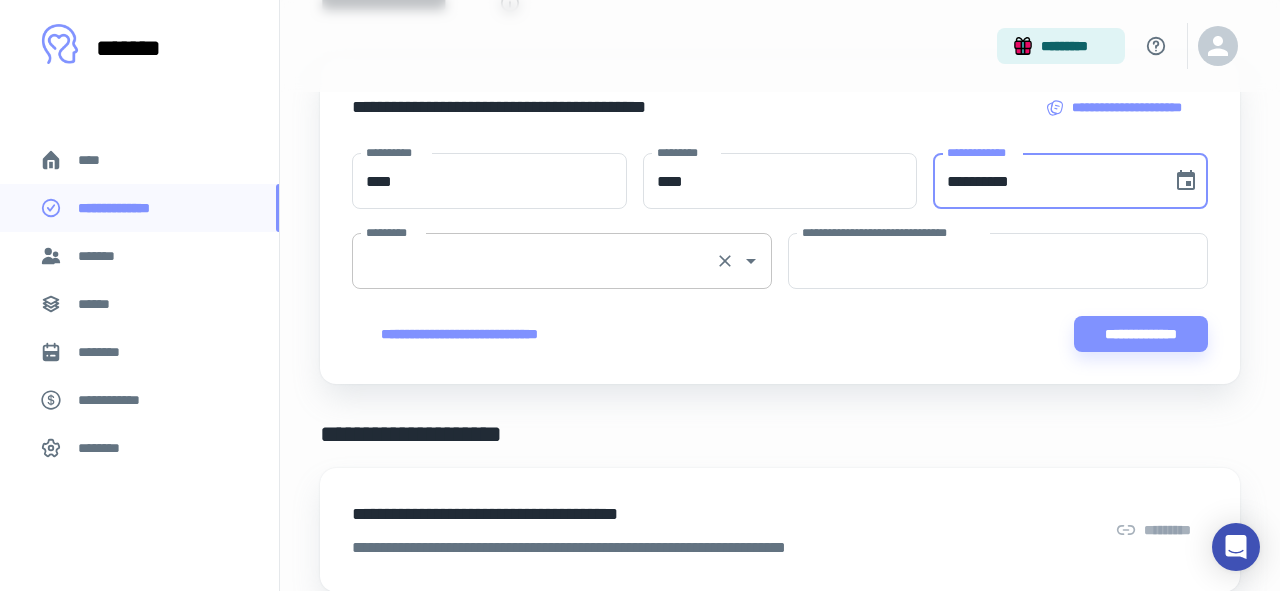 type on "**********" 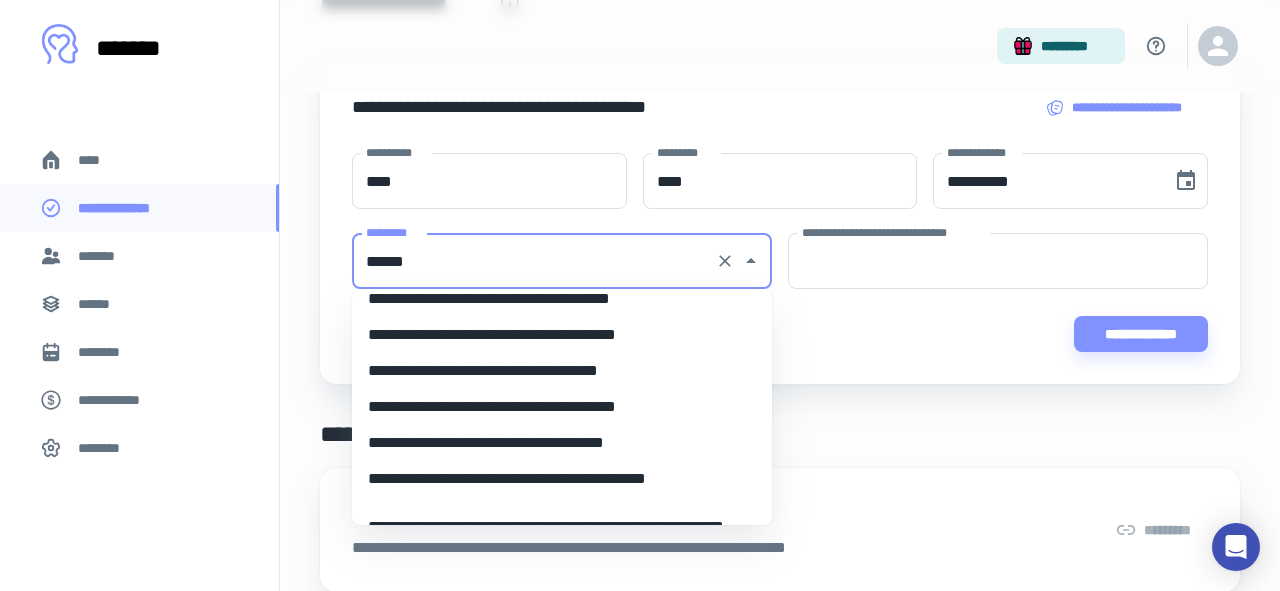 scroll, scrollTop: 177, scrollLeft: 0, axis: vertical 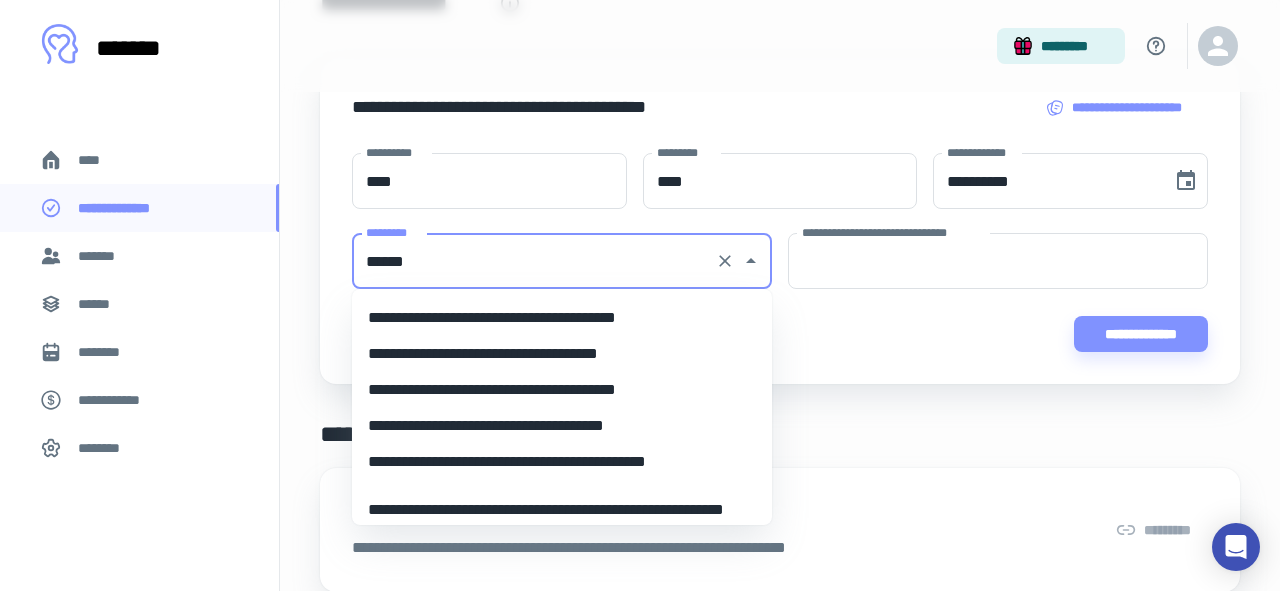 click on "**********" at bounding box center [562, 510] 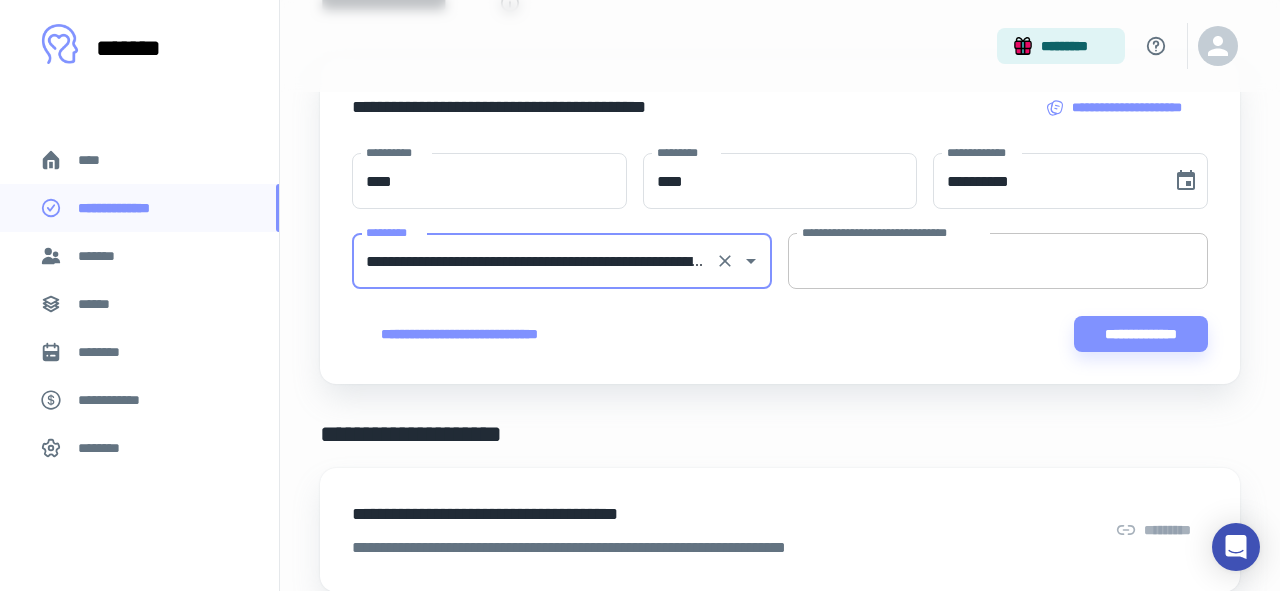 type on "**********" 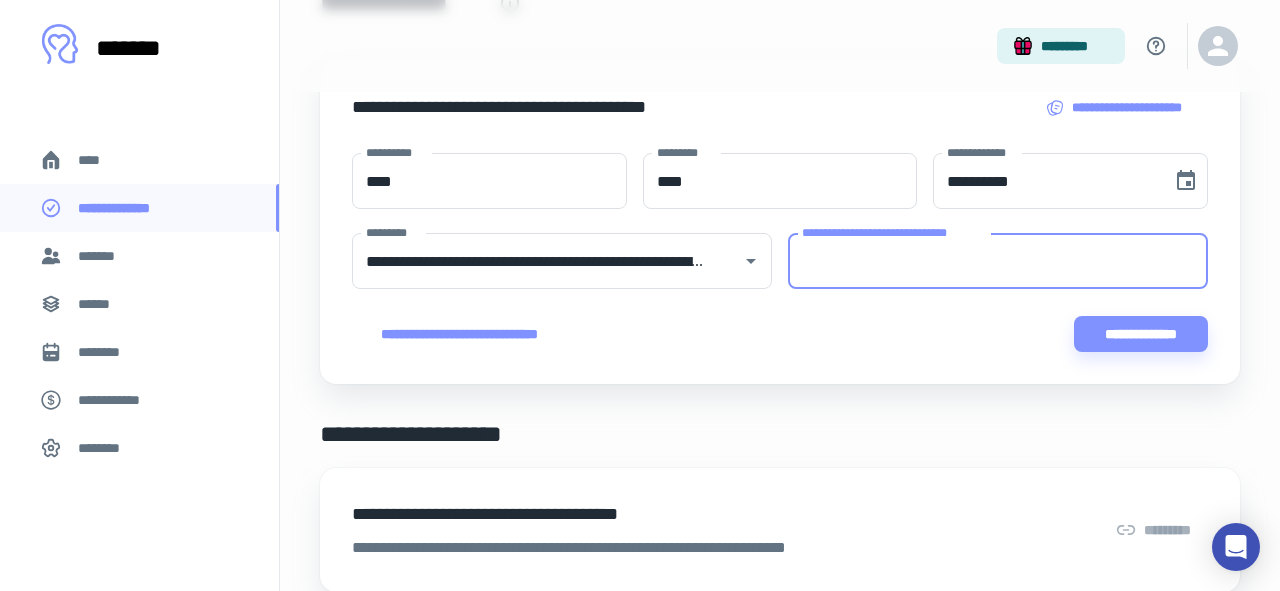click on "**********" at bounding box center (998, 261) 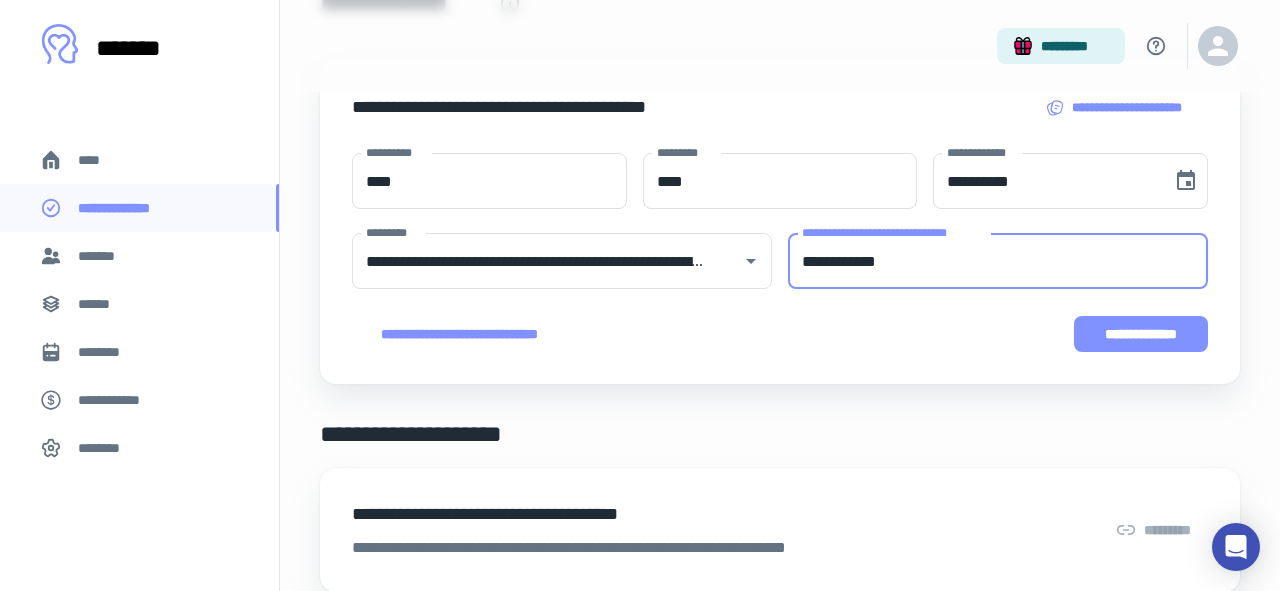 type on "**********" 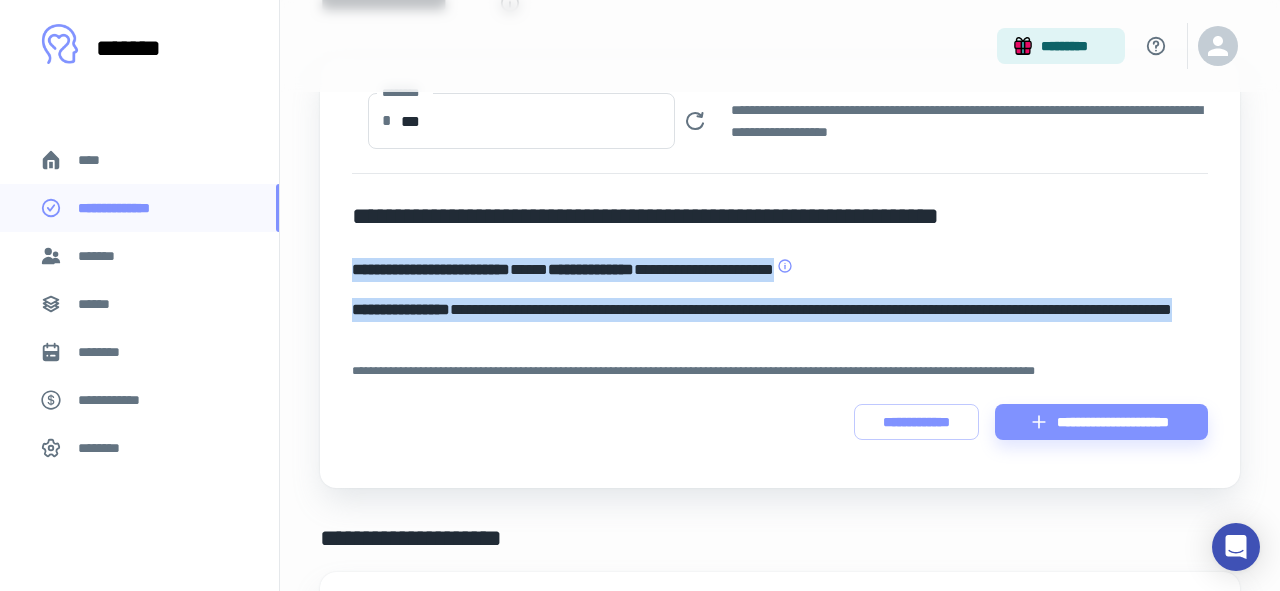 drag, startPoint x: 523, startPoint y: 333, endPoint x: 327, endPoint y: 270, distance: 205.87617 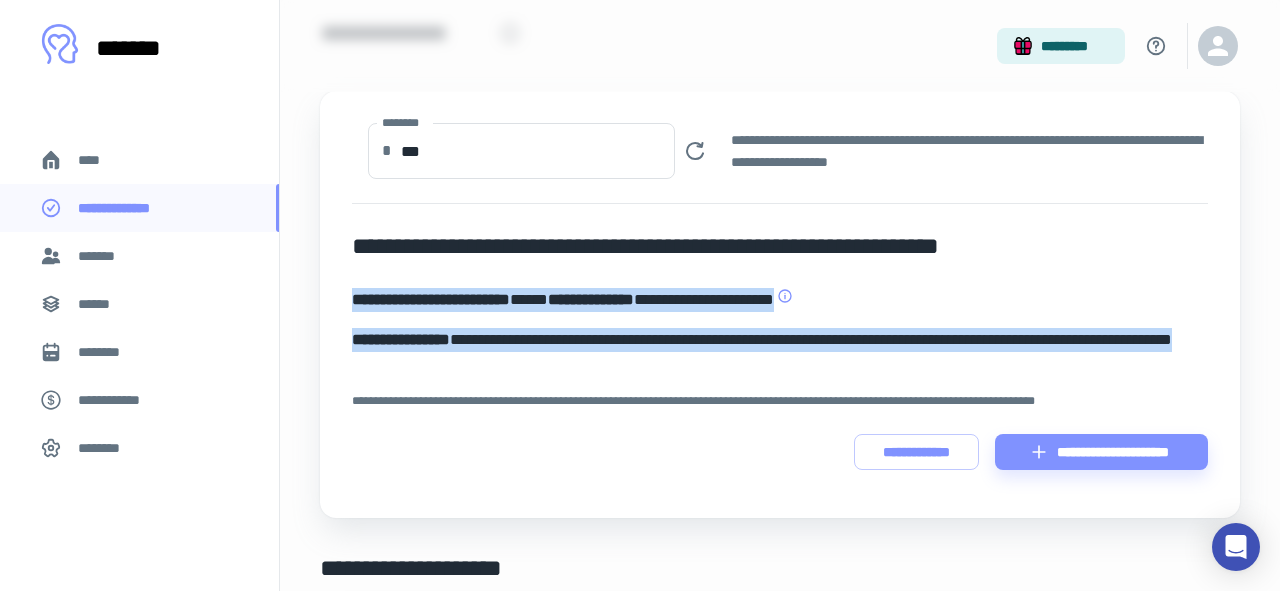 scroll, scrollTop: 25, scrollLeft: 0, axis: vertical 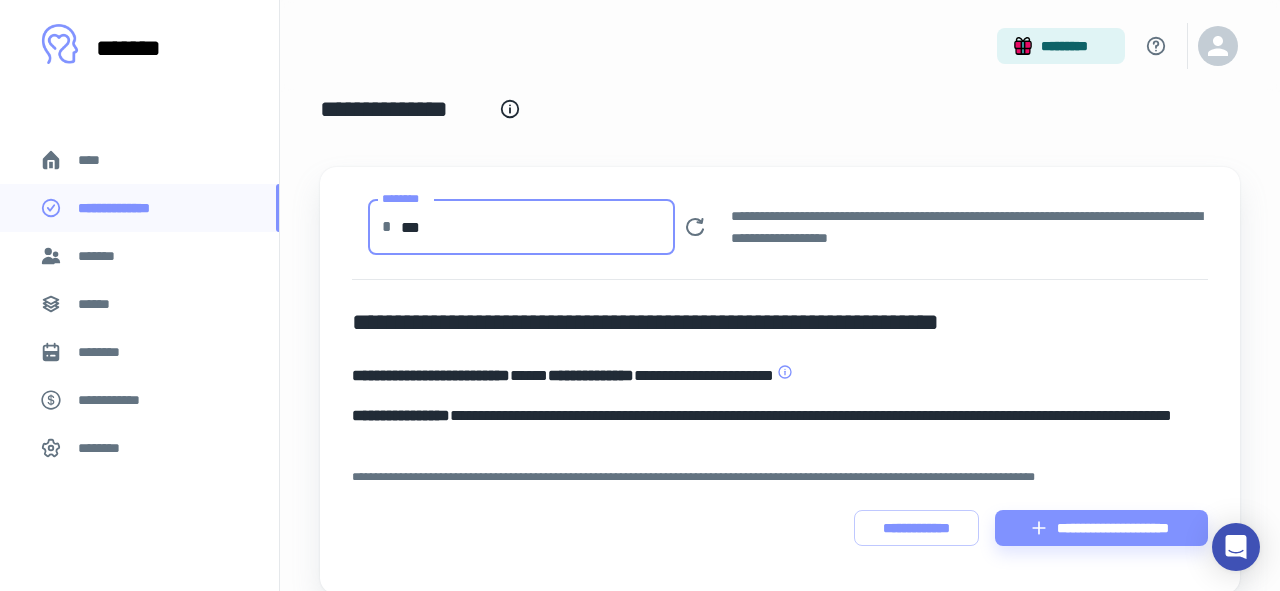 click on "***" at bounding box center [538, 227] 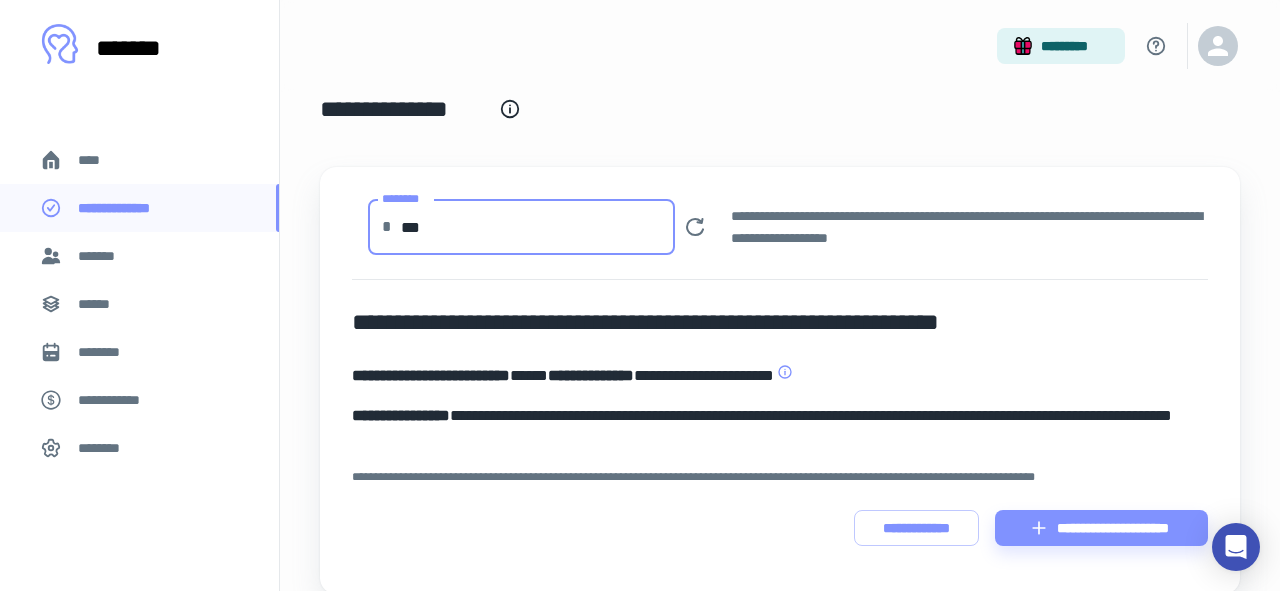 type on "***" 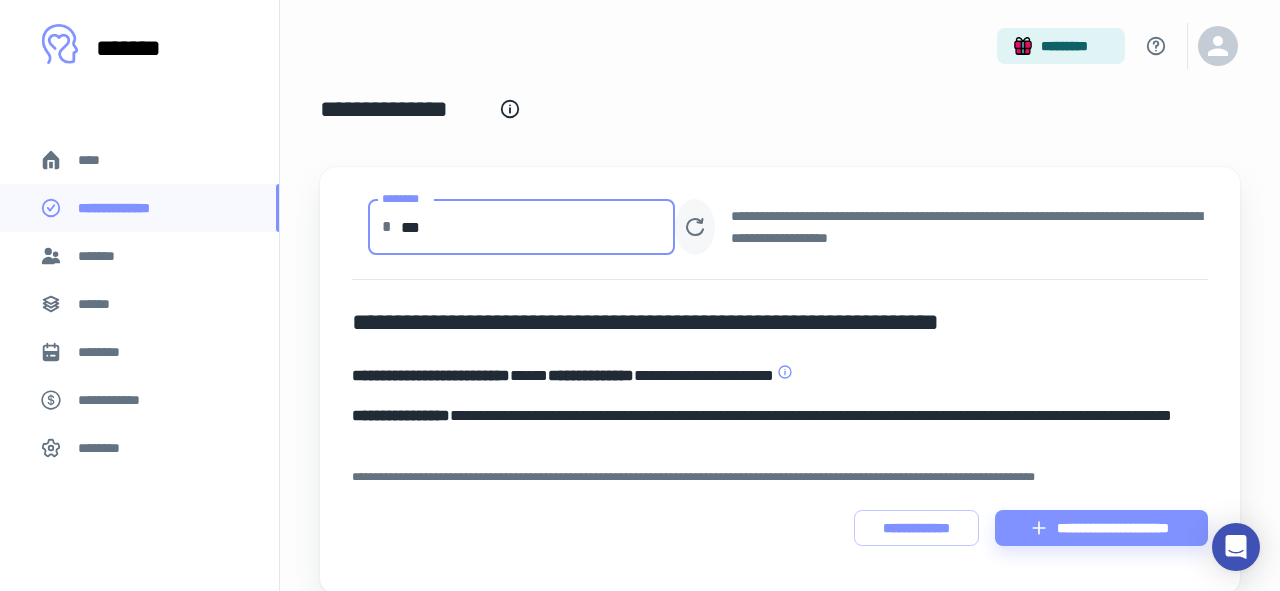 click 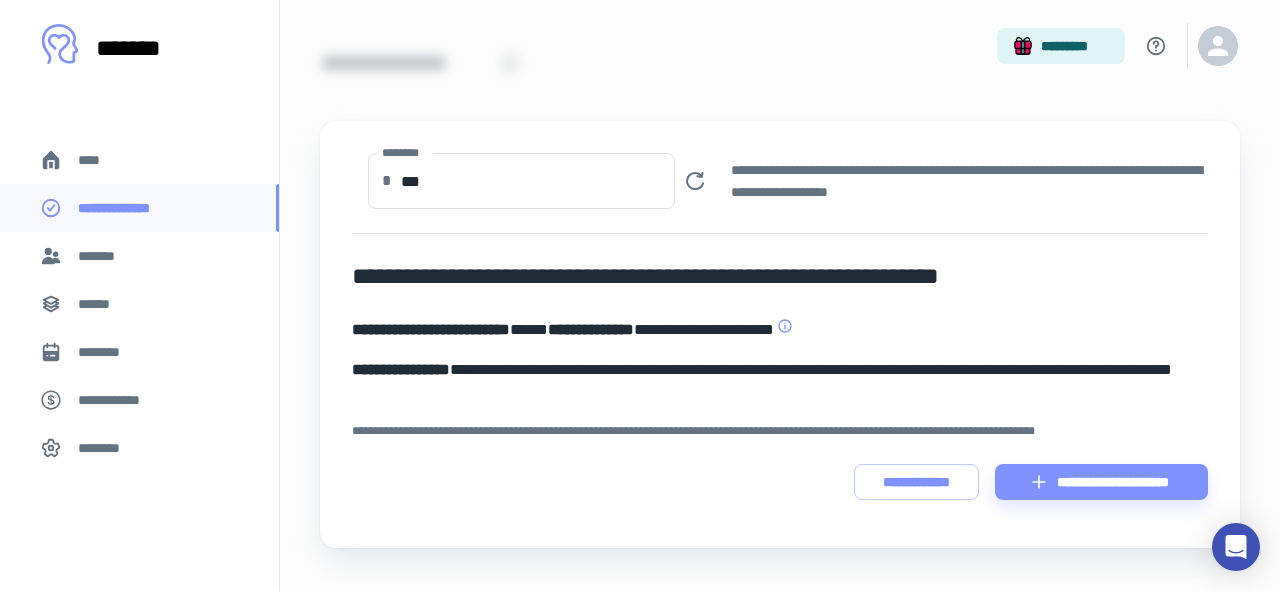 scroll, scrollTop: 75, scrollLeft: 0, axis: vertical 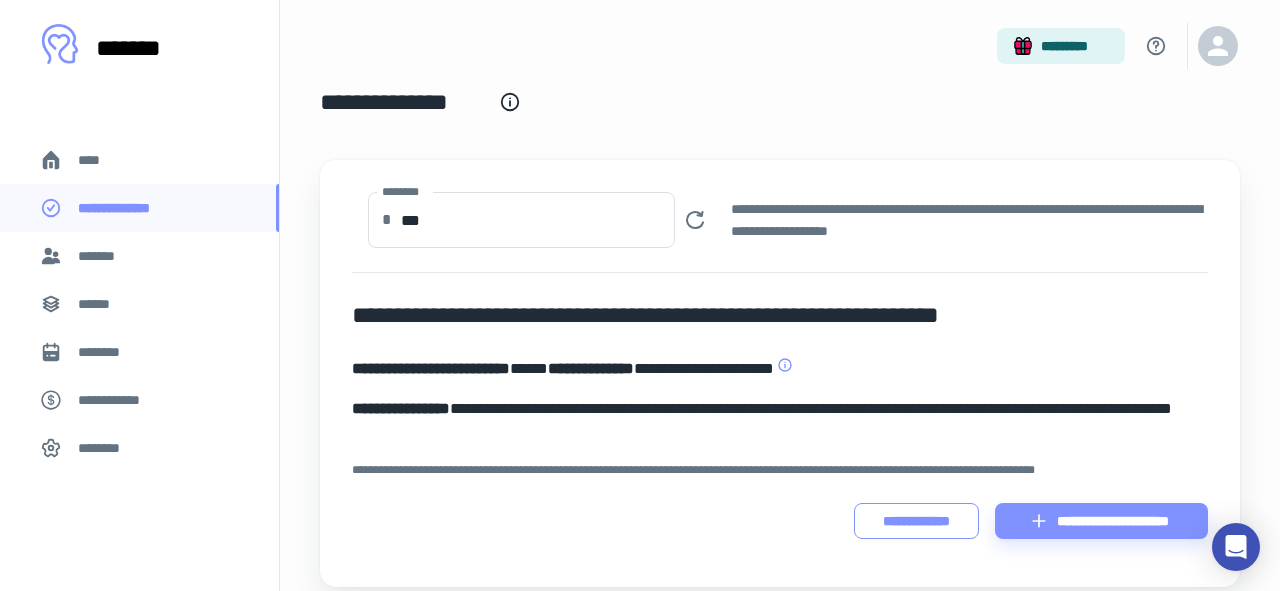 click on "**********" at bounding box center (916, 521) 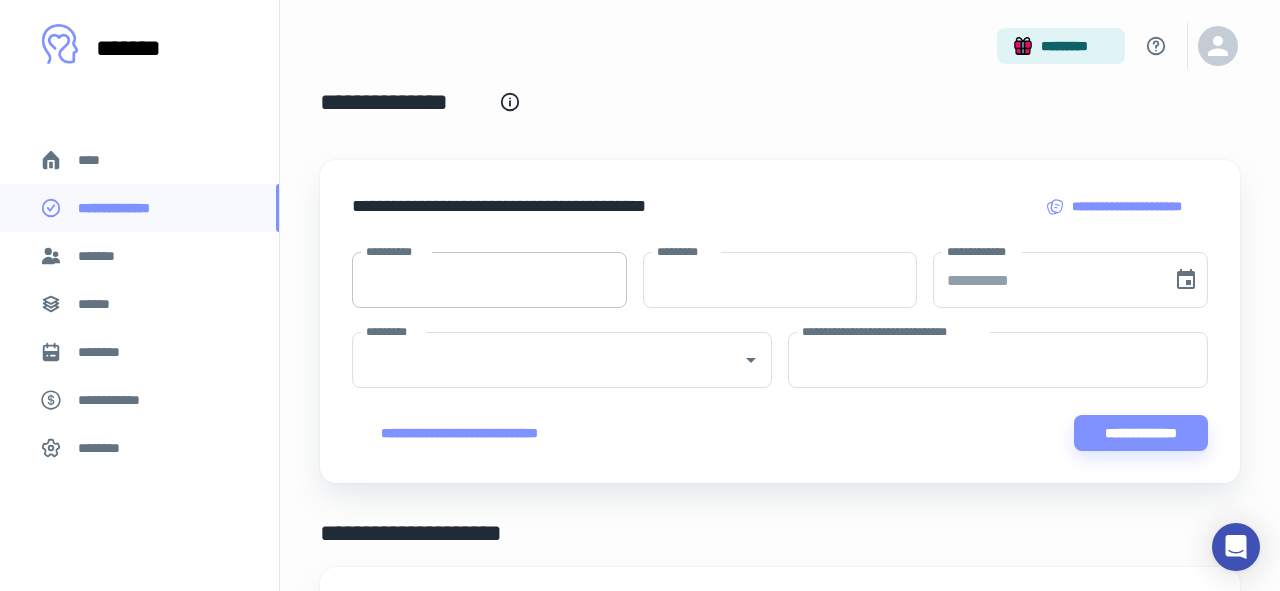 click on "**********" at bounding box center (489, 280) 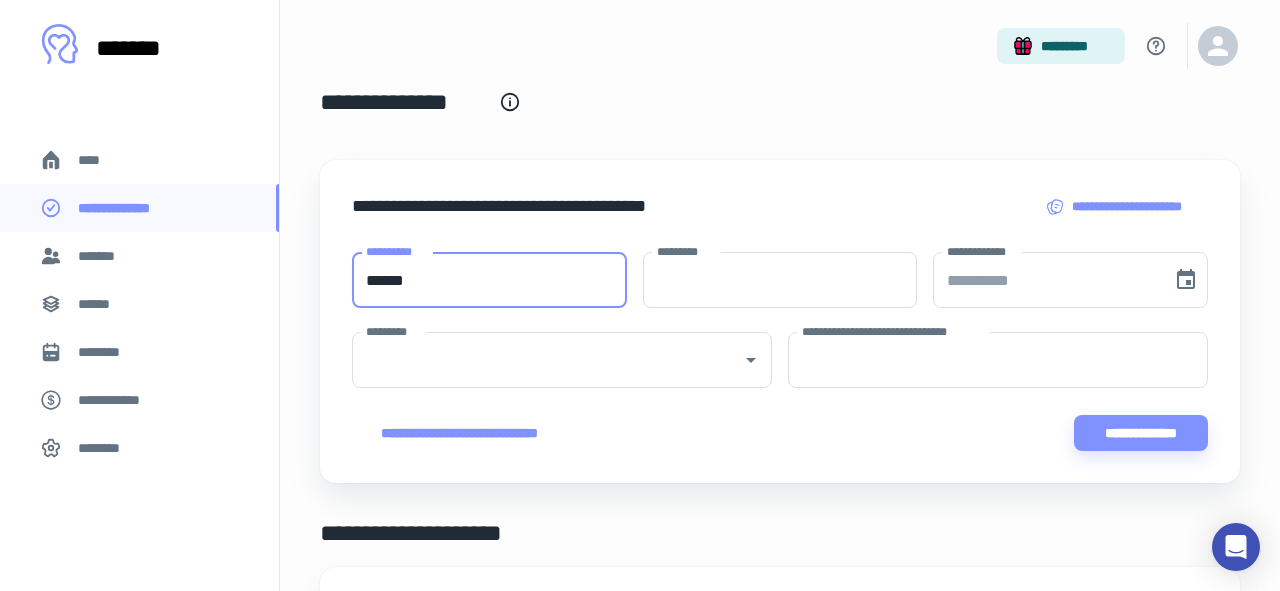 type on "******" 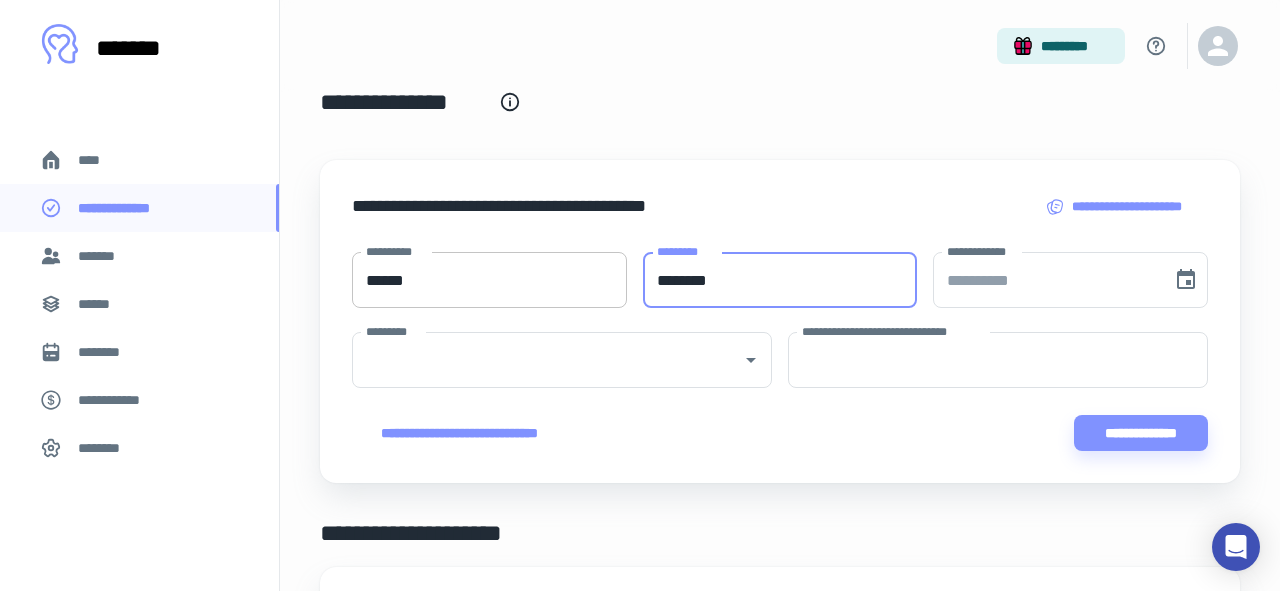 type on "********" 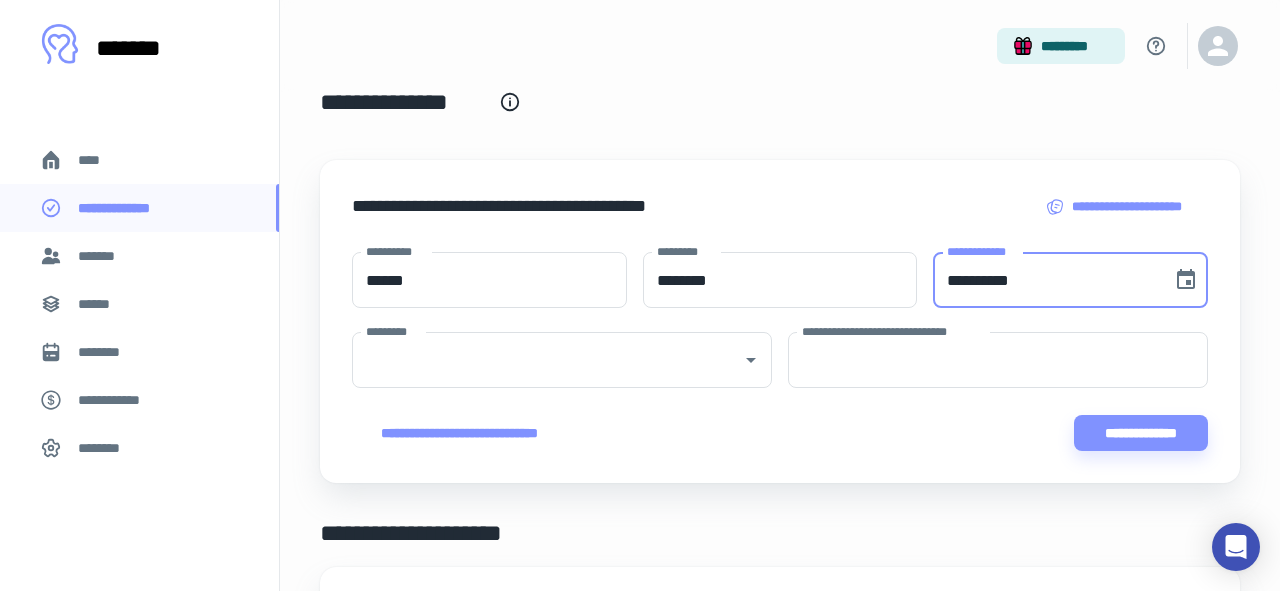 paste 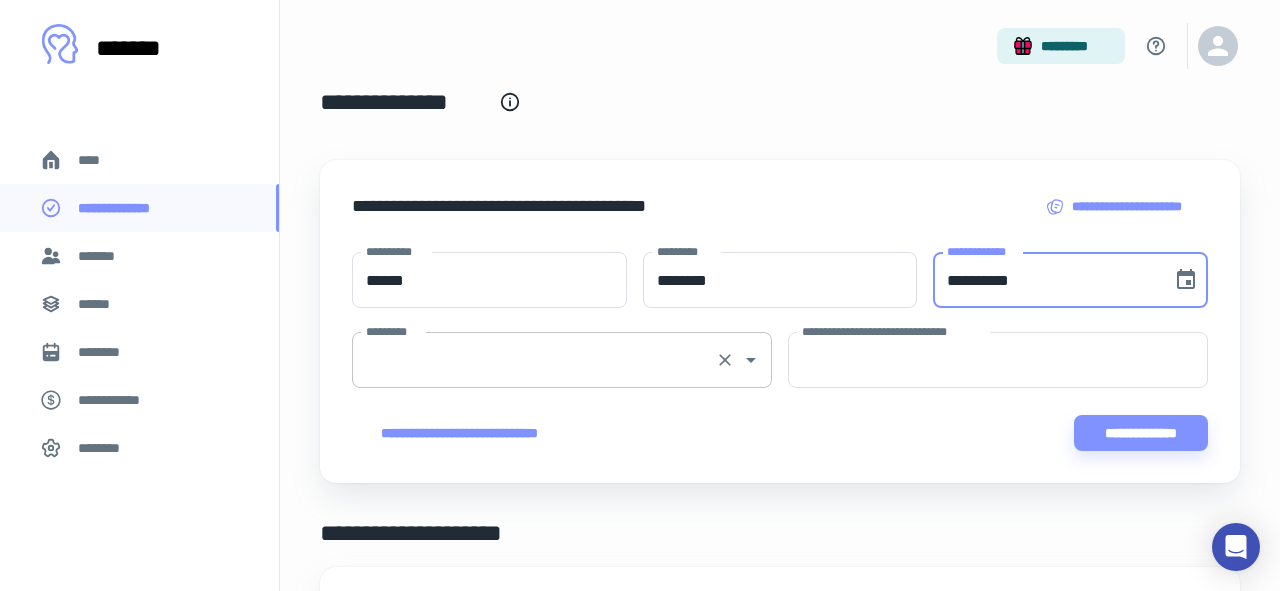 click on "*********" at bounding box center [534, 360] 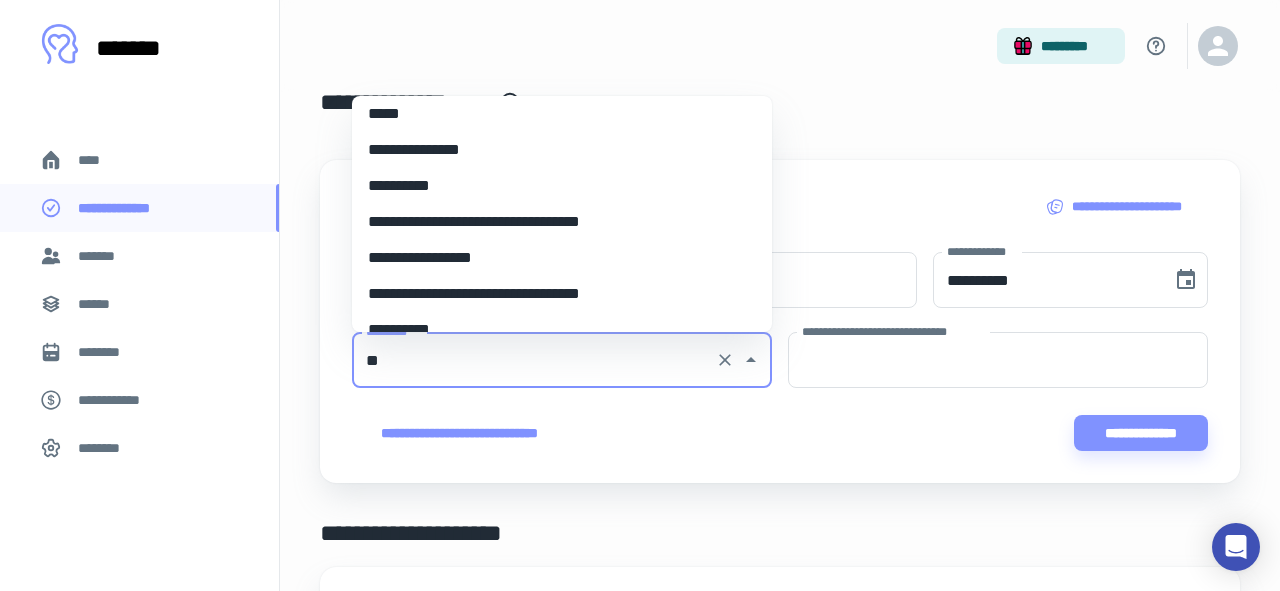 scroll, scrollTop: 0, scrollLeft: 0, axis: both 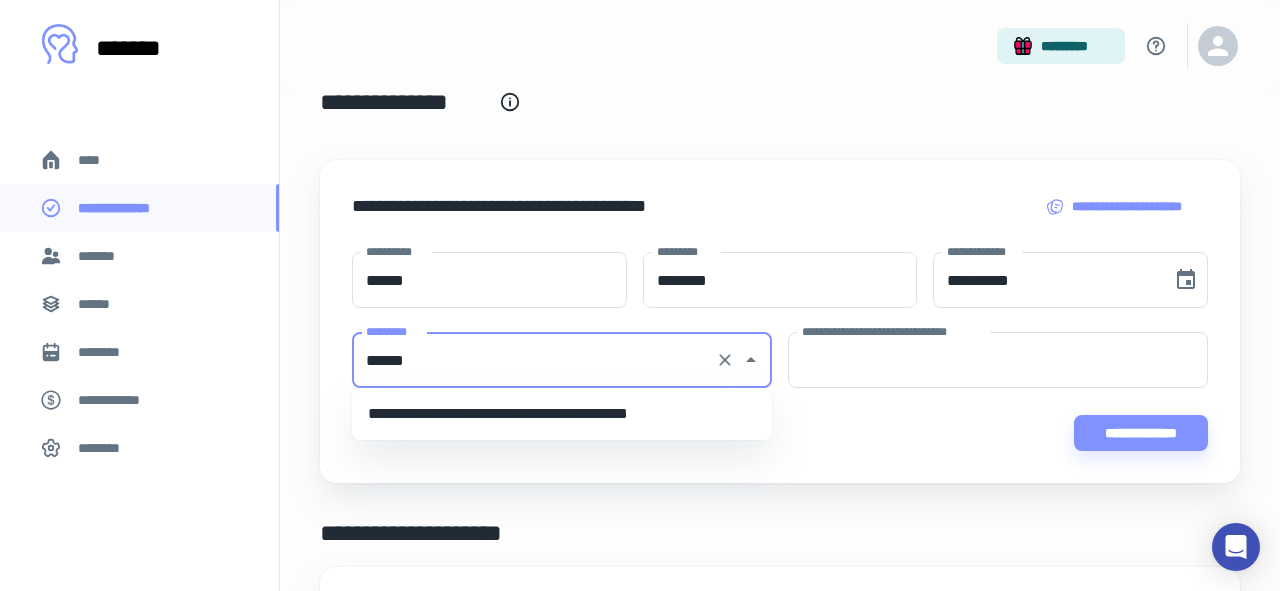 click on "**********" at bounding box center [562, 414] 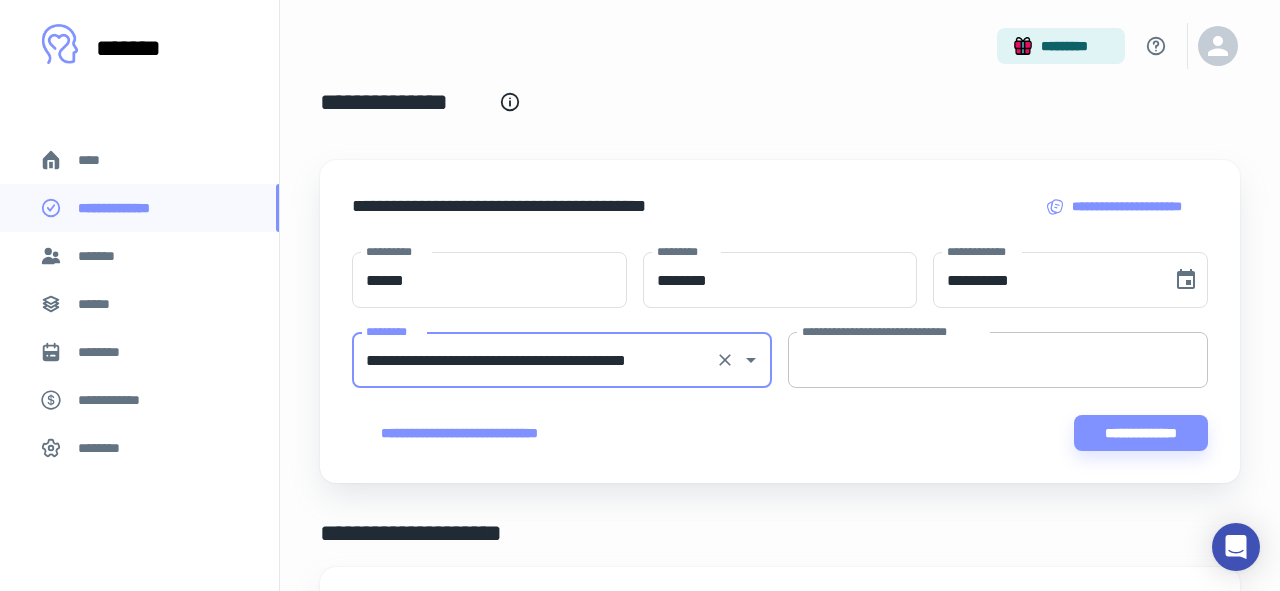 type on "**********" 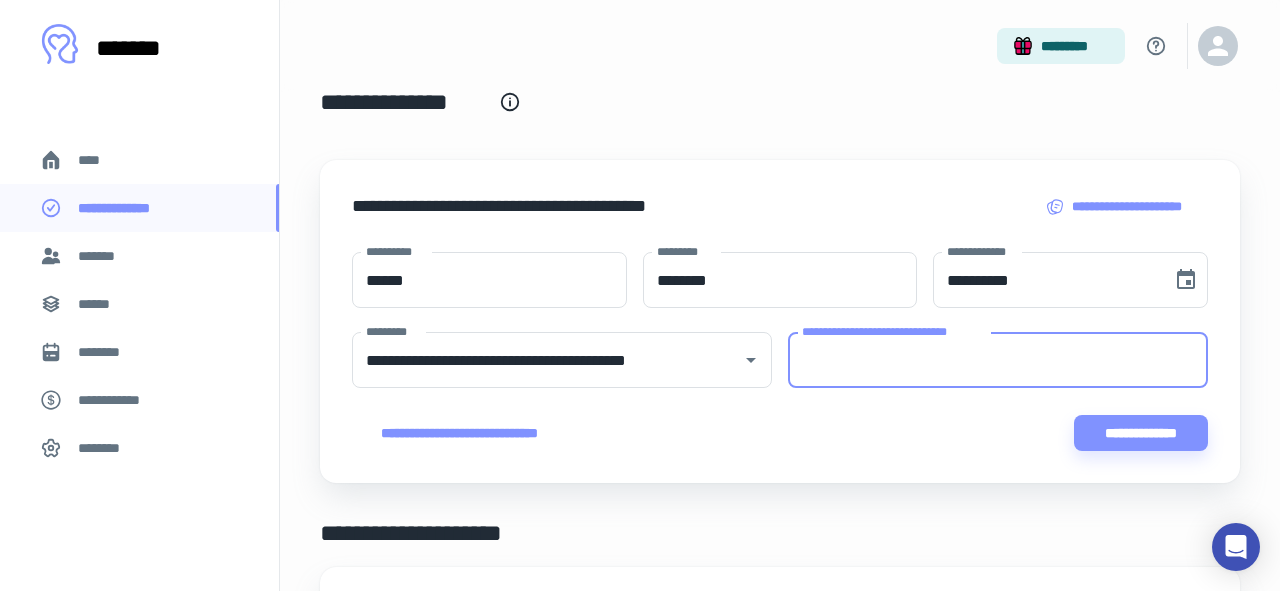 click on "**********" at bounding box center (998, 360) 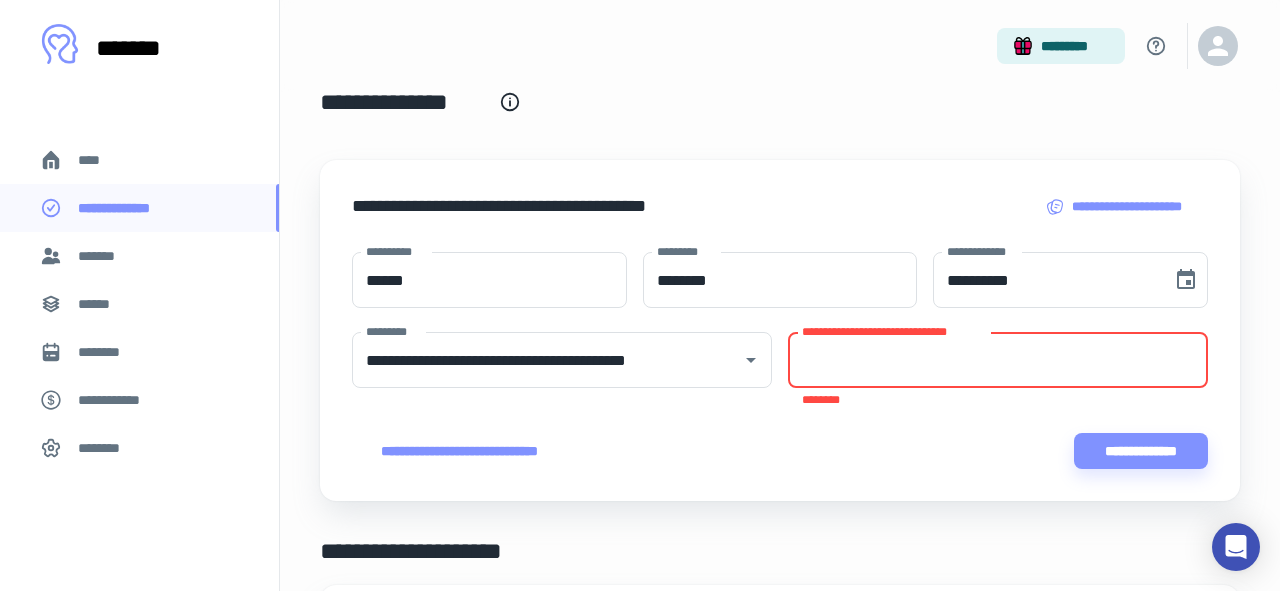 paste on "**********" 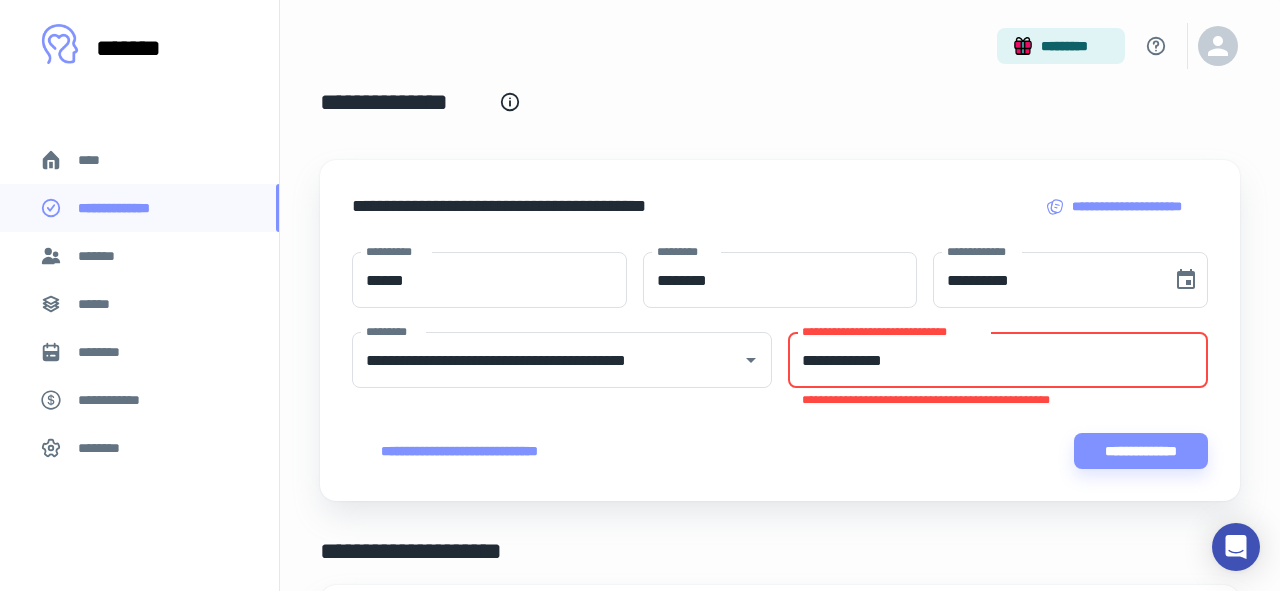 click on "**********" at bounding box center (998, 360) 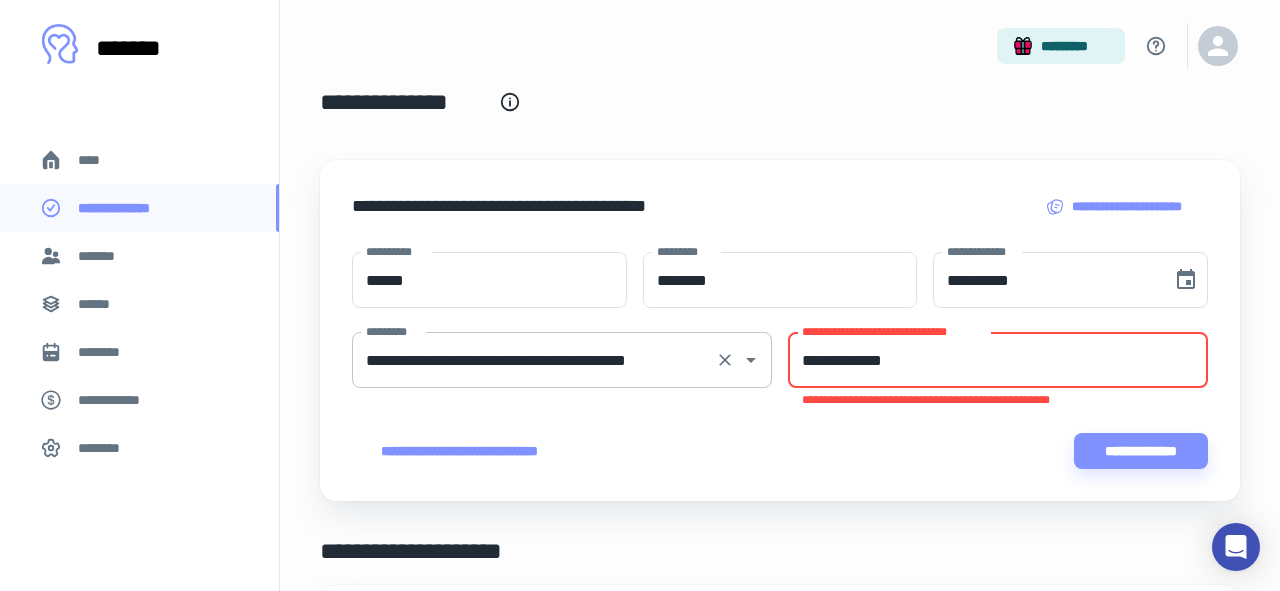 click on "**********" at bounding box center (534, 360) 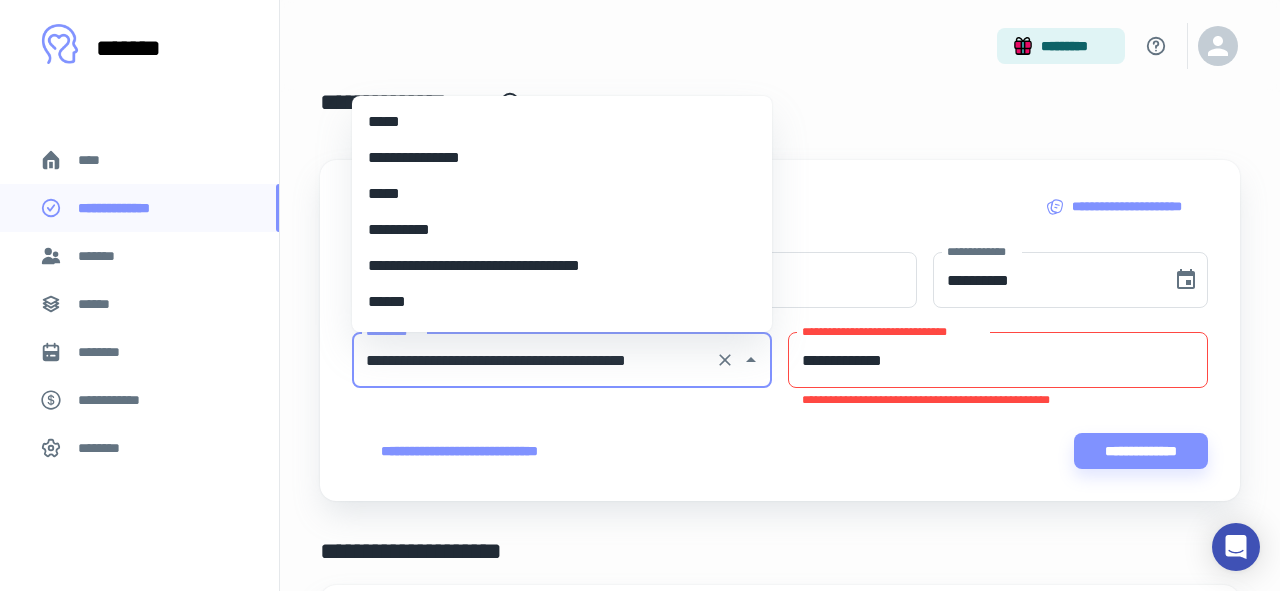 scroll, scrollTop: 2040, scrollLeft: 0, axis: vertical 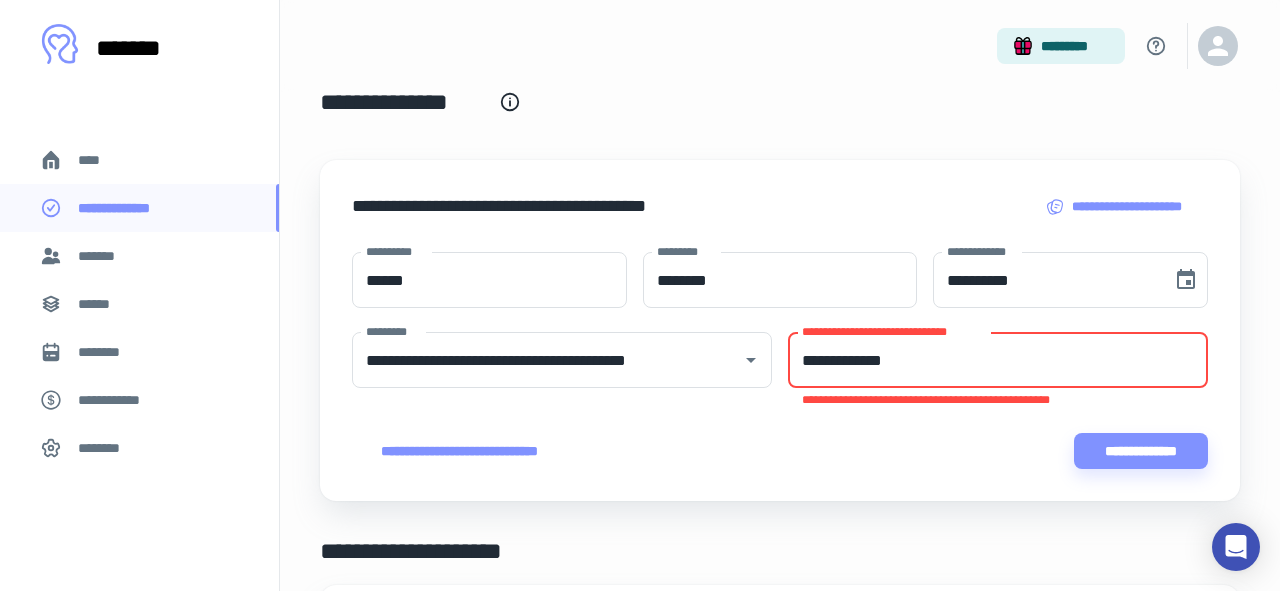 click on "**********" at bounding box center (998, 360) 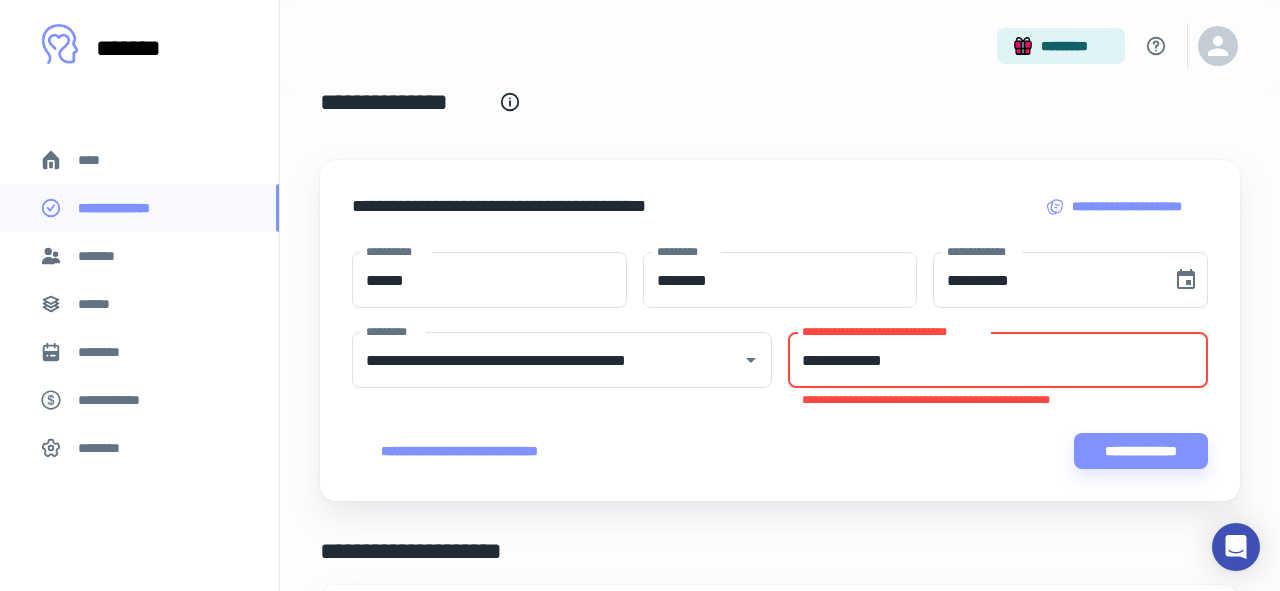 click on "**********" at bounding box center (998, 360) 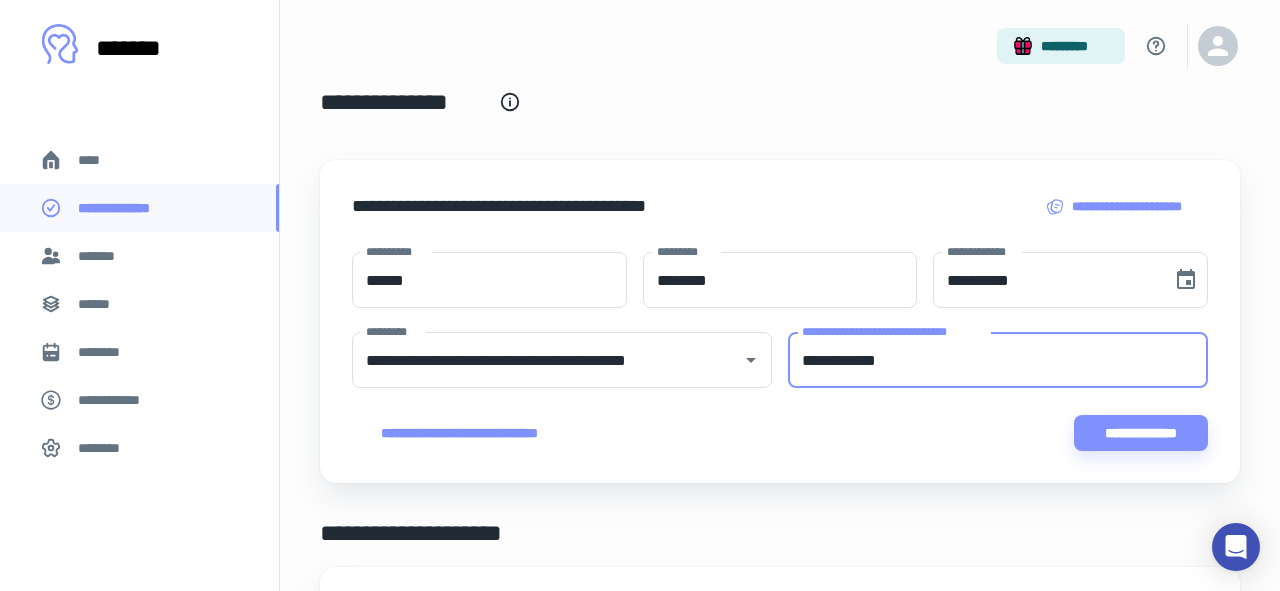 click on "**********" at bounding box center [998, 360] 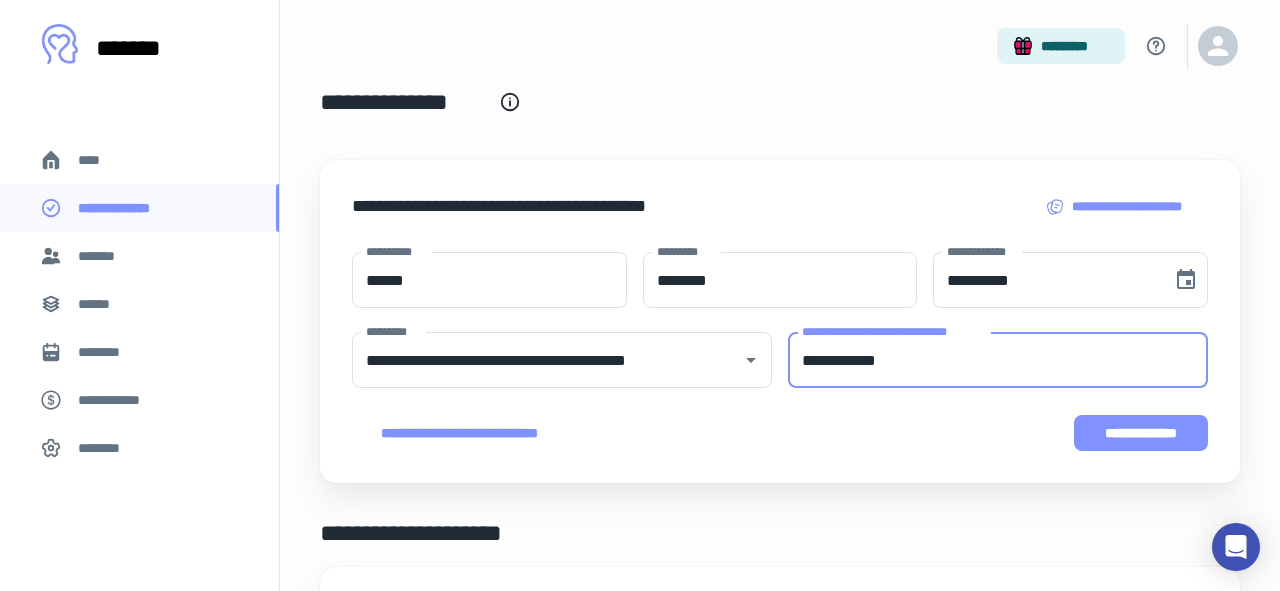 type on "**********" 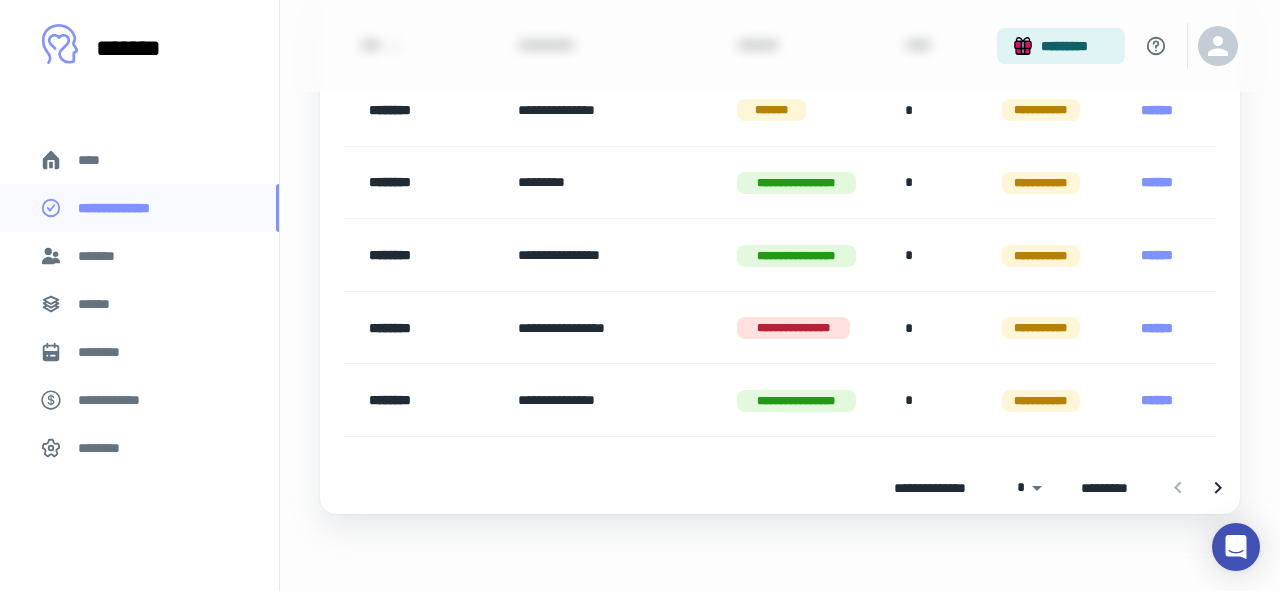 scroll, scrollTop: 1211, scrollLeft: 0, axis: vertical 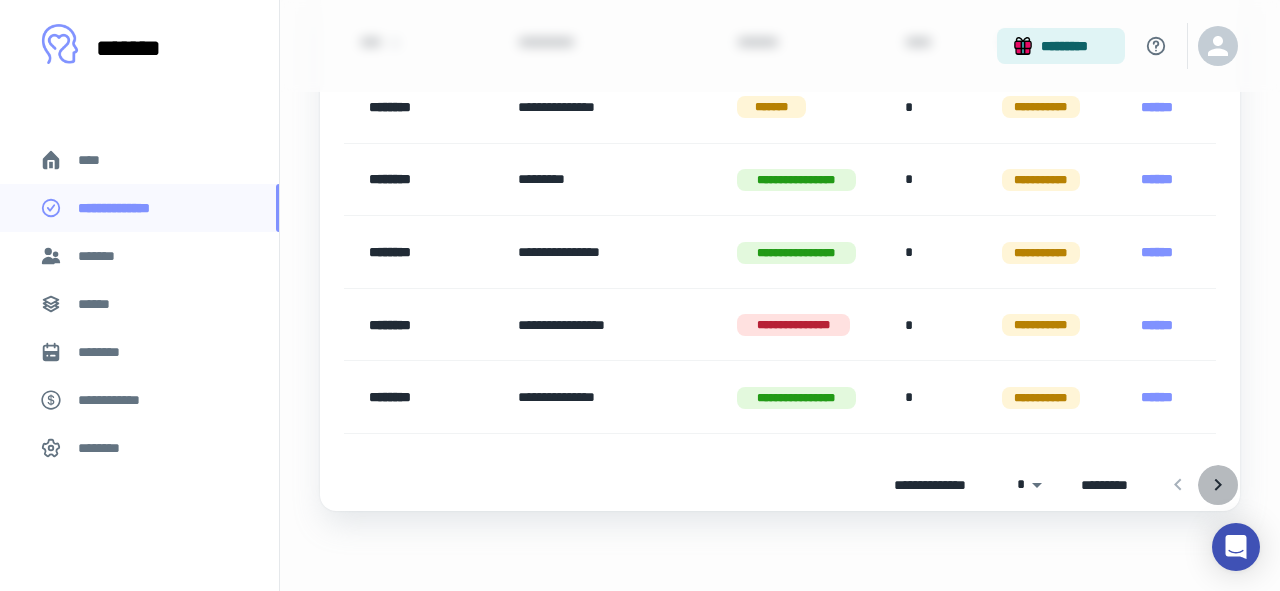 click 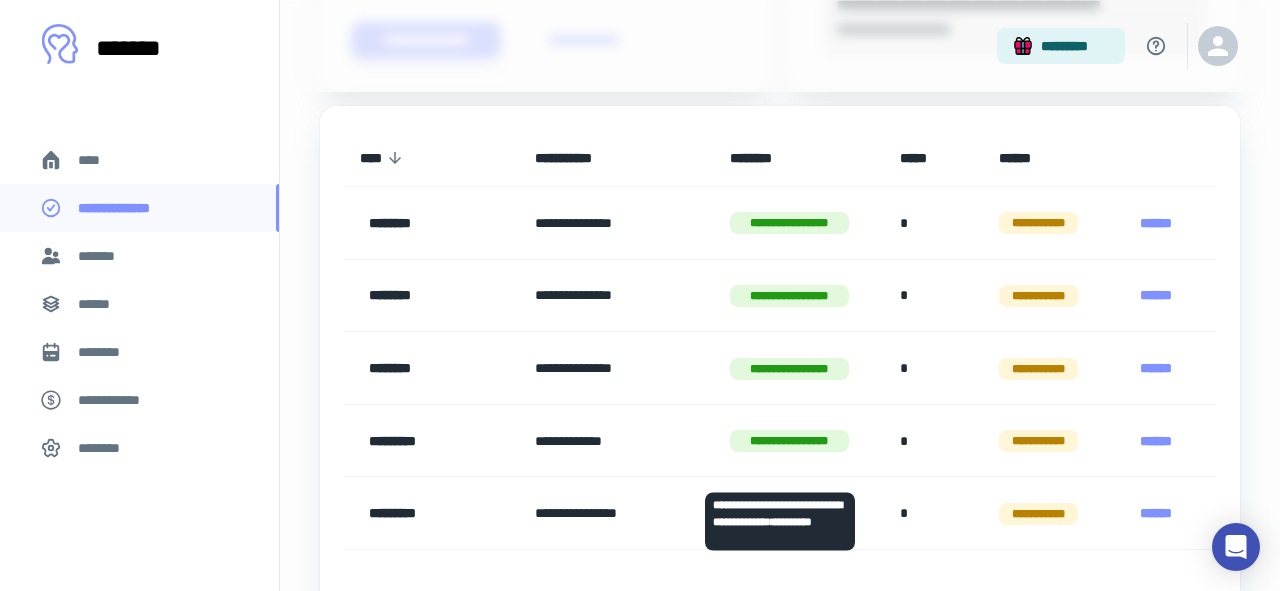scroll, scrollTop: 1096, scrollLeft: 0, axis: vertical 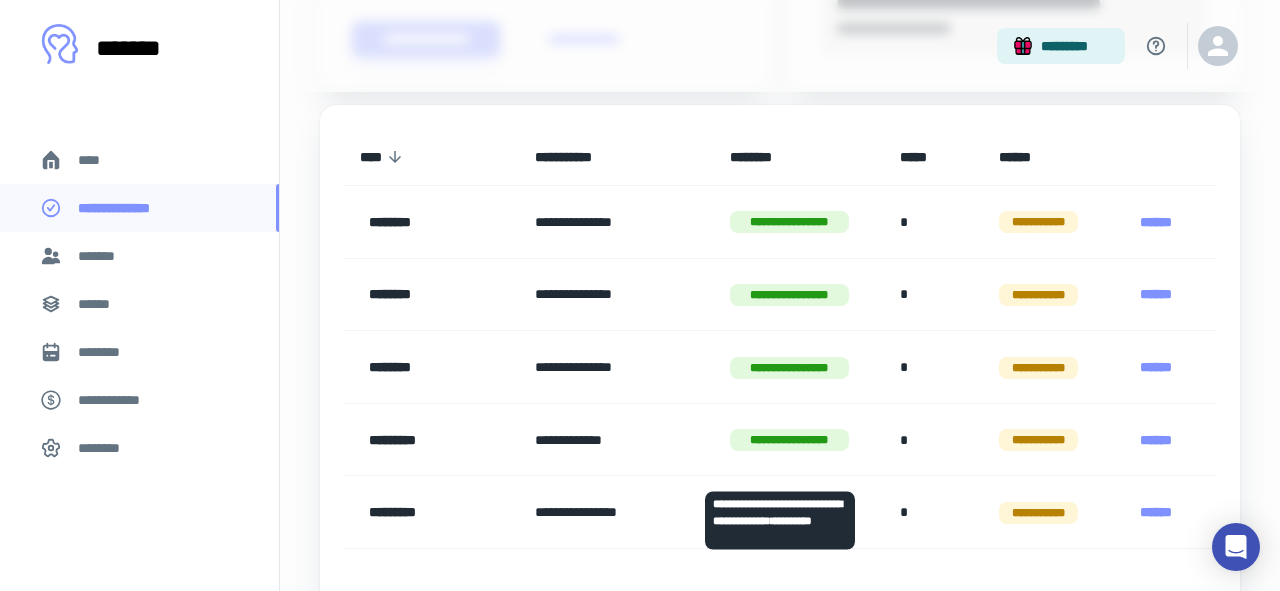 click on "**********" at bounding box center [616, 439] 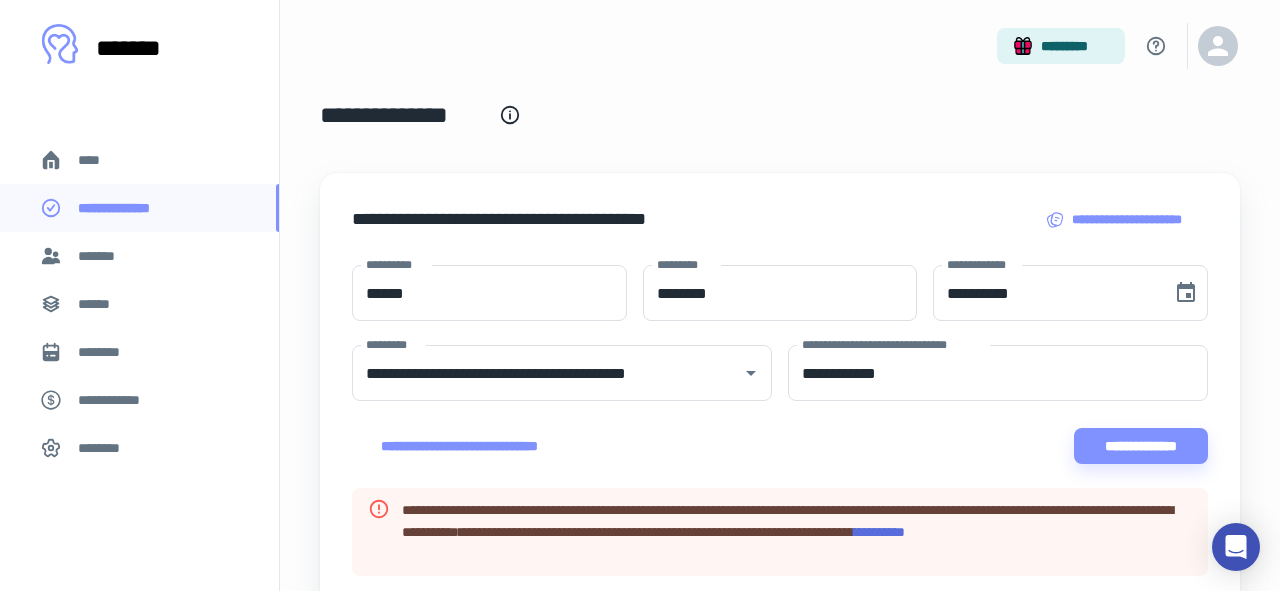 scroll, scrollTop: 0, scrollLeft: 0, axis: both 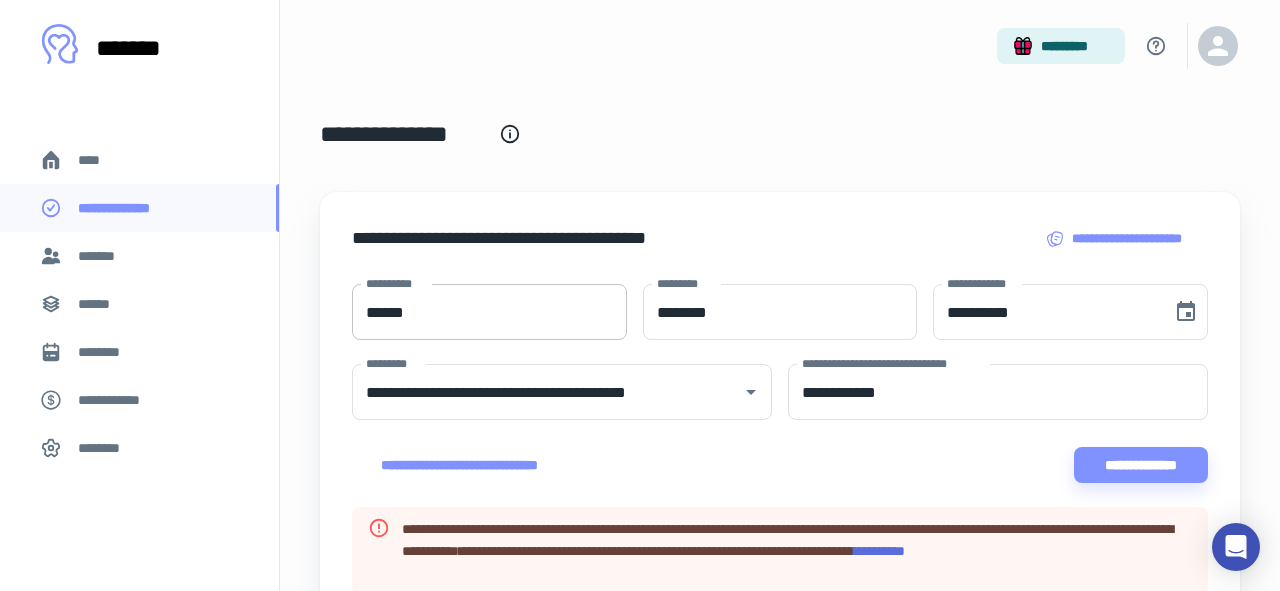 click on "******" at bounding box center (489, 312) 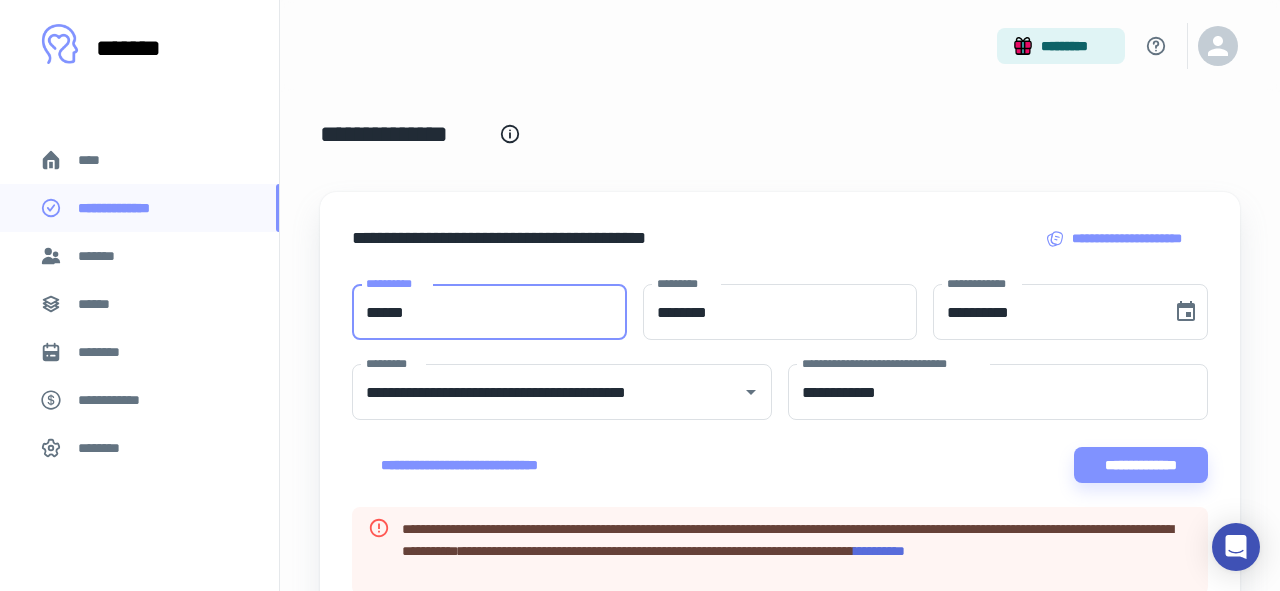 click on "******" at bounding box center (489, 312) 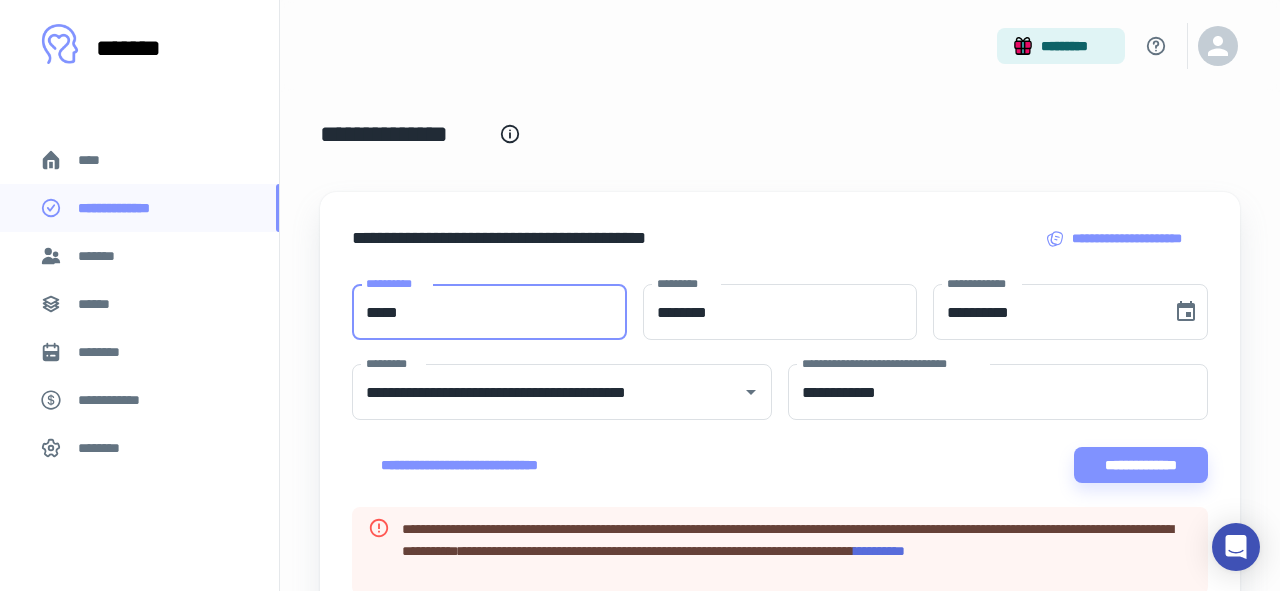 type on "*****" 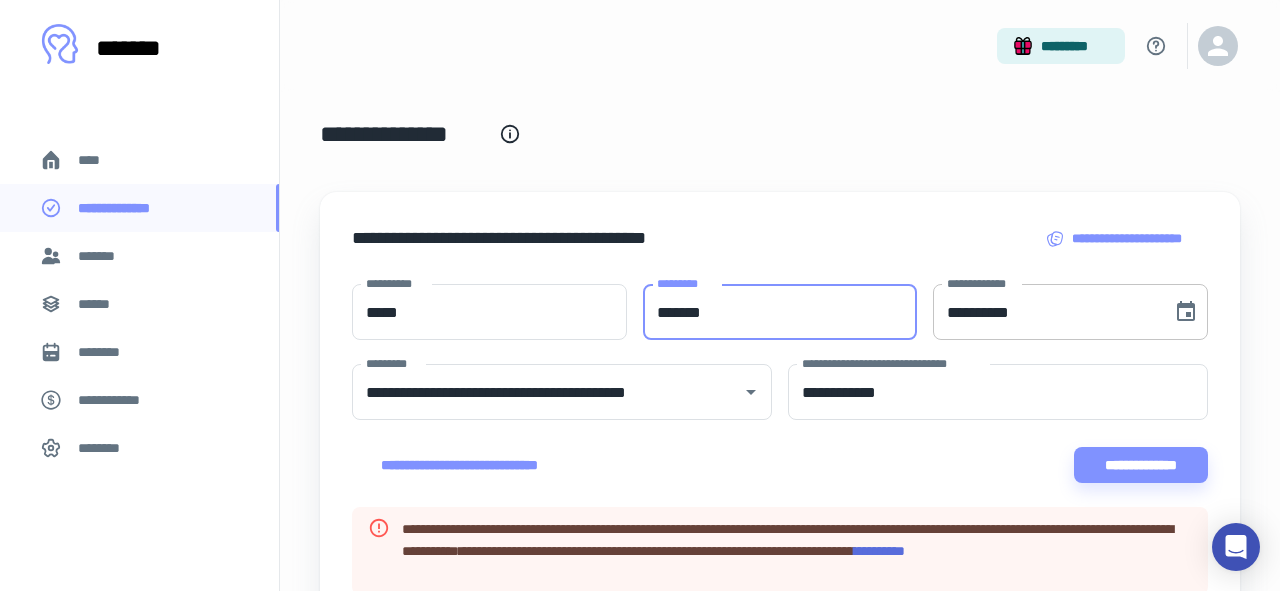type on "*******" 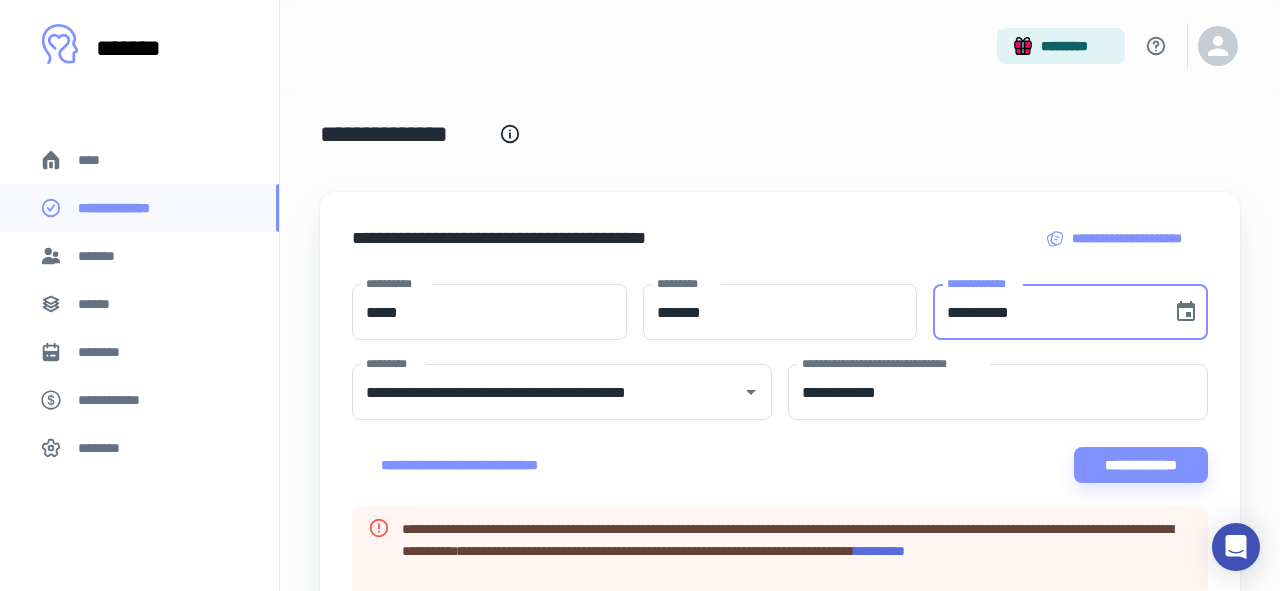 click on "**********" at bounding box center (1045, 312) 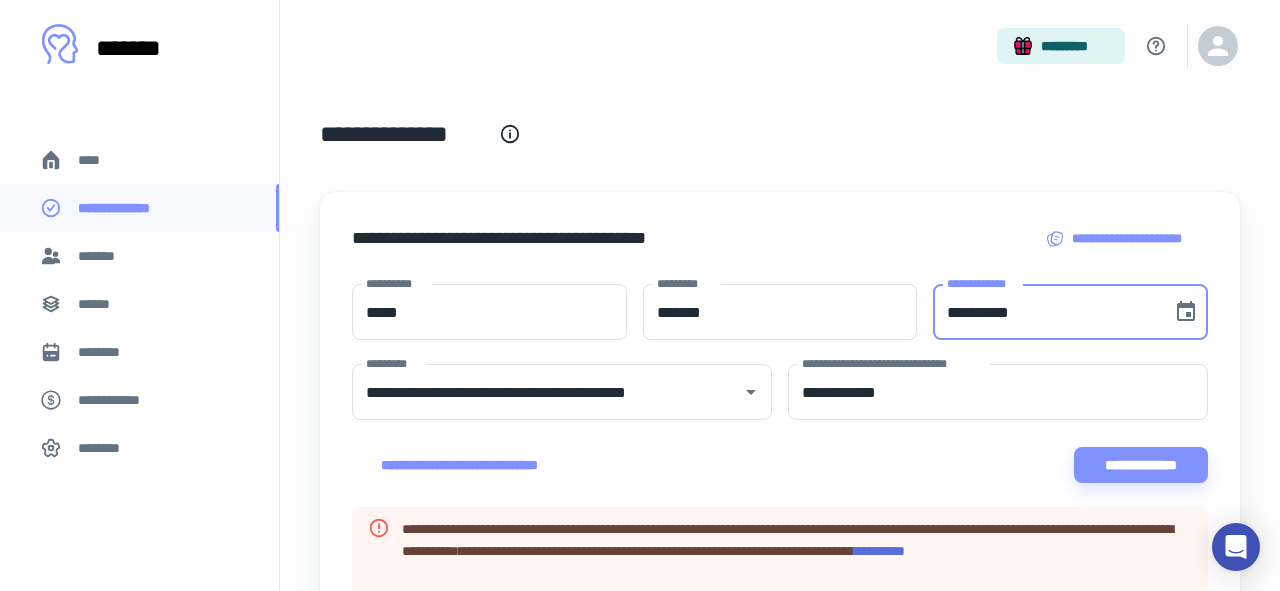 click on "**********" at bounding box center (1045, 312) 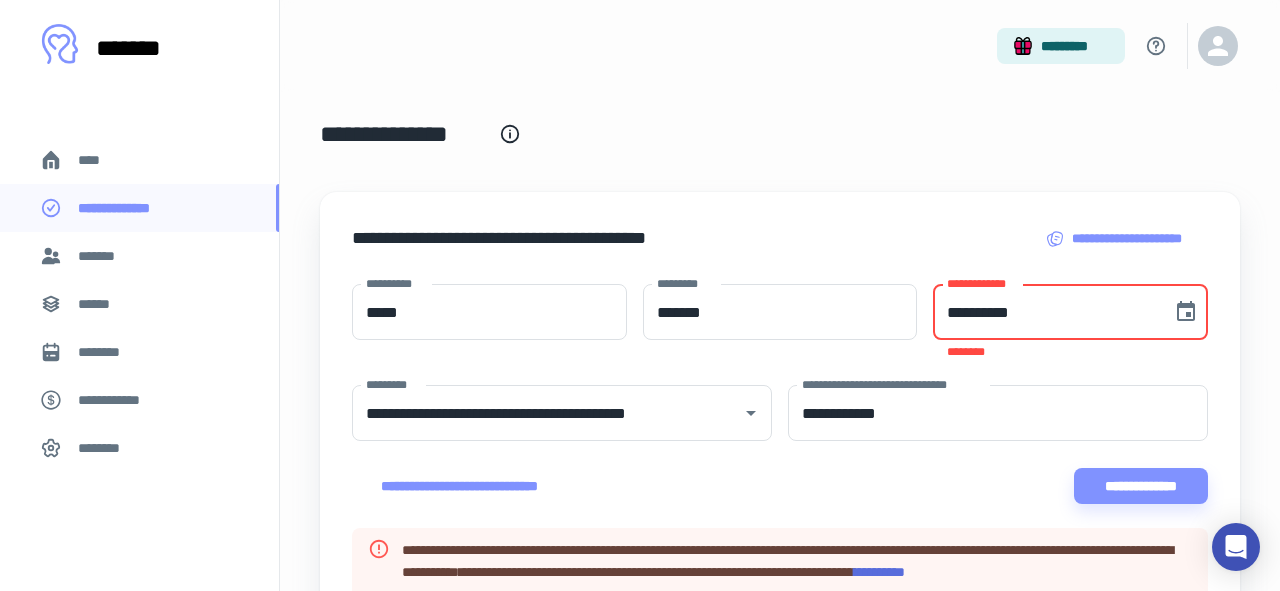 click on "**********" at bounding box center [1045, 312] 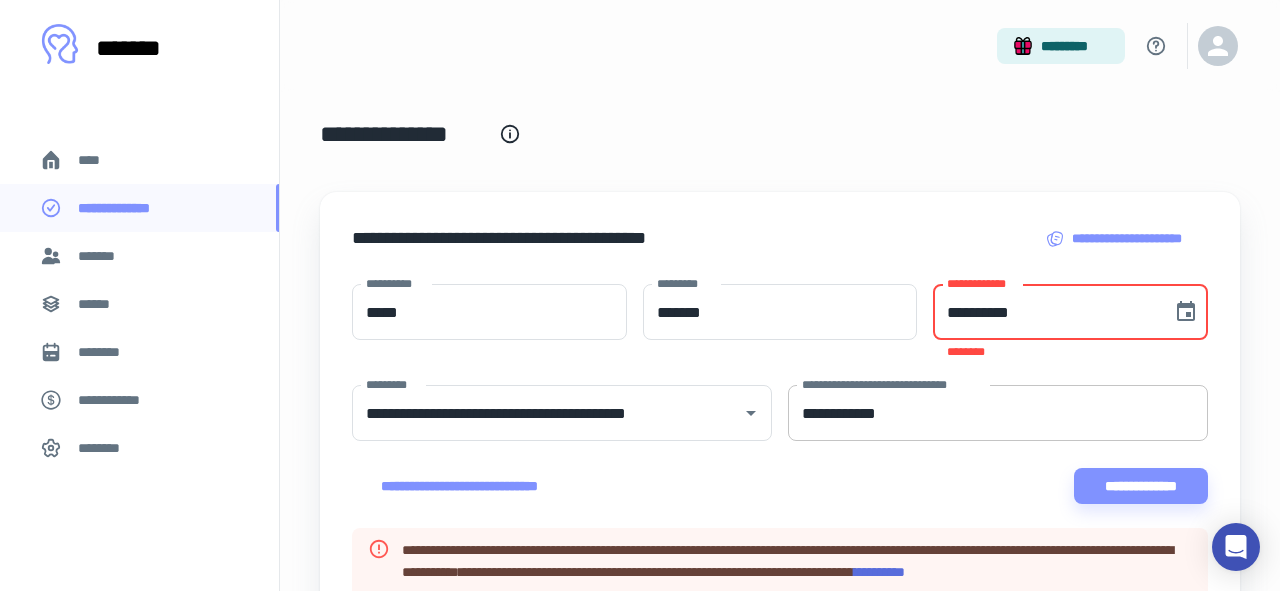 type 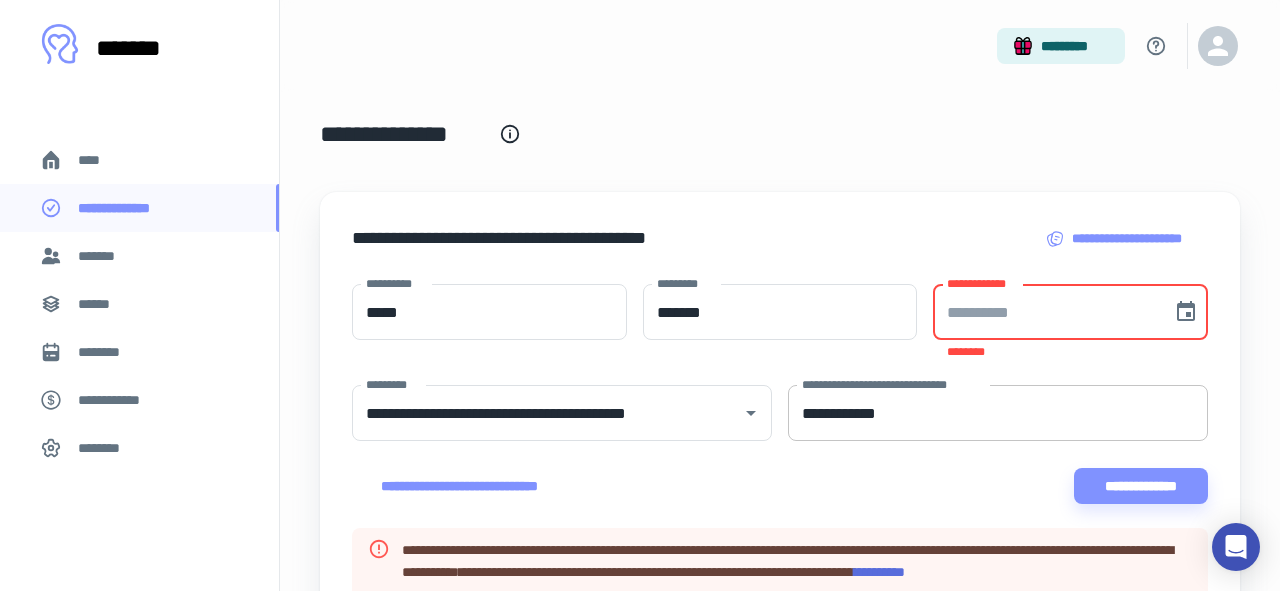 click on "**********" at bounding box center (998, 413) 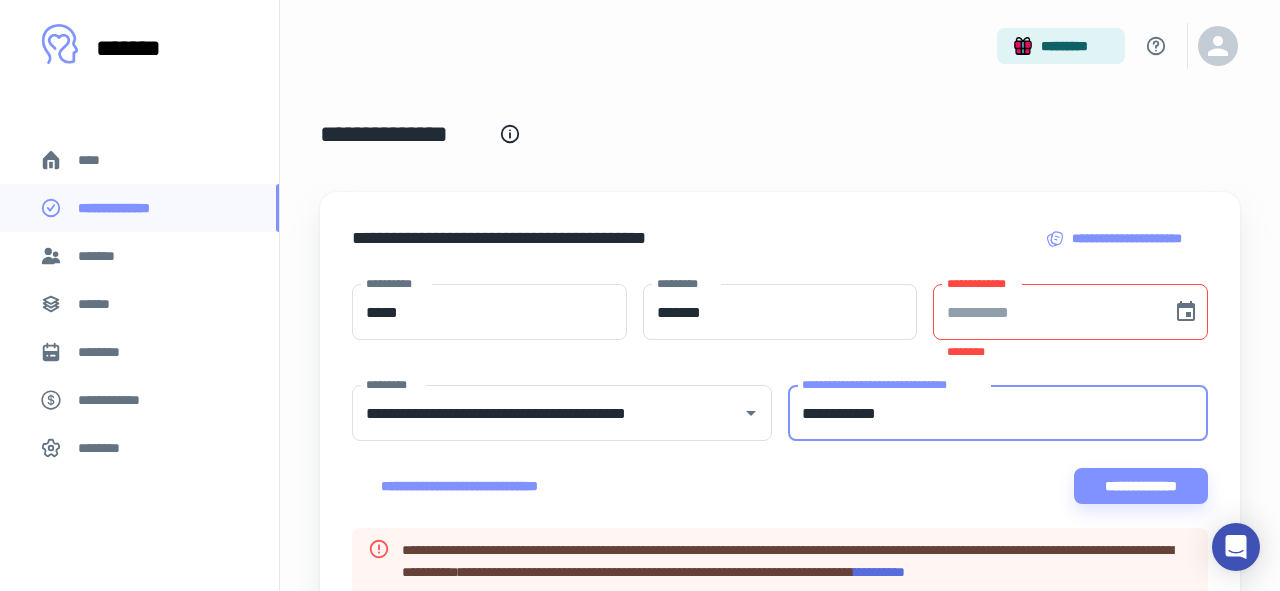 click on "**********" at bounding box center [998, 413] 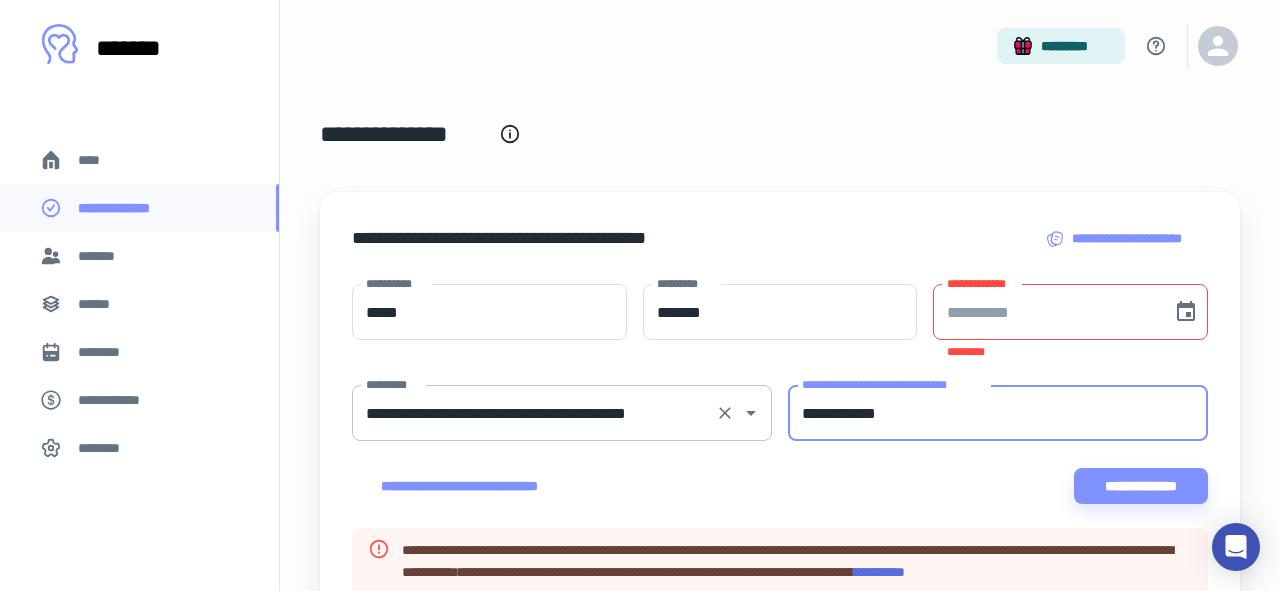 type on "**********" 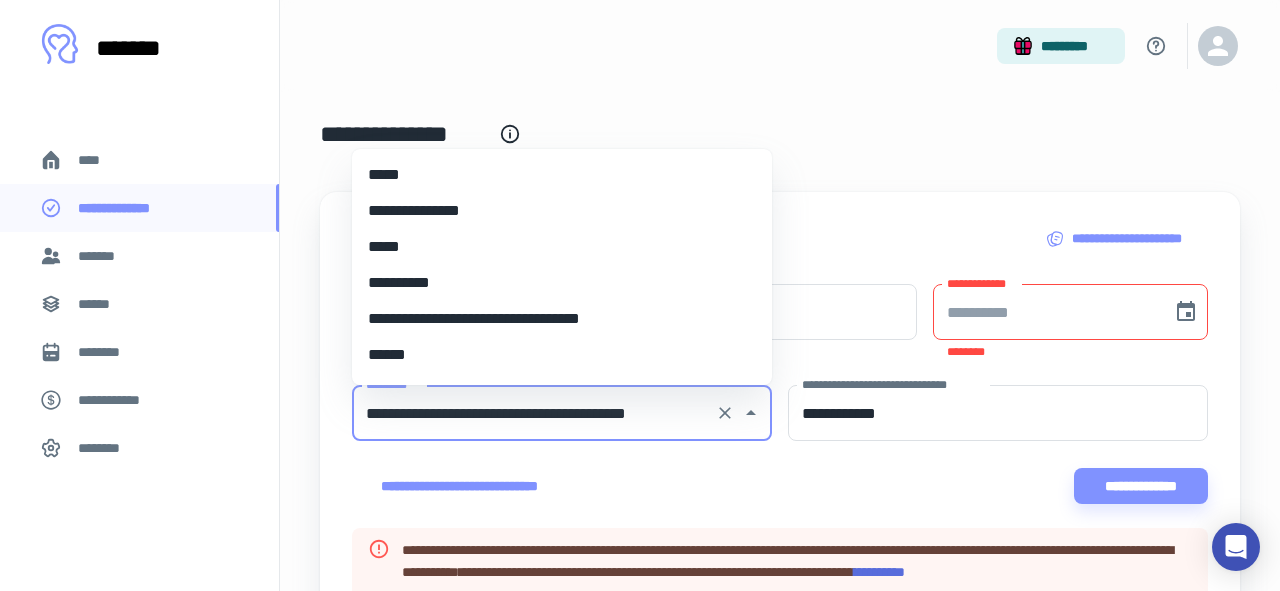 click on "**********" at bounding box center (534, 413) 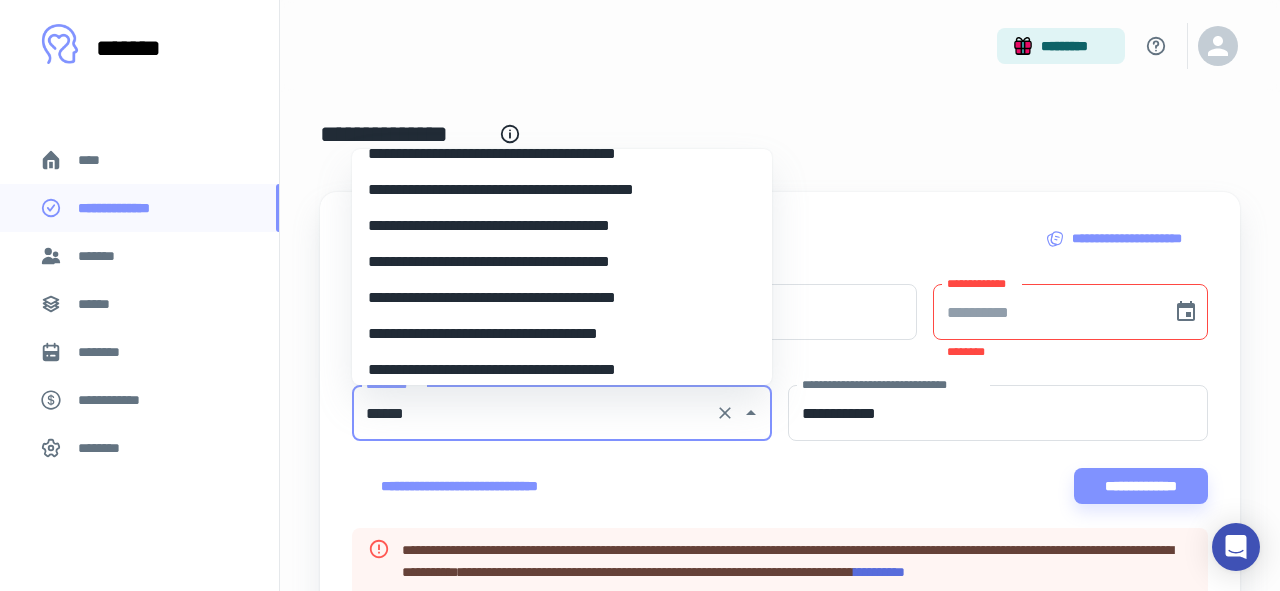 scroll, scrollTop: 0, scrollLeft: 0, axis: both 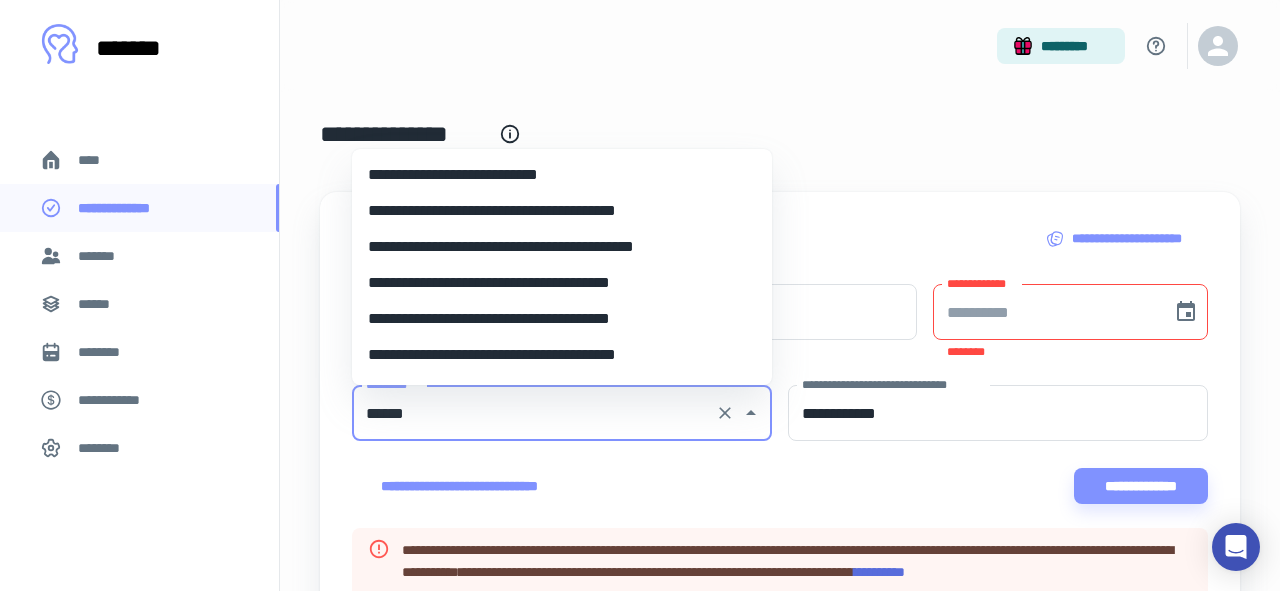 click on "**********" at bounding box center (562, 175) 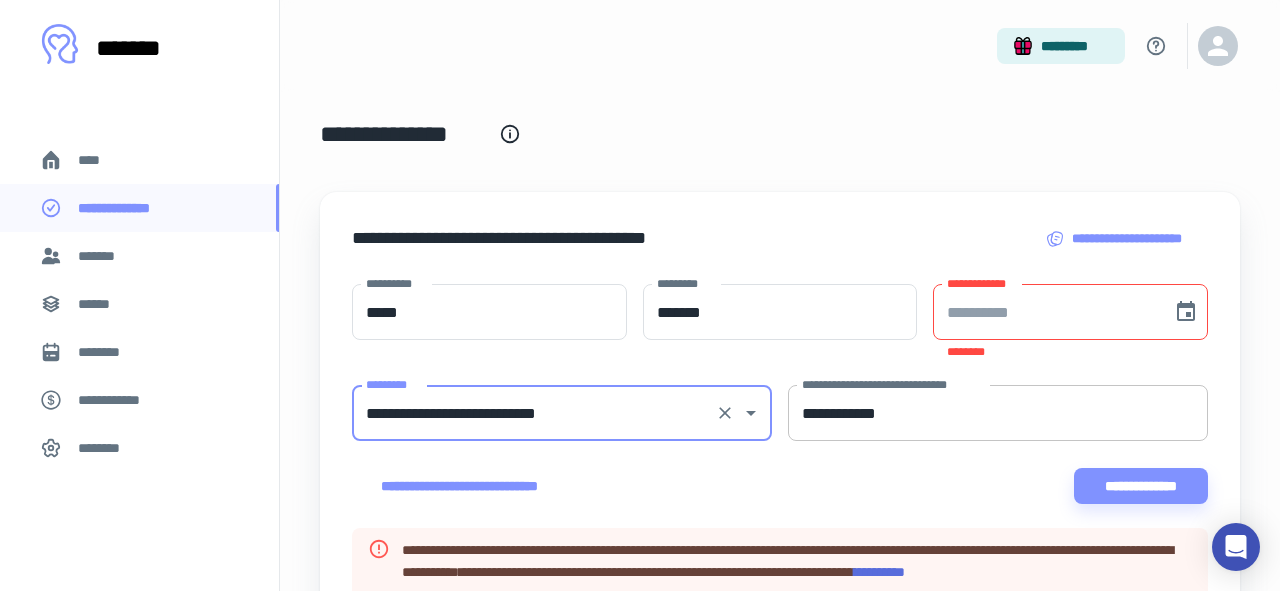 type on "**********" 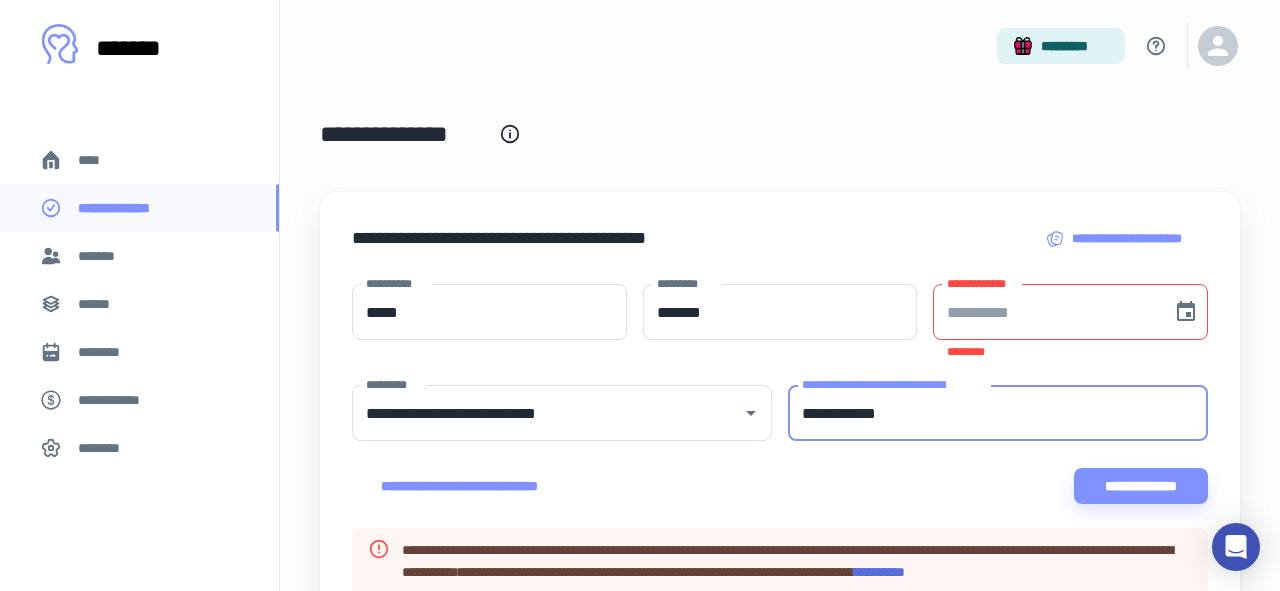 click on "**********" at bounding box center (998, 413) 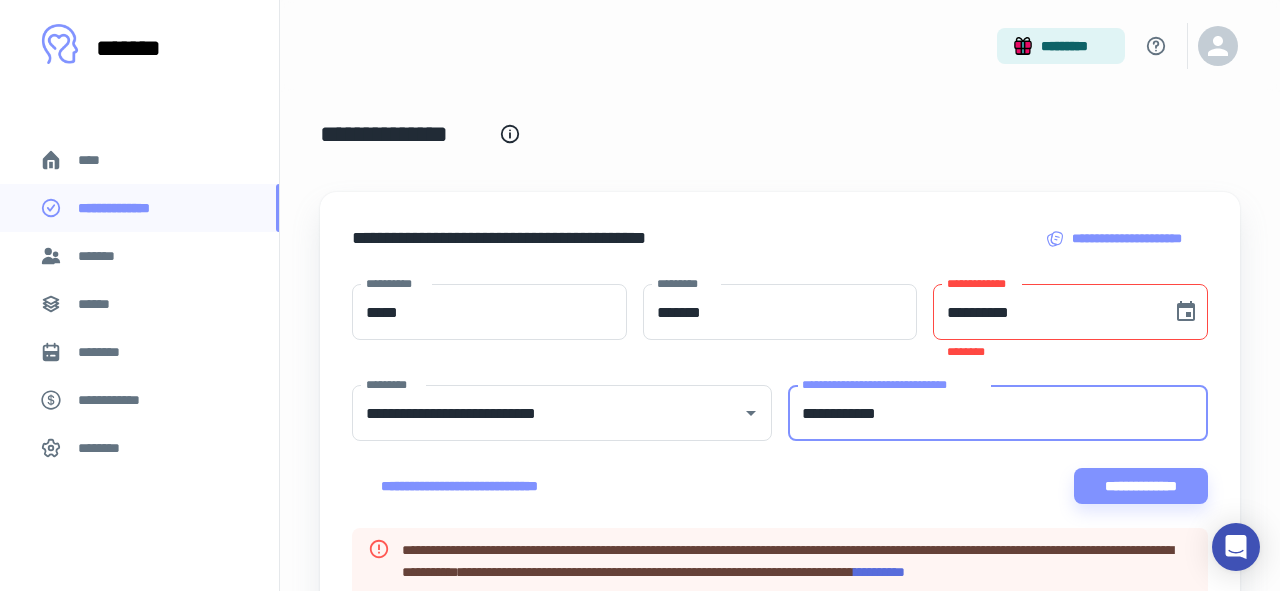 click on "**********" at bounding box center (1045, 312) 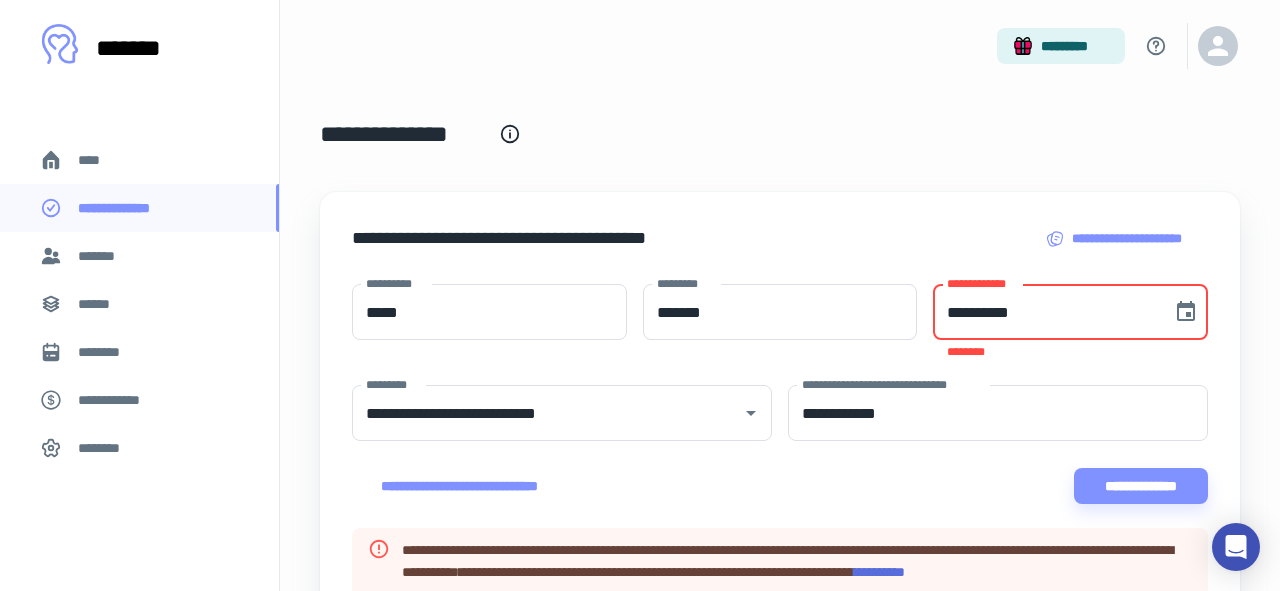 paste 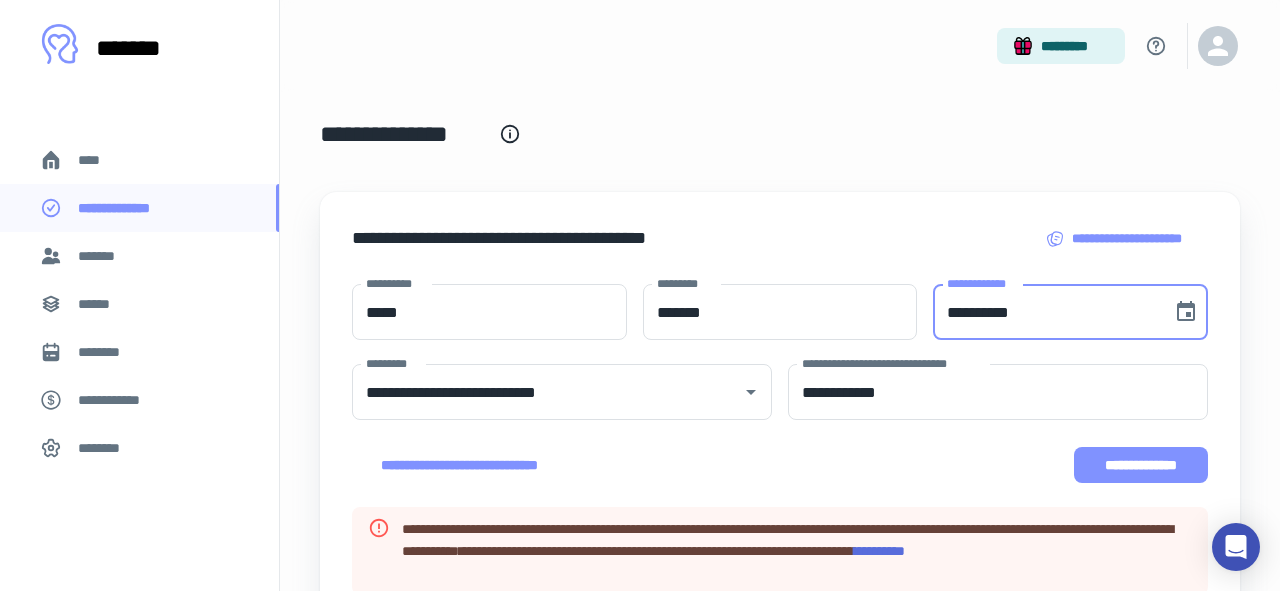 click on "**********" at bounding box center [1141, 465] 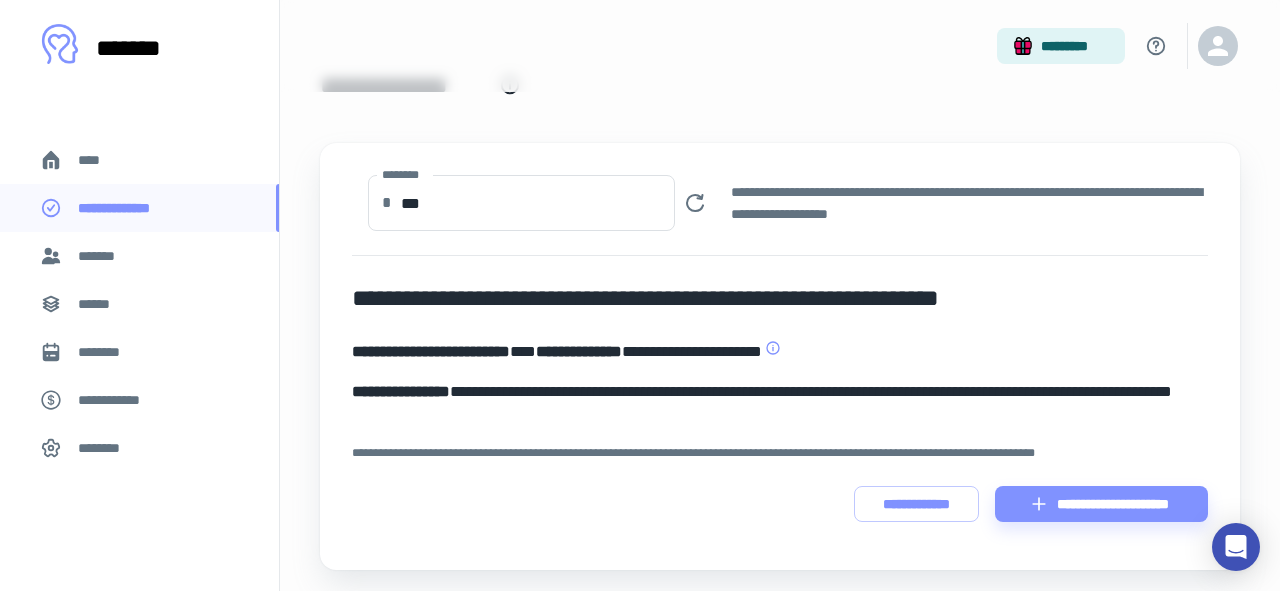 scroll, scrollTop: 50, scrollLeft: 0, axis: vertical 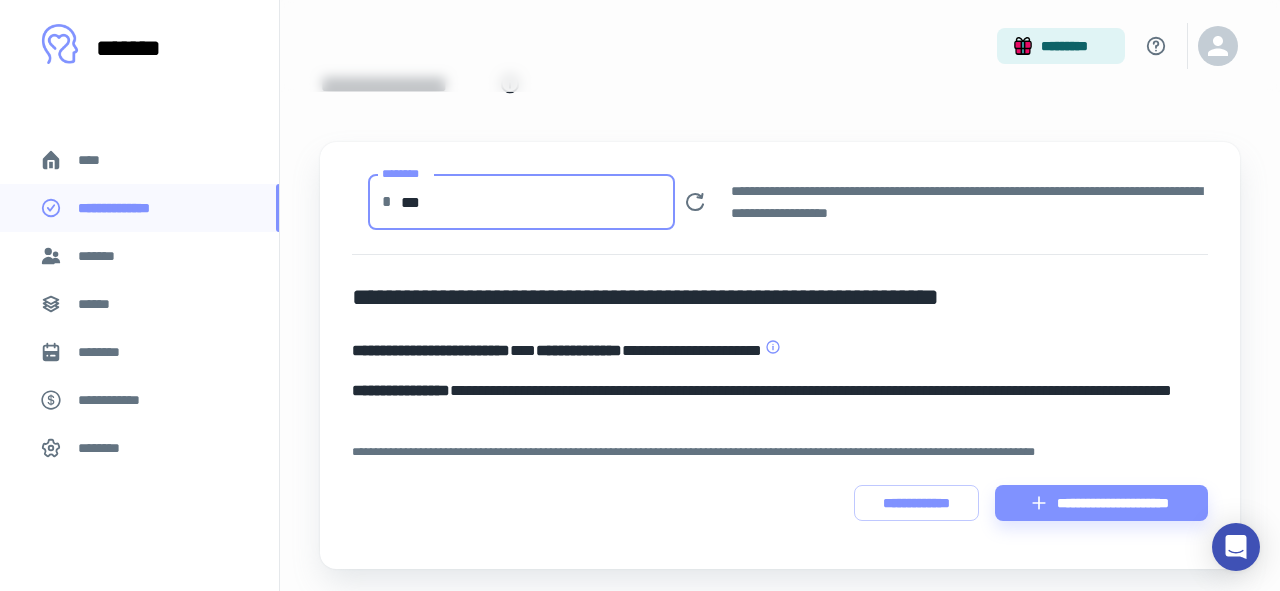 click on "***" at bounding box center [538, 202] 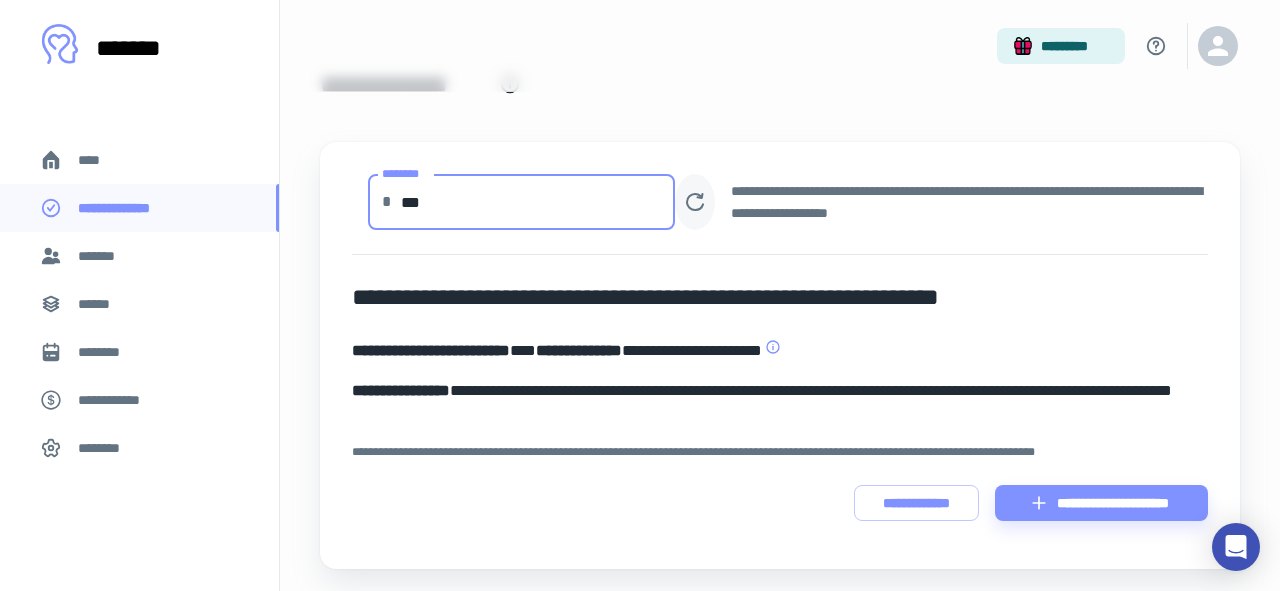 click 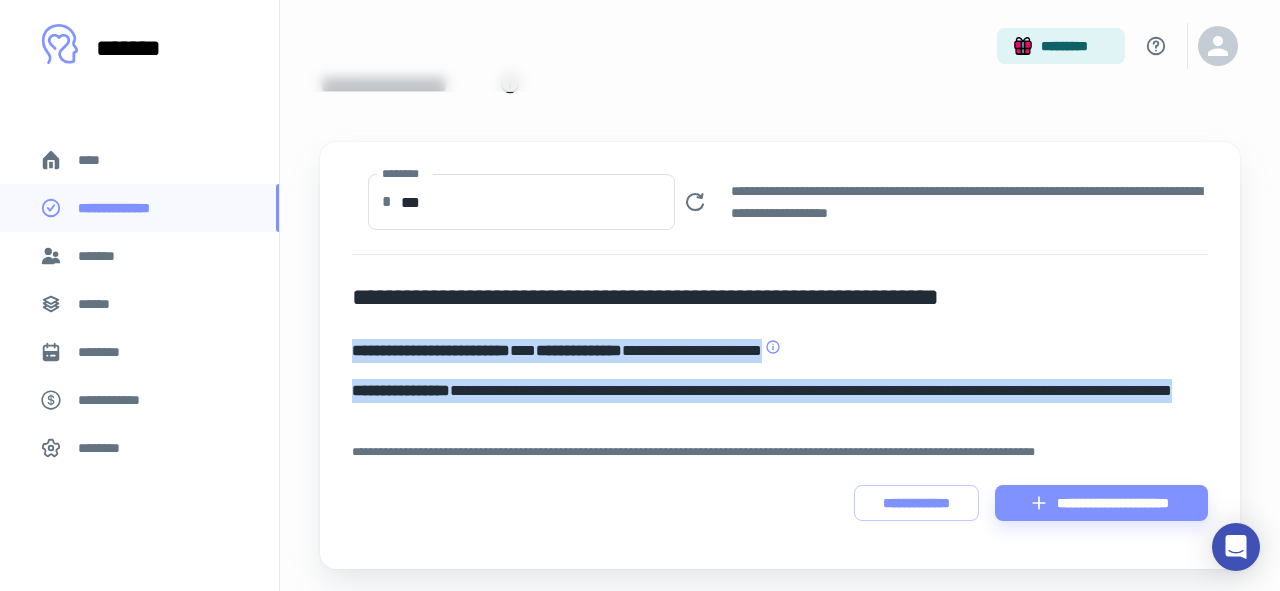 drag, startPoint x: 523, startPoint y: 413, endPoint x: 344, endPoint y: 341, distance: 192.93782 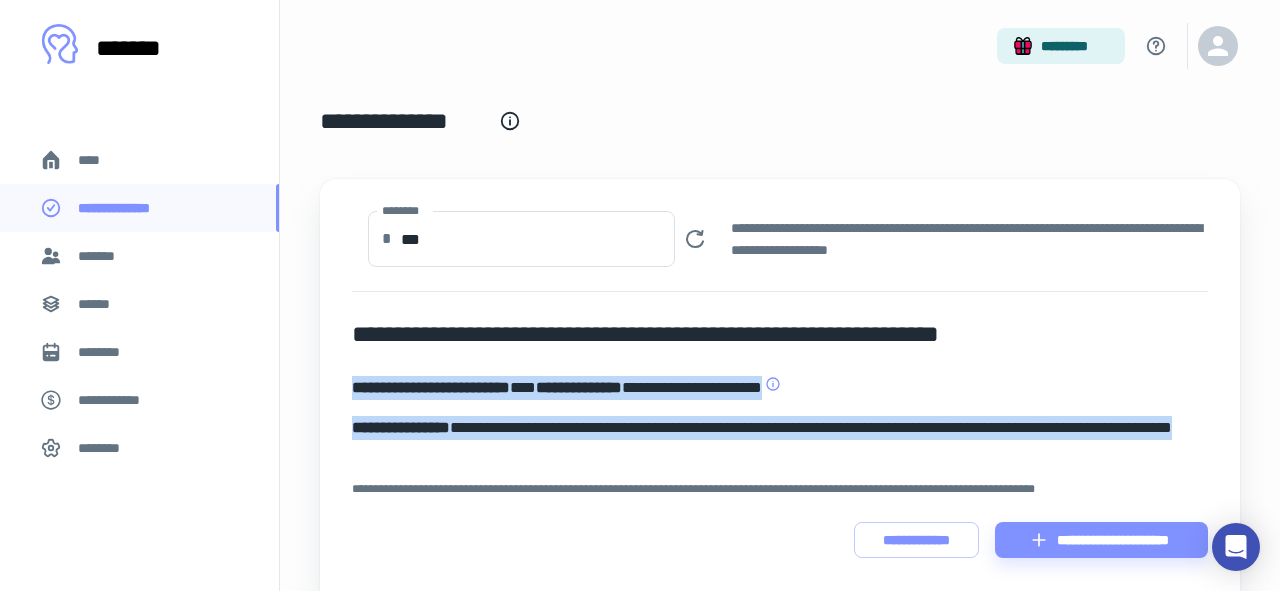 scroll, scrollTop: 3, scrollLeft: 0, axis: vertical 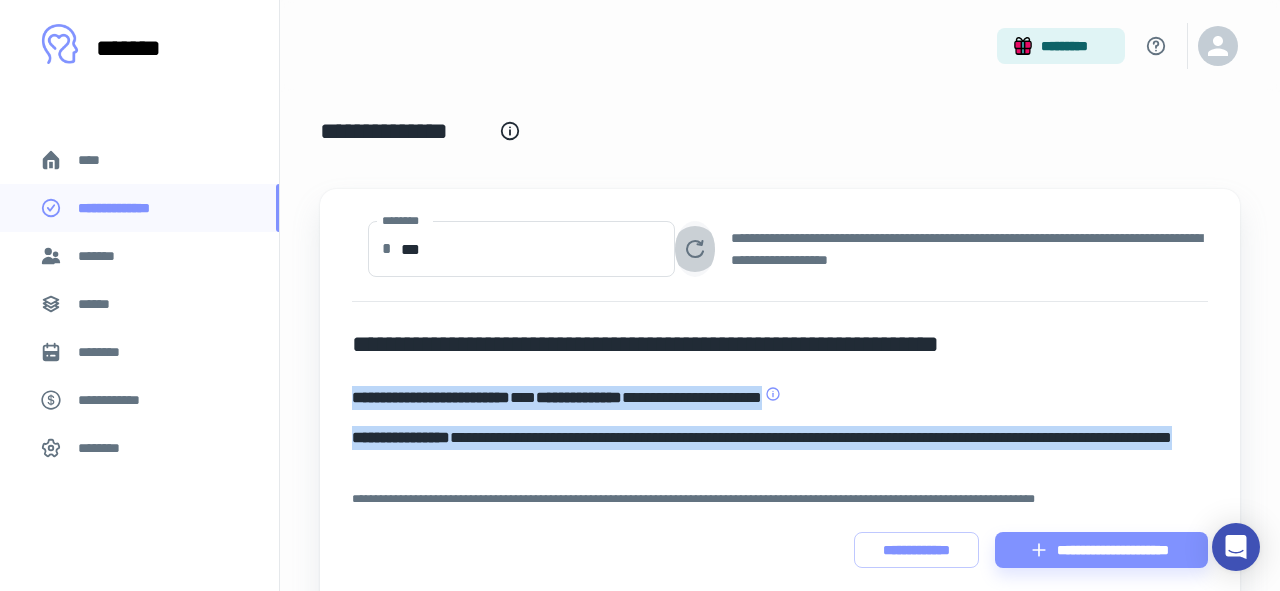 click 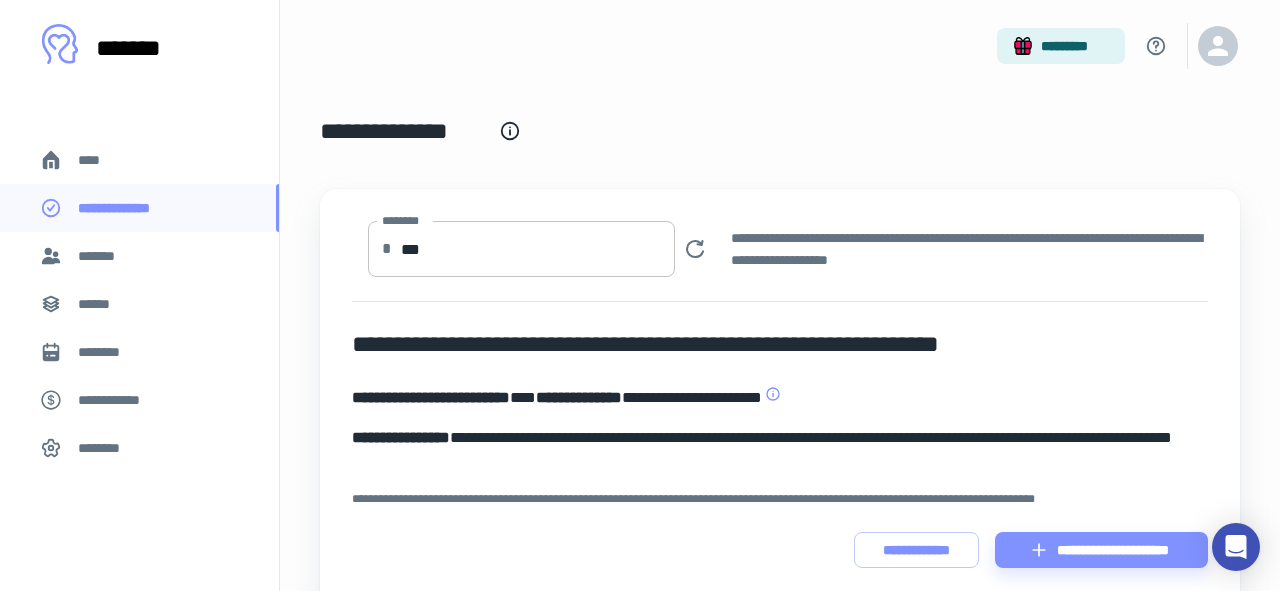 click on "***" at bounding box center (538, 249) 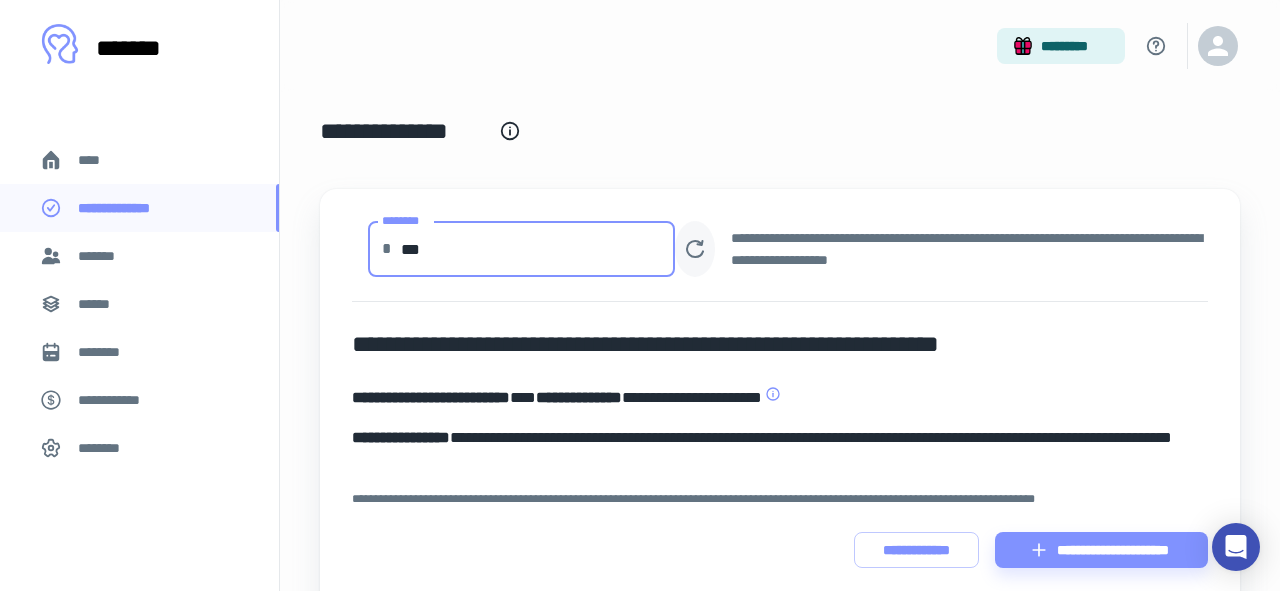 click 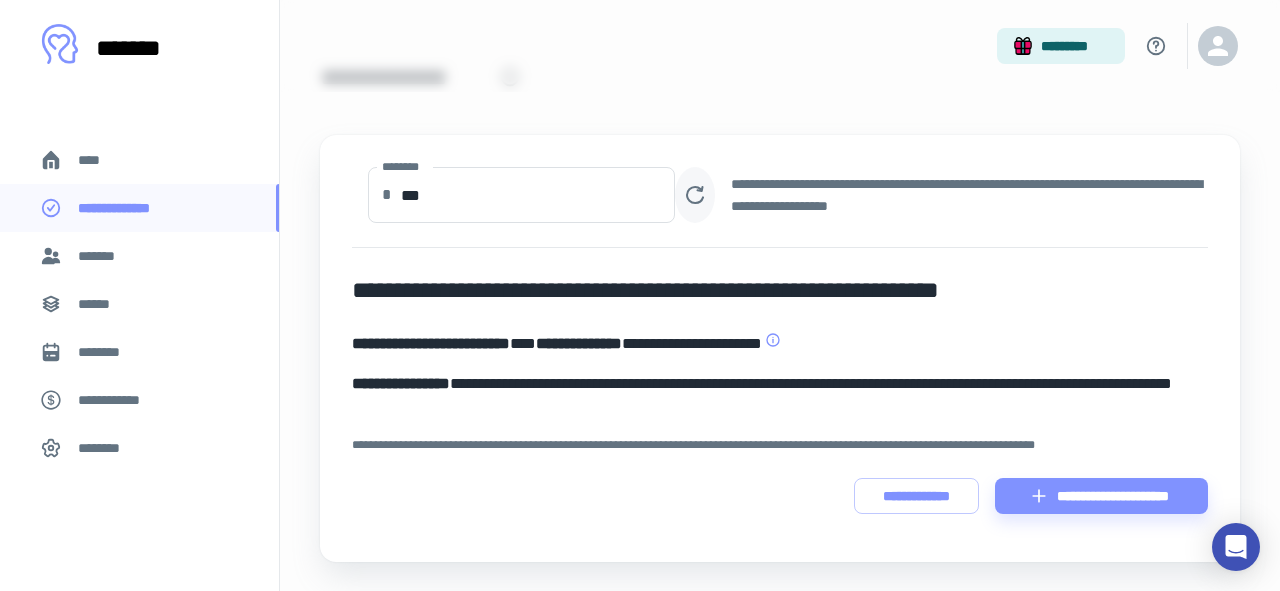 scroll, scrollTop: 60, scrollLeft: 0, axis: vertical 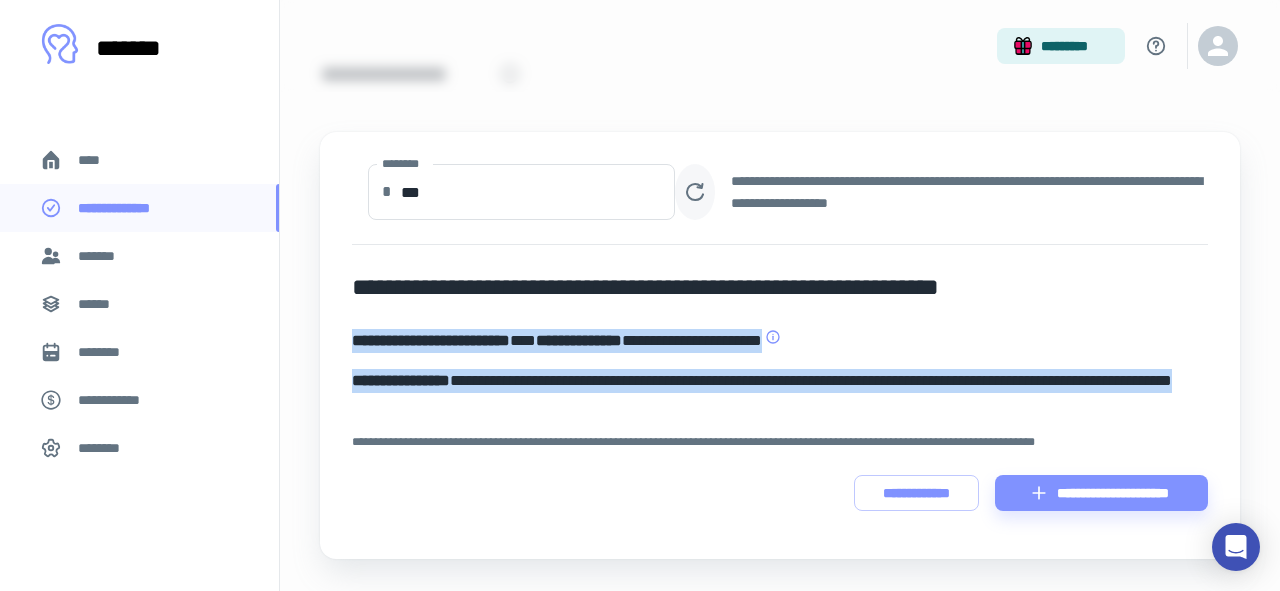 drag, startPoint x: 525, startPoint y: 405, endPoint x: 335, endPoint y: 337, distance: 201.80188 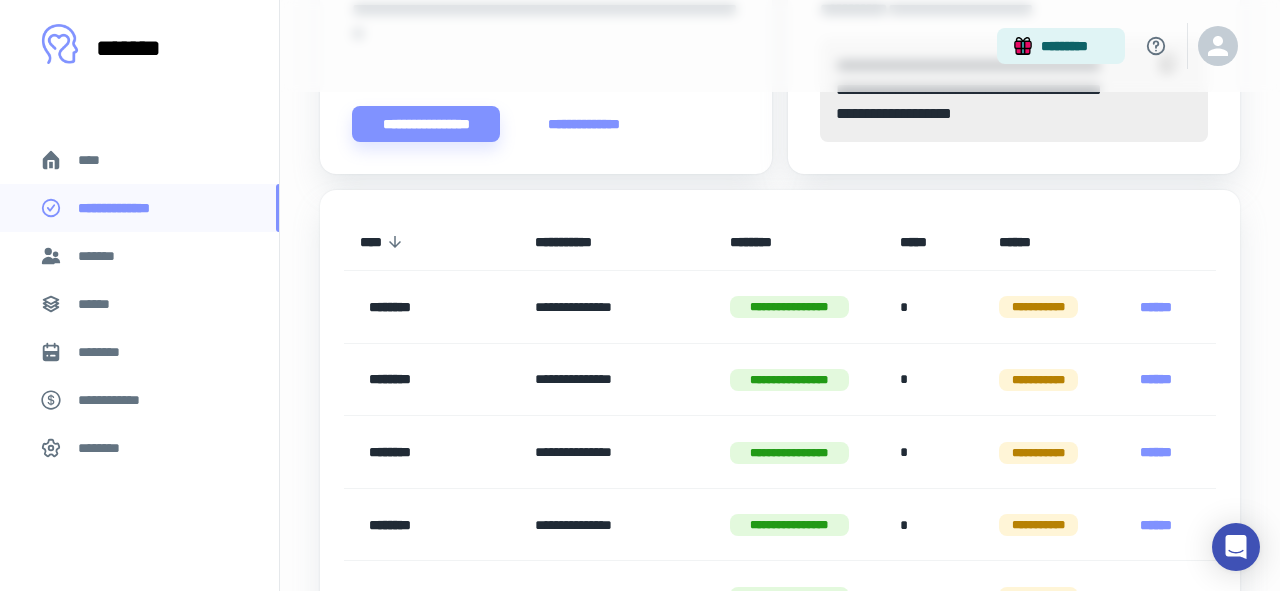 scroll, scrollTop: 0, scrollLeft: 0, axis: both 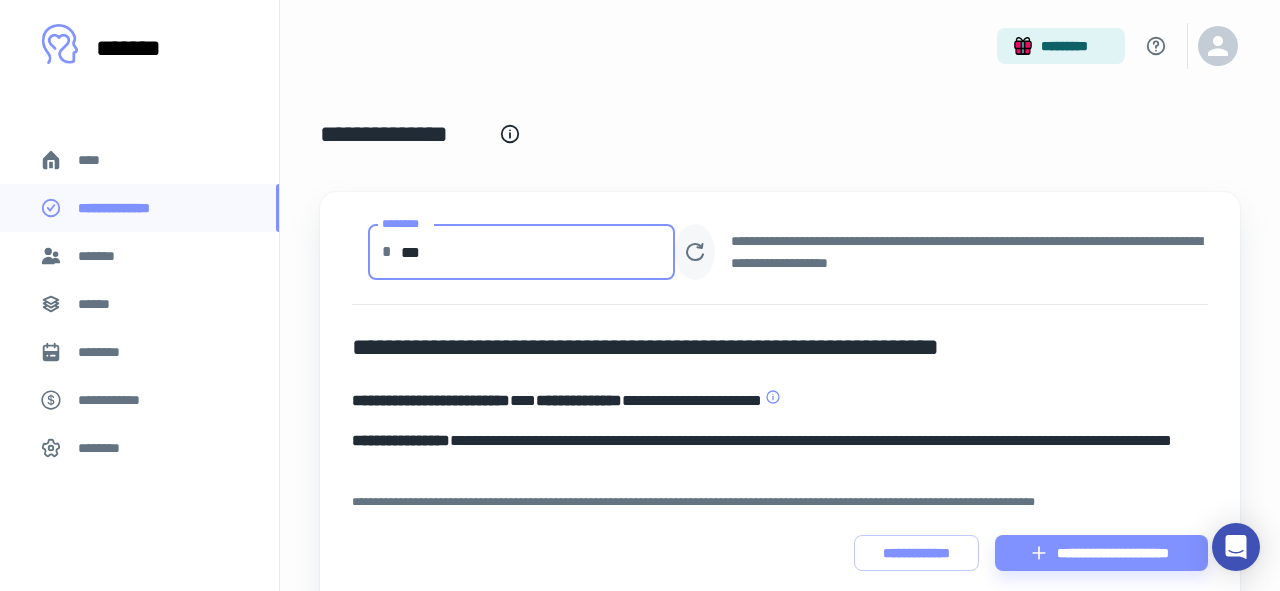 click on "***" at bounding box center (538, 252) 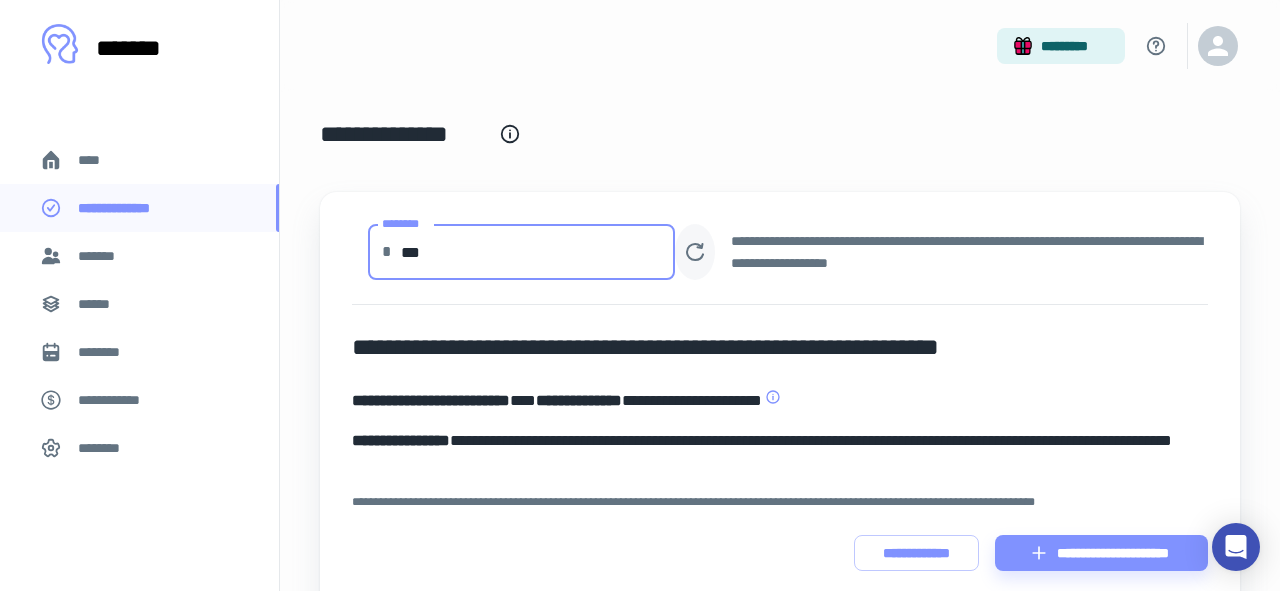 type on "***" 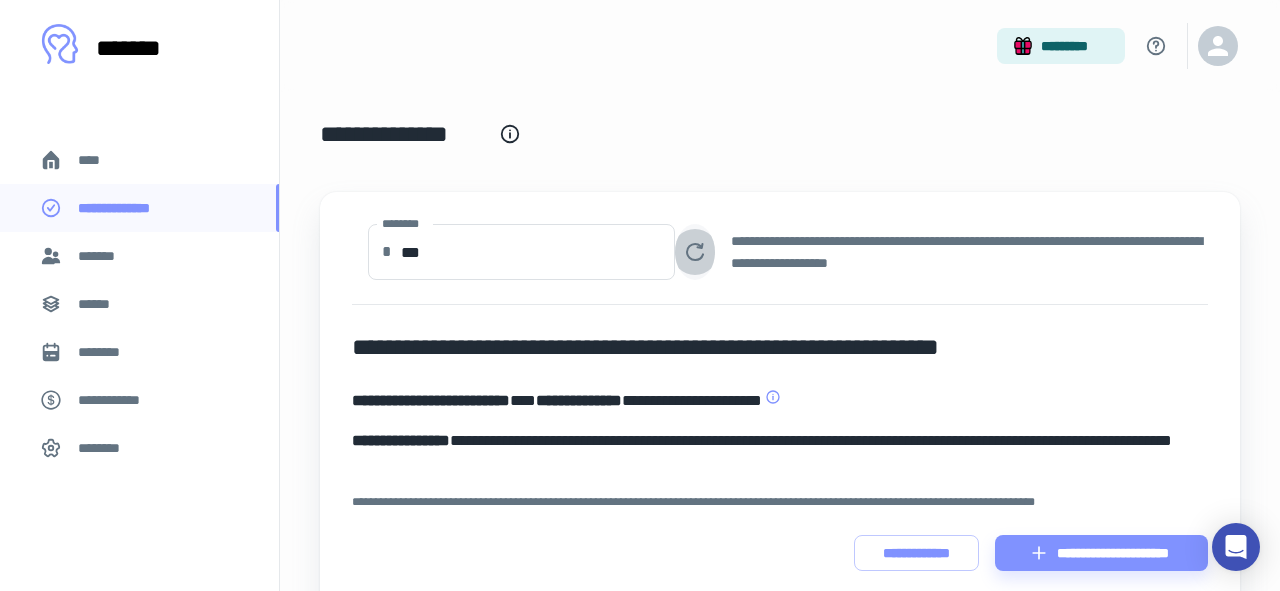 click 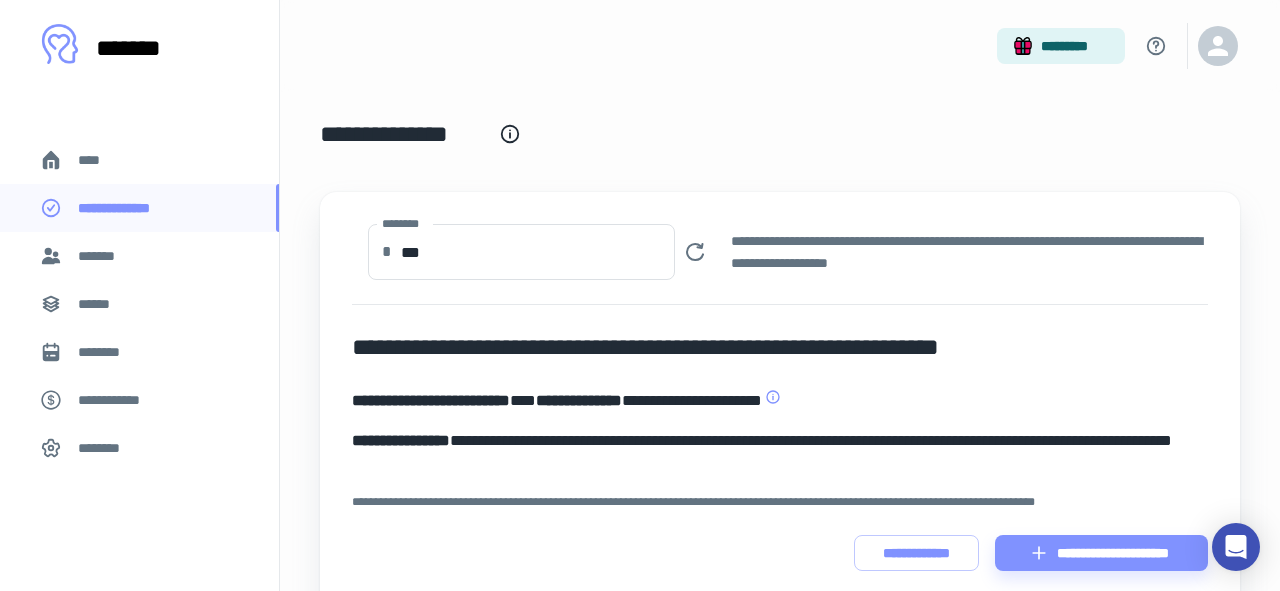 scroll, scrollTop: 8, scrollLeft: 0, axis: vertical 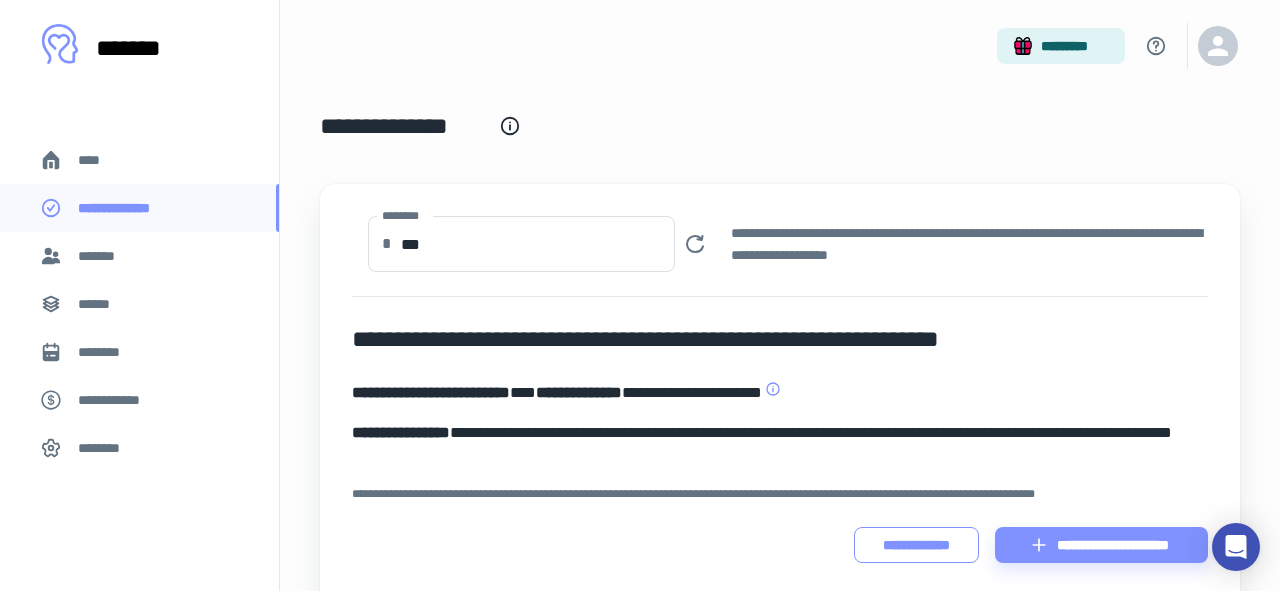 click on "**********" at bounding box center [916, 545] 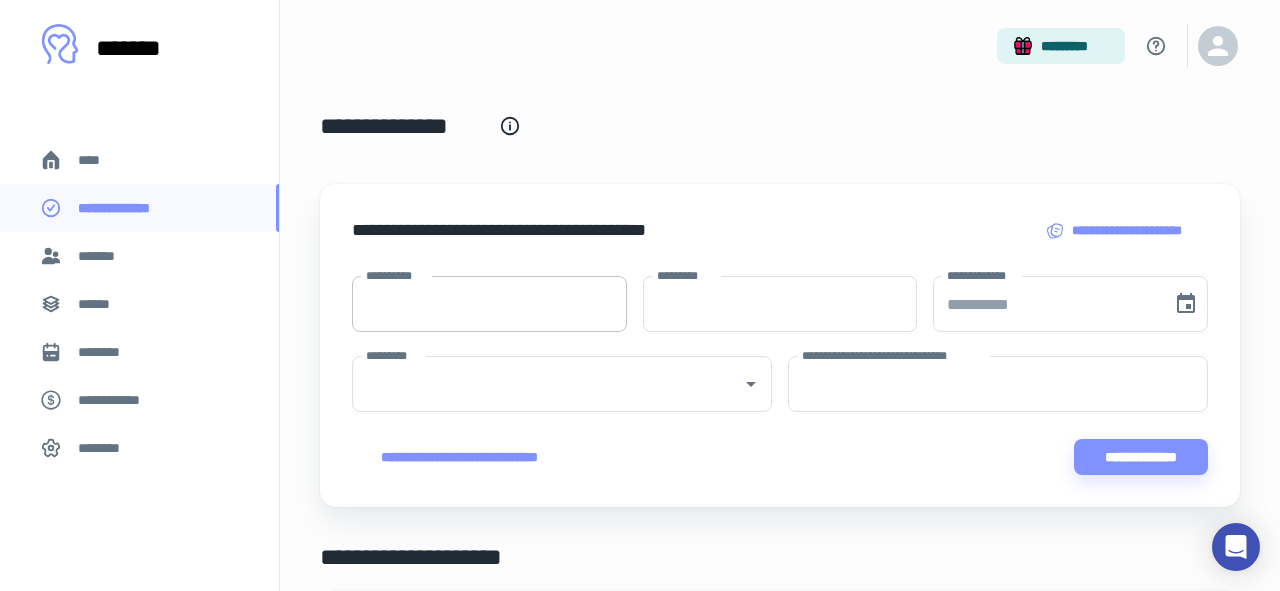 click on "**********" at bounding box center (489, 304) 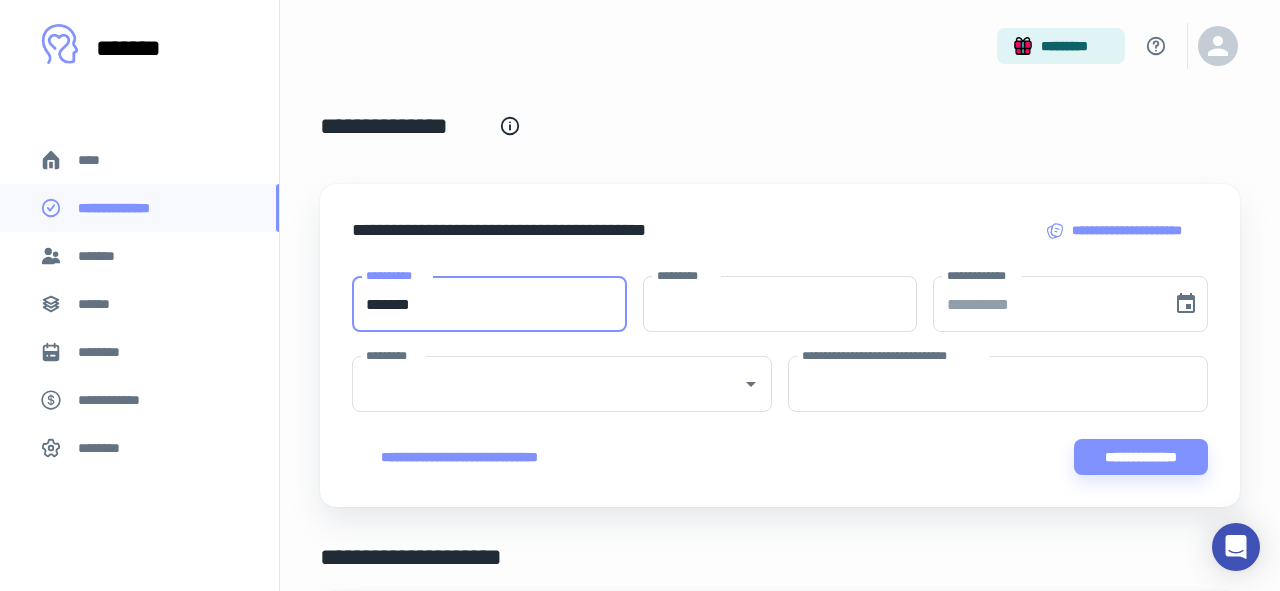 type on "*******" 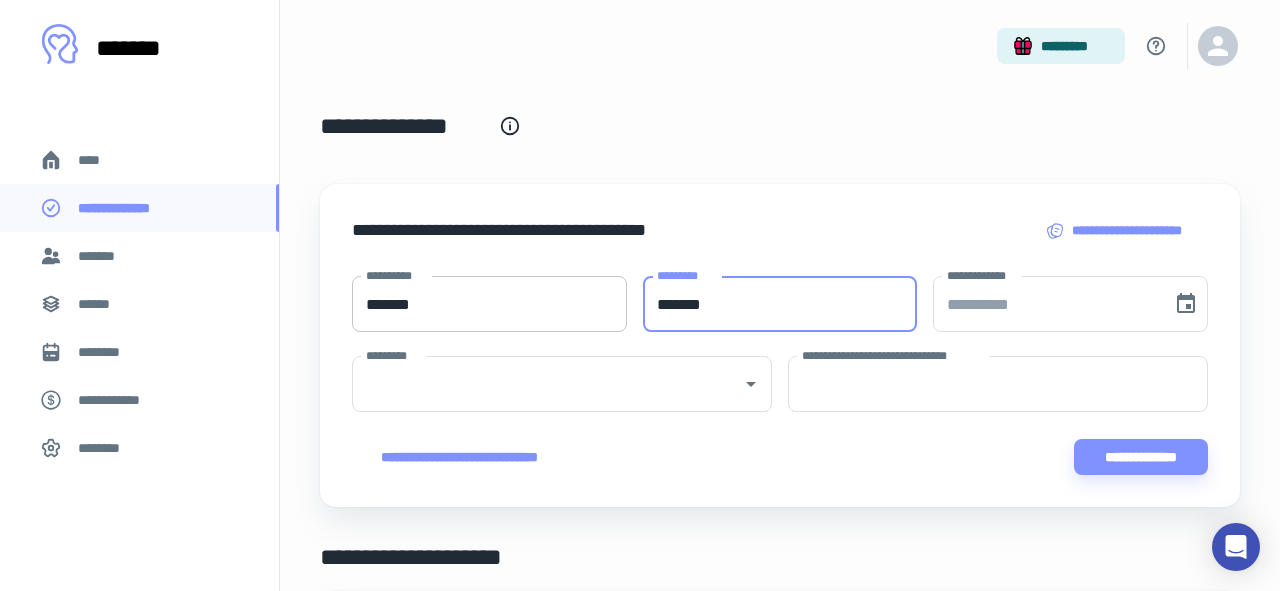 type on "*******" 